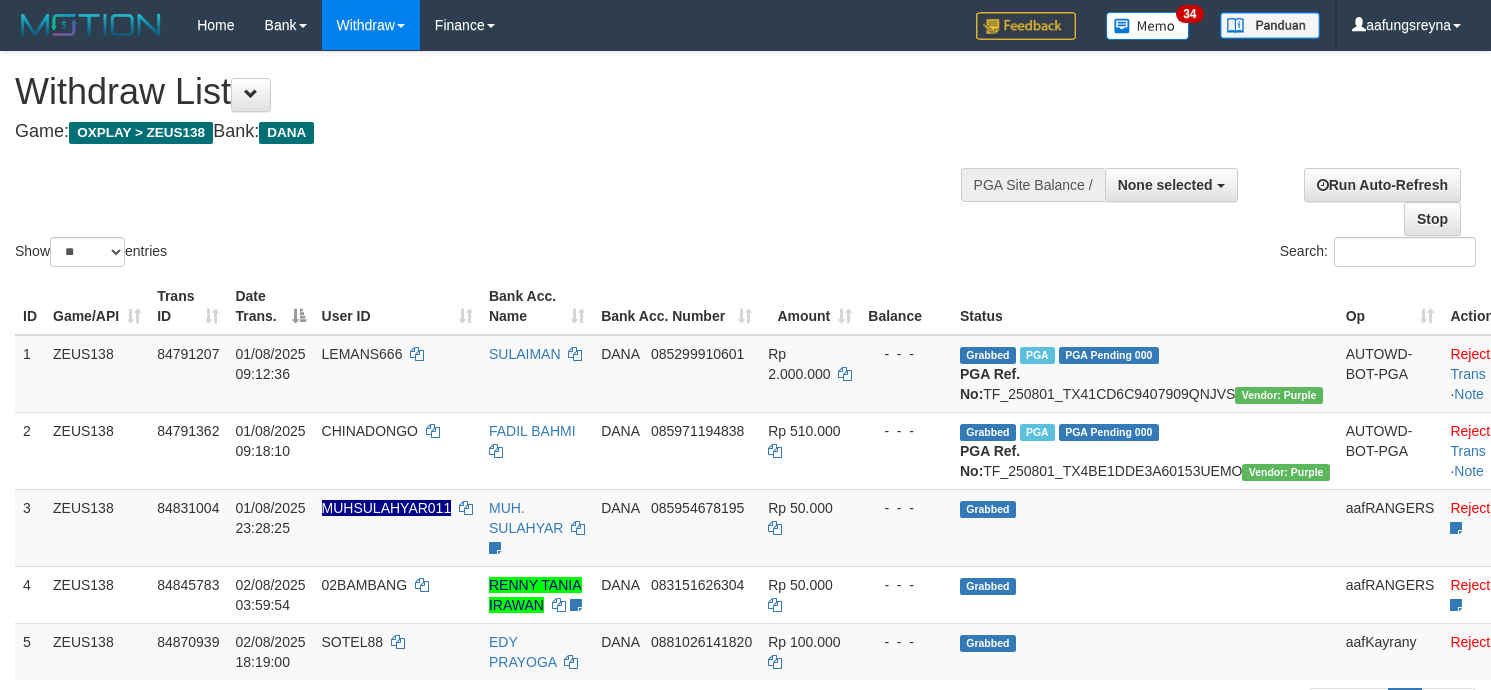 select 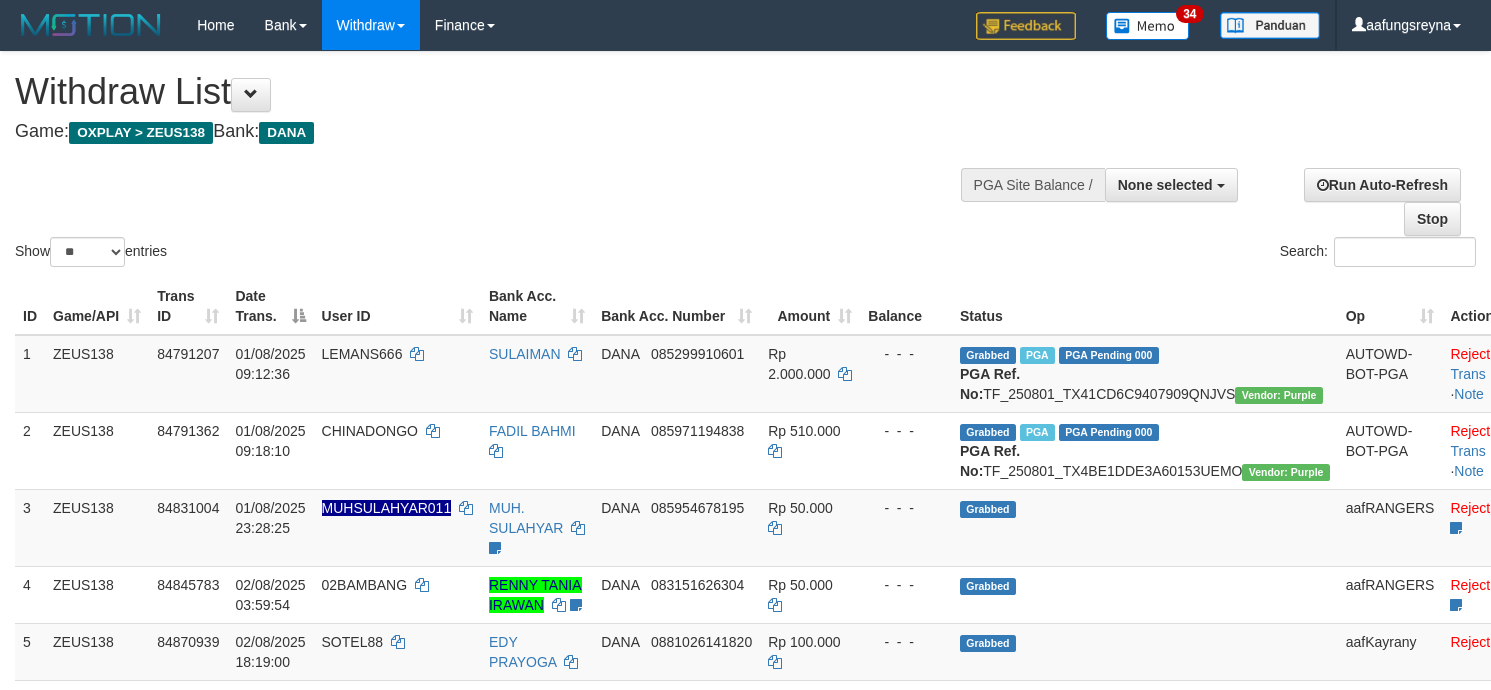 select 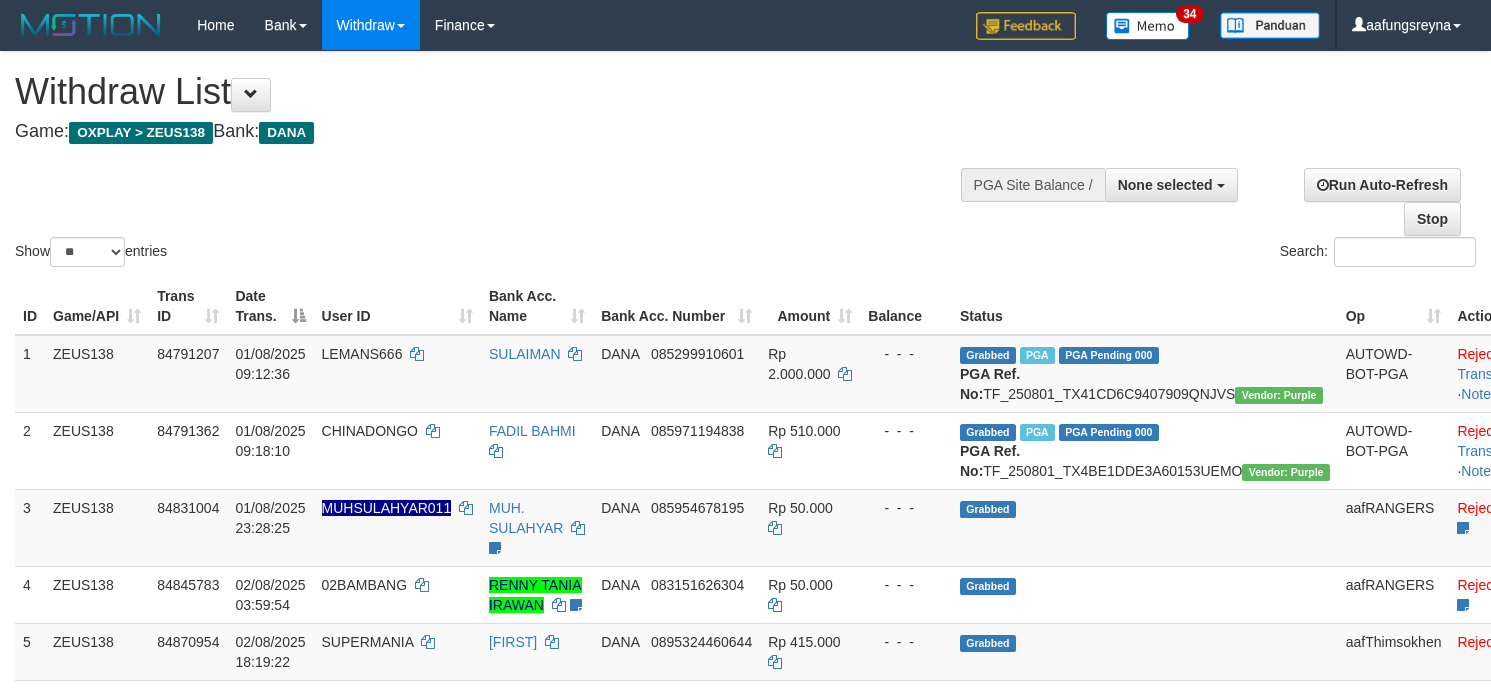 select 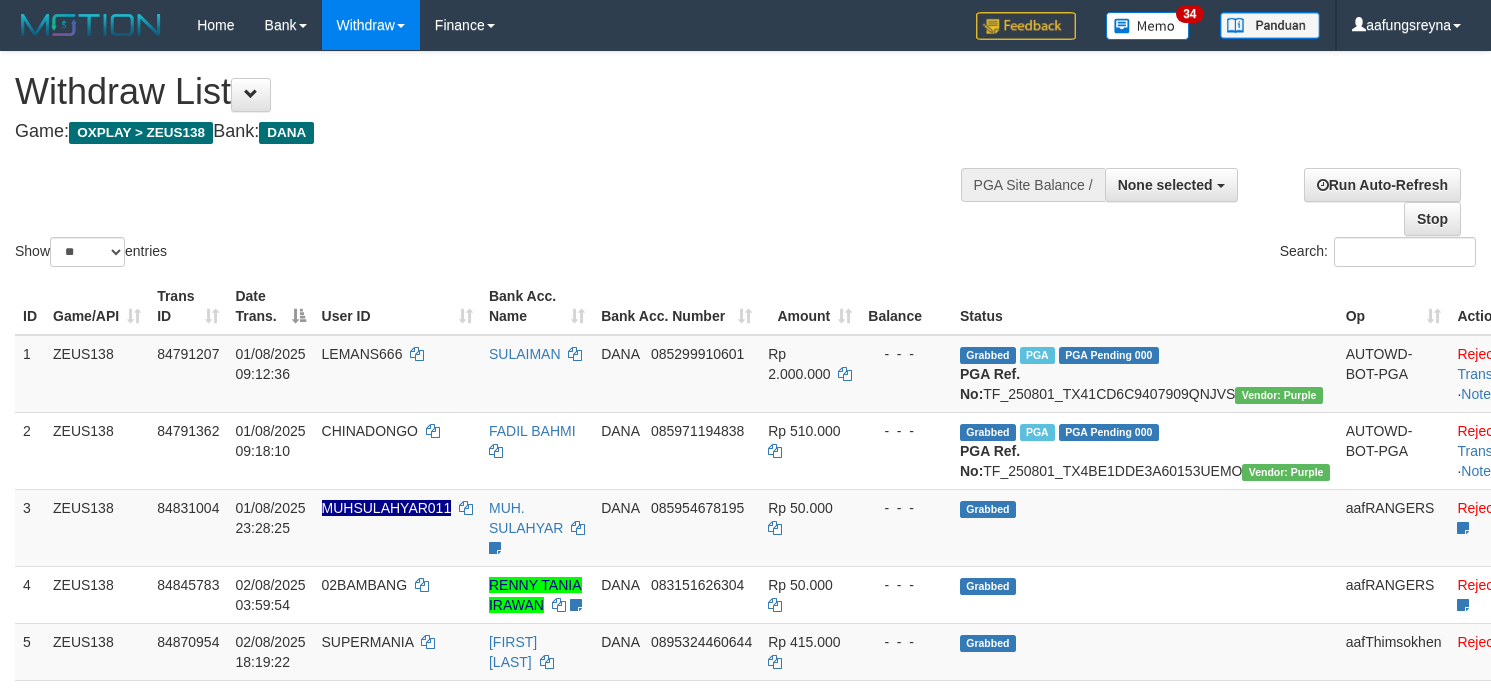 select 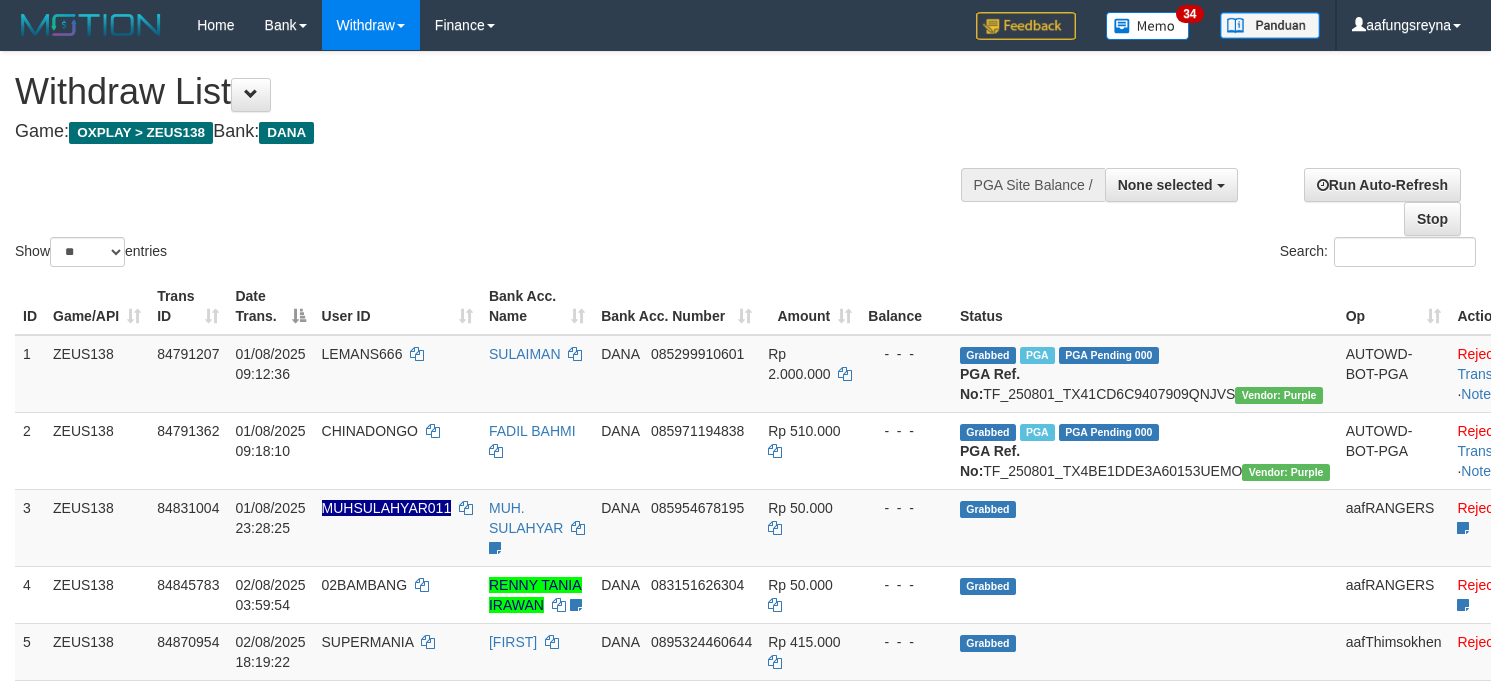 select 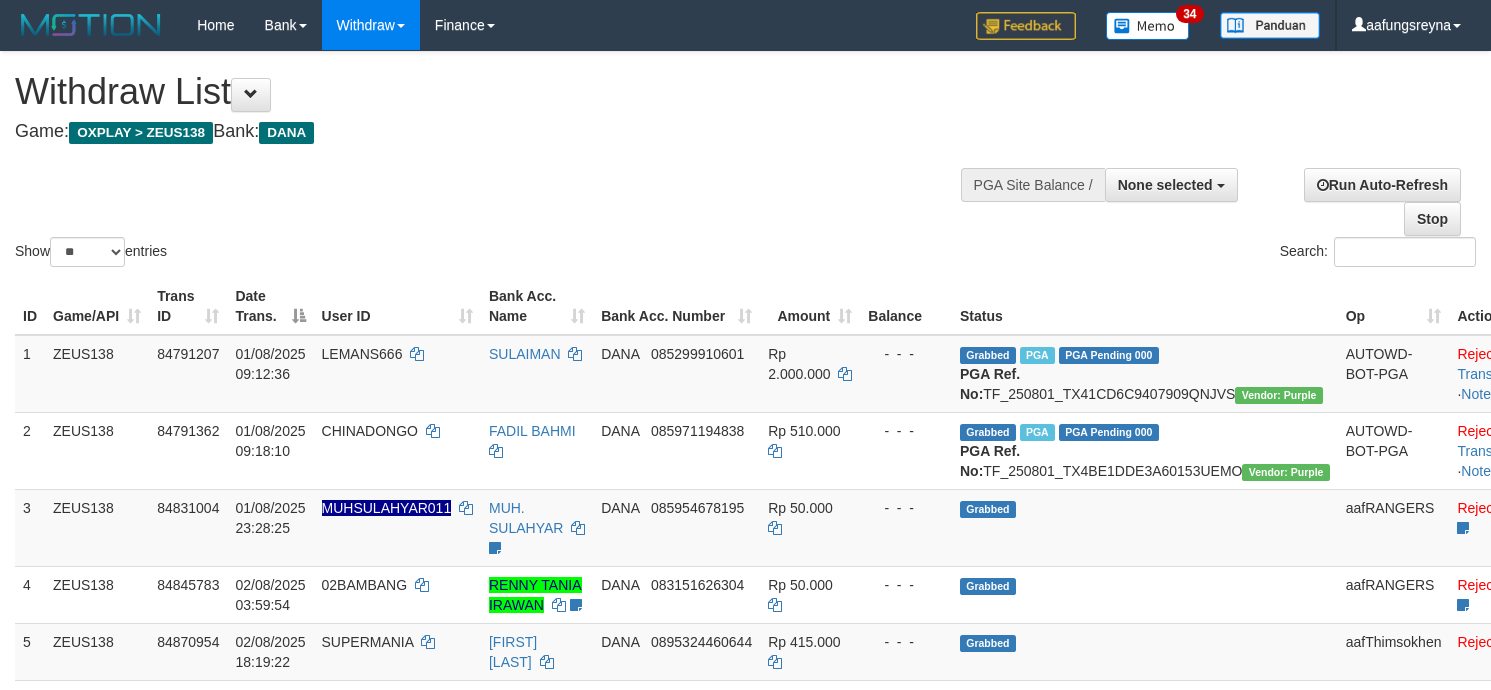 select 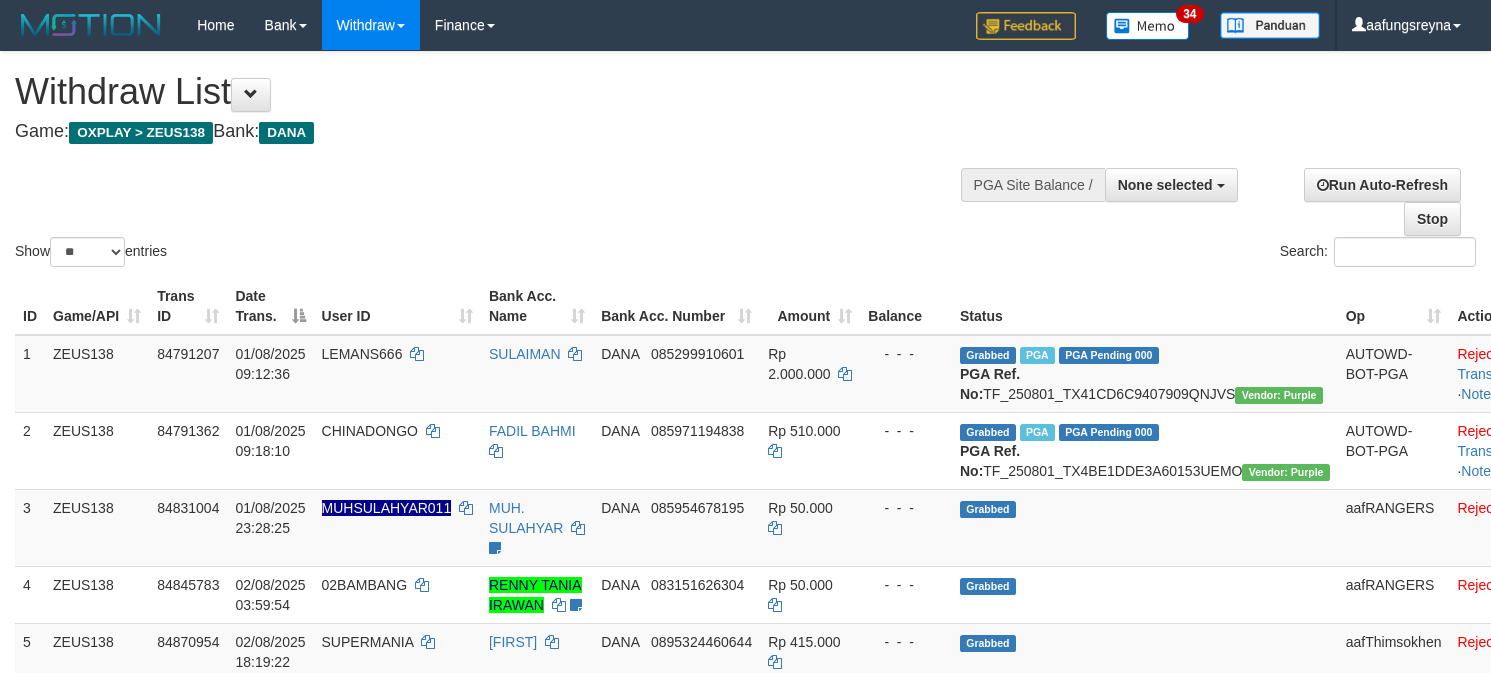 select 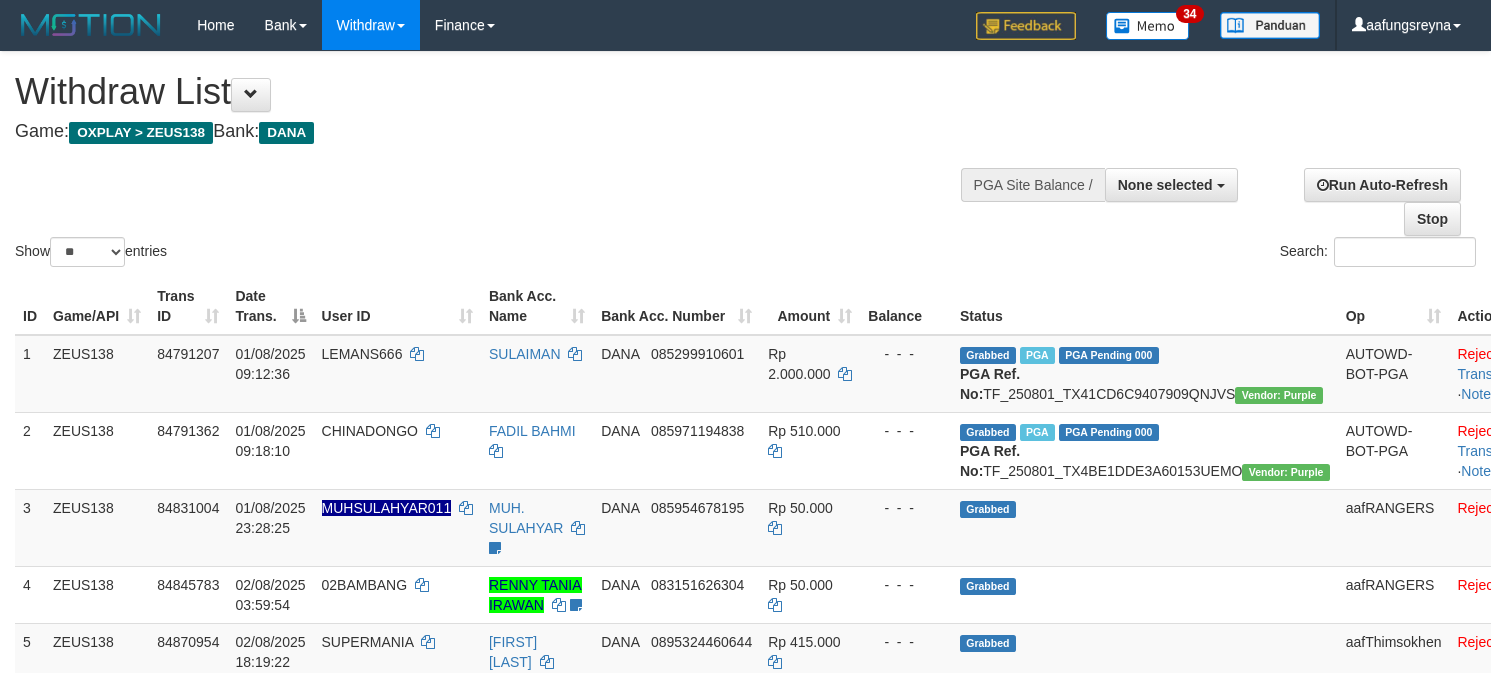 select 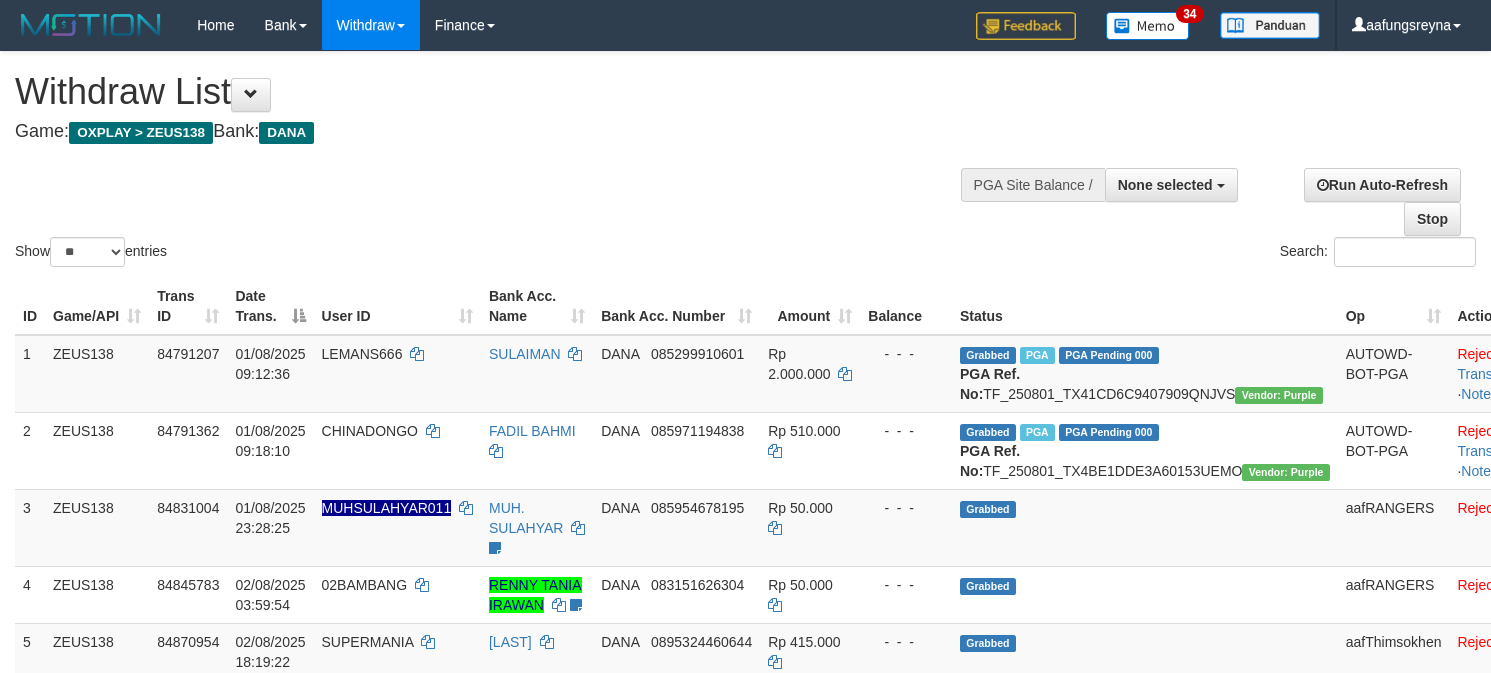 select 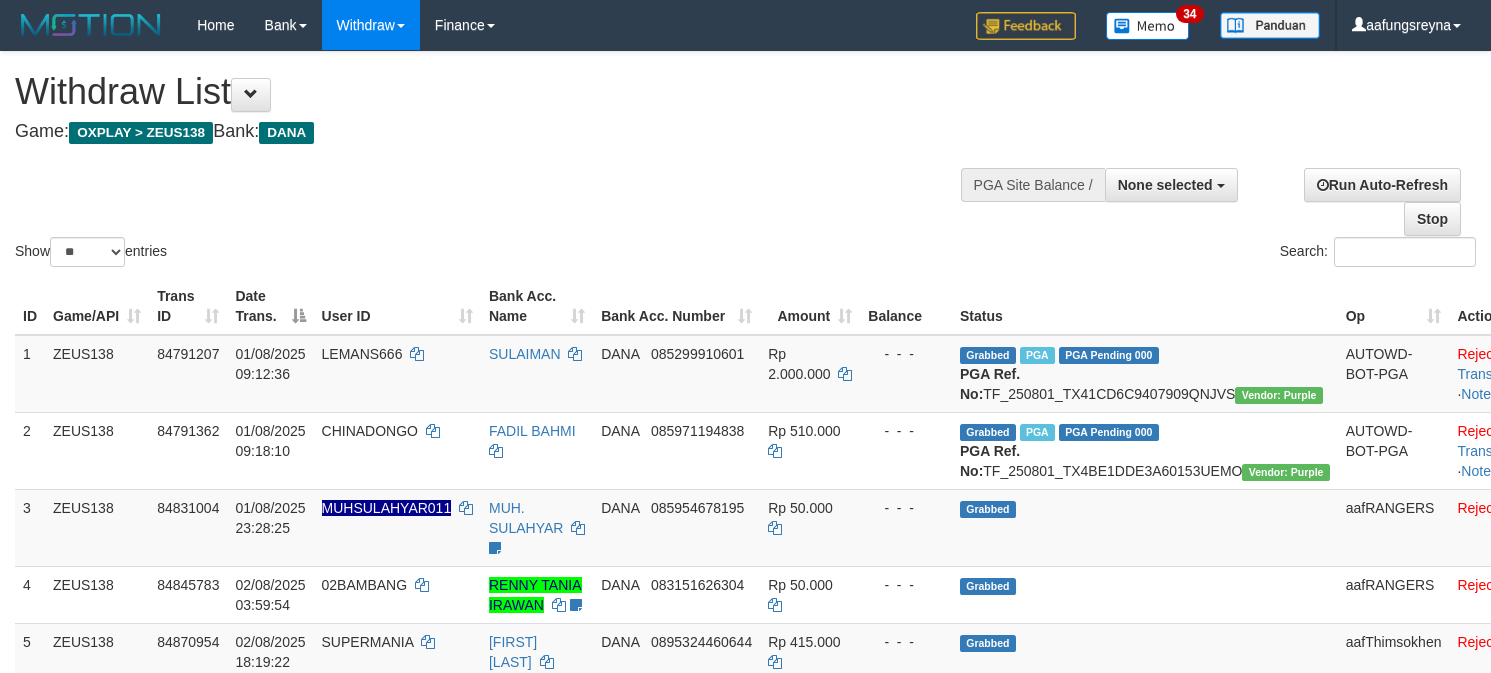 select 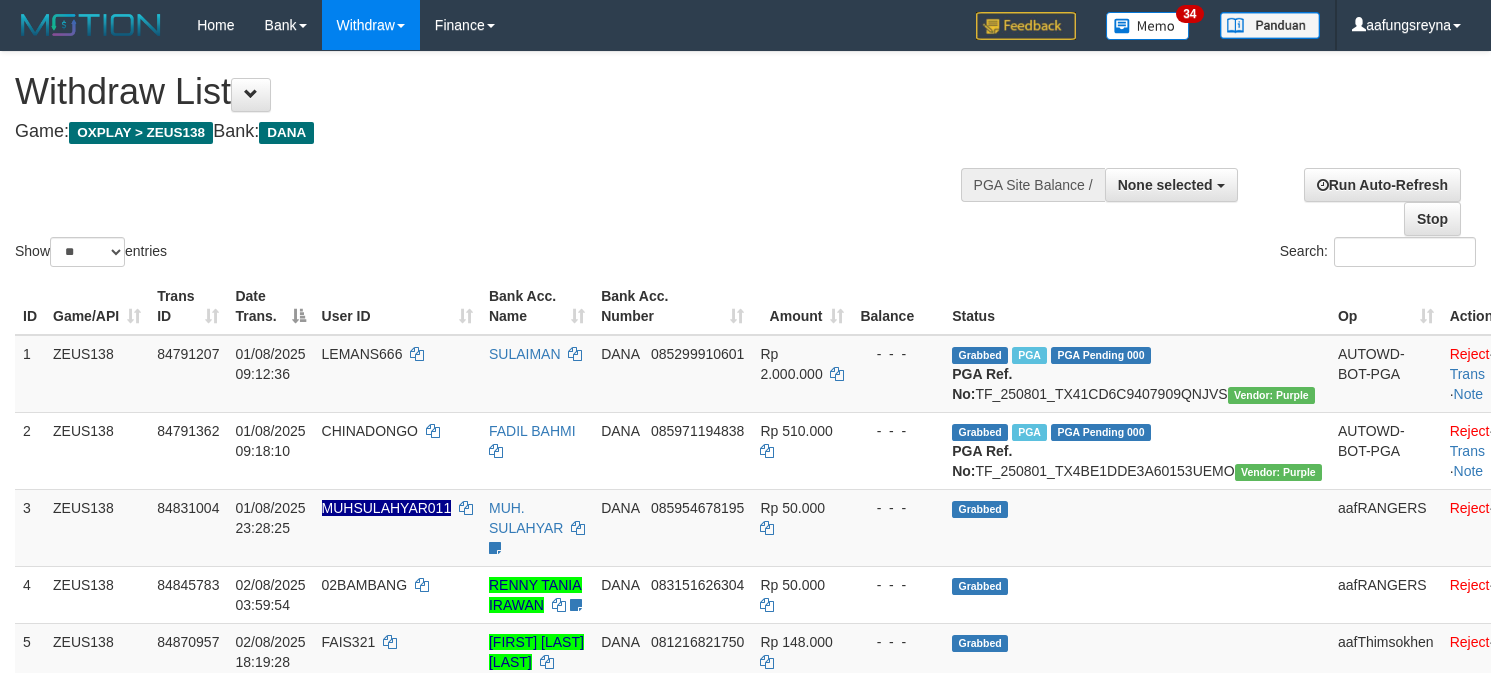 select 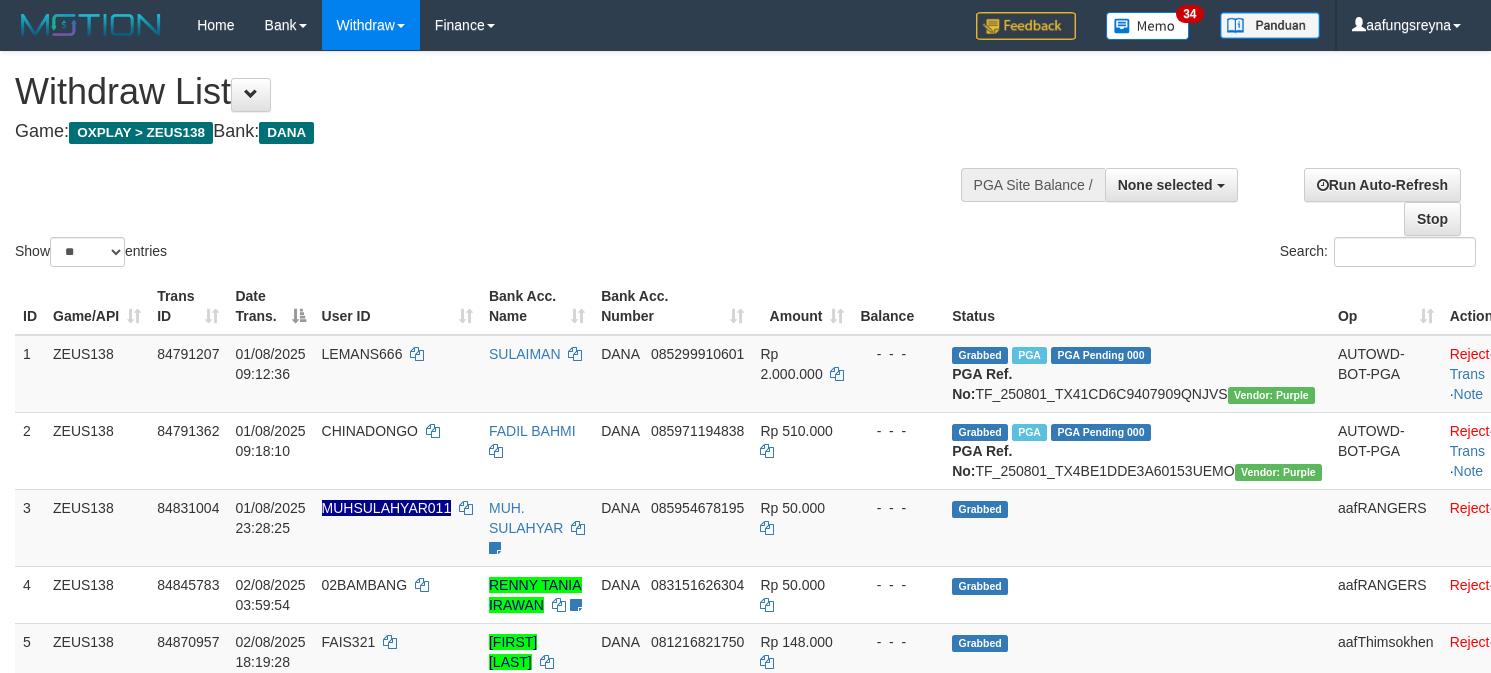 select 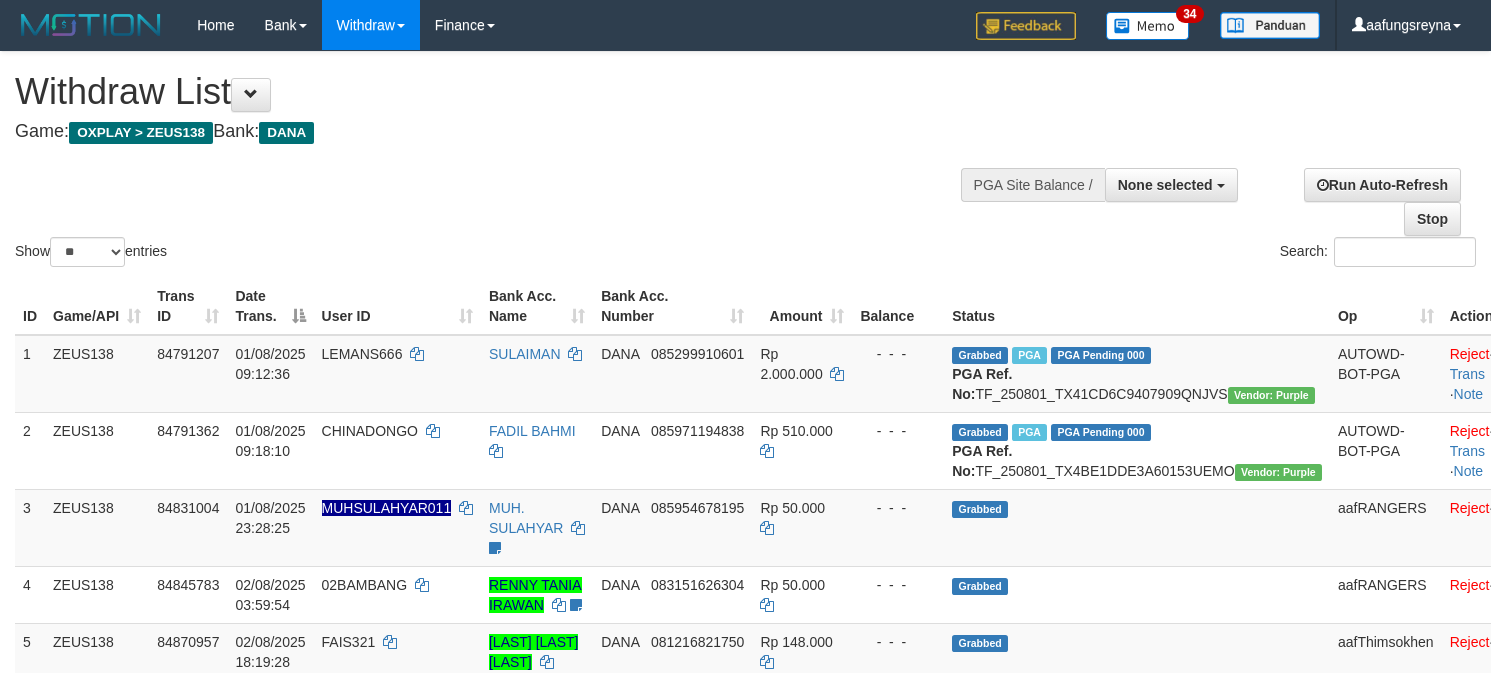 select 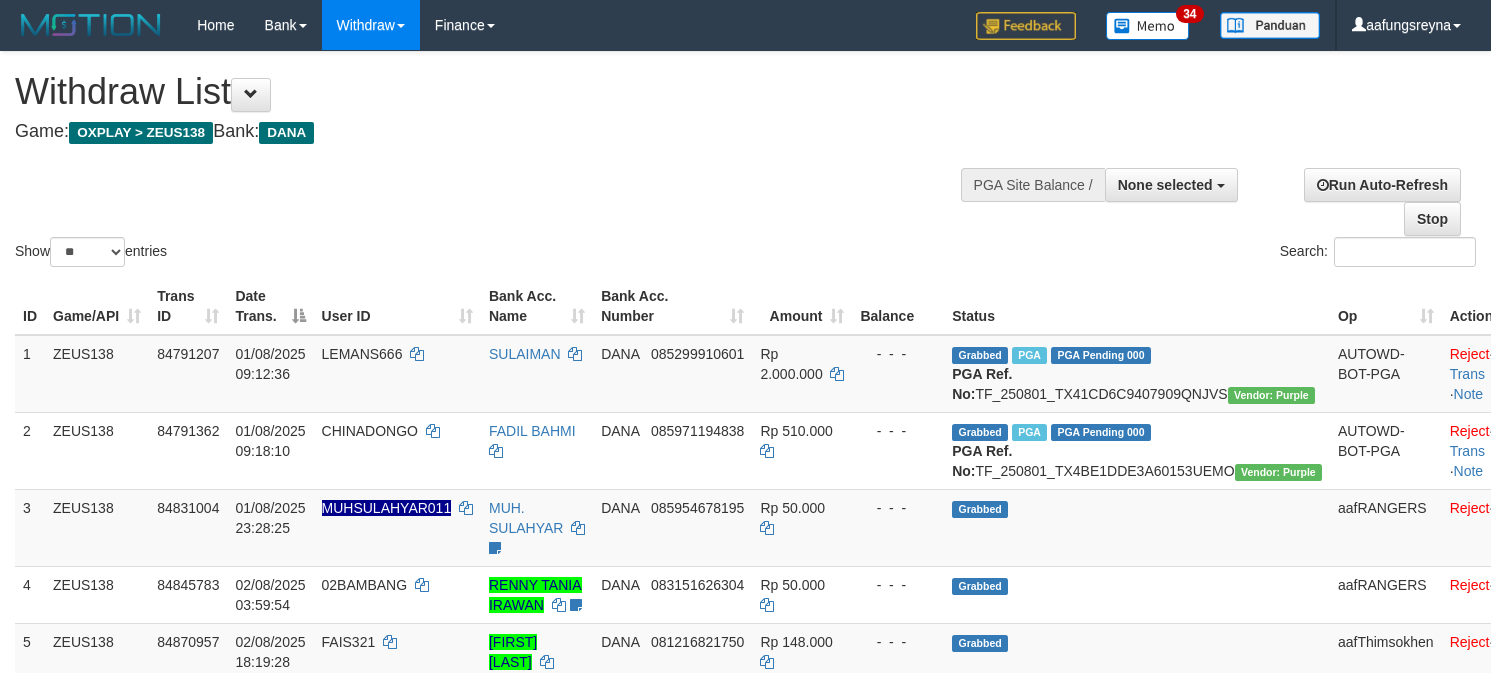 select 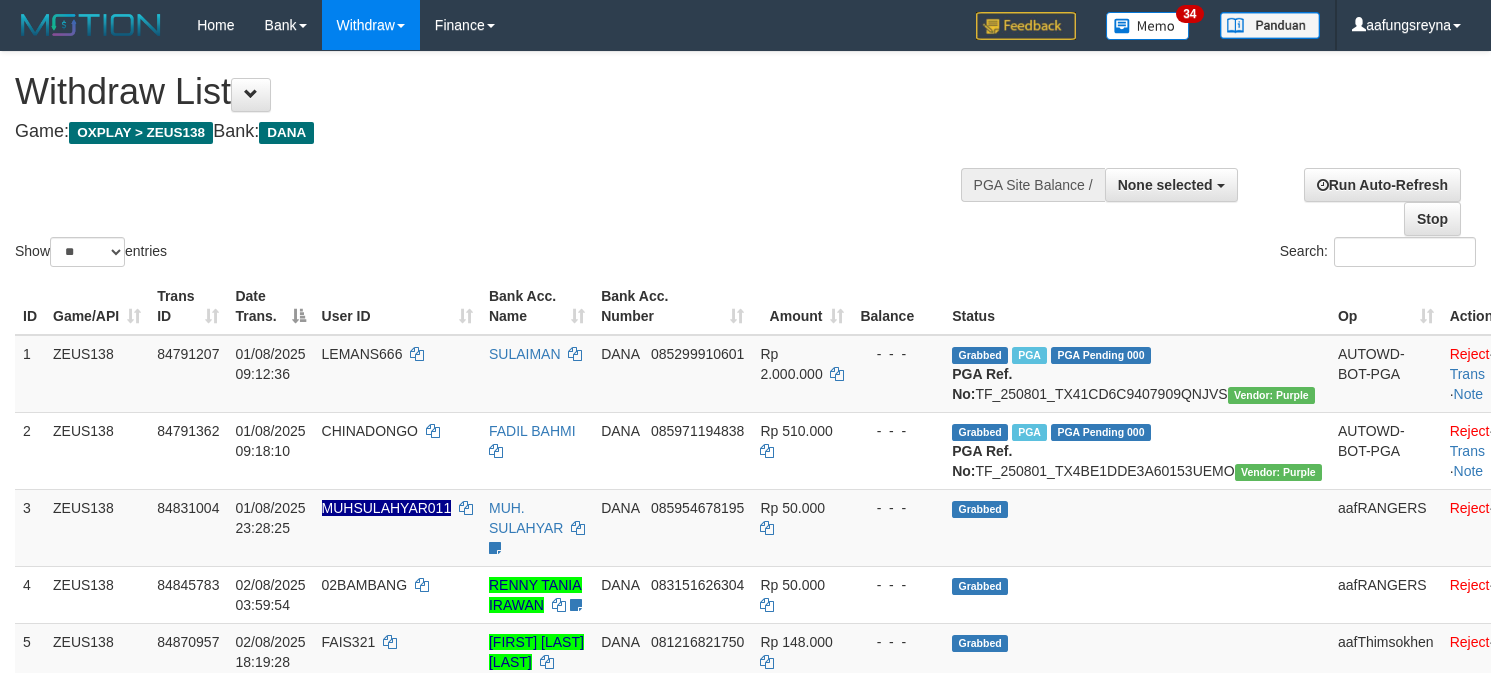 select 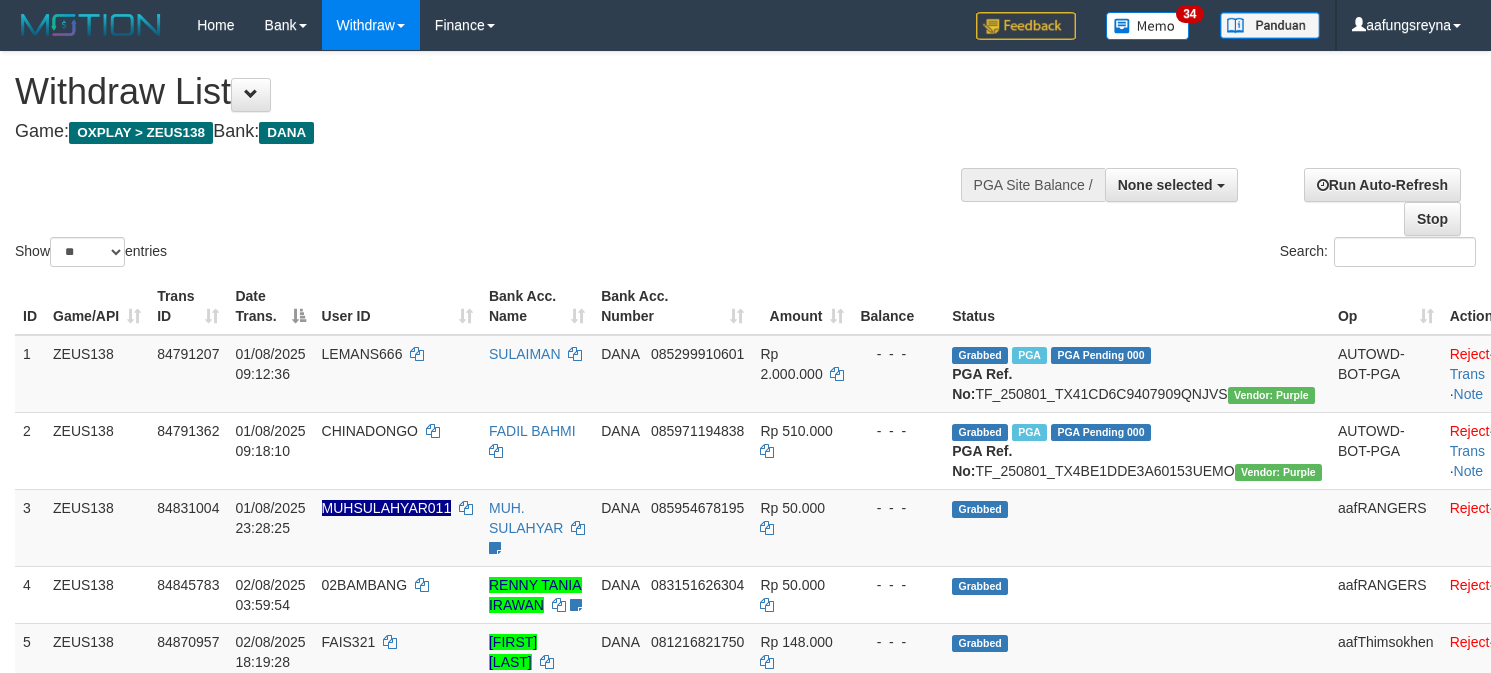 select 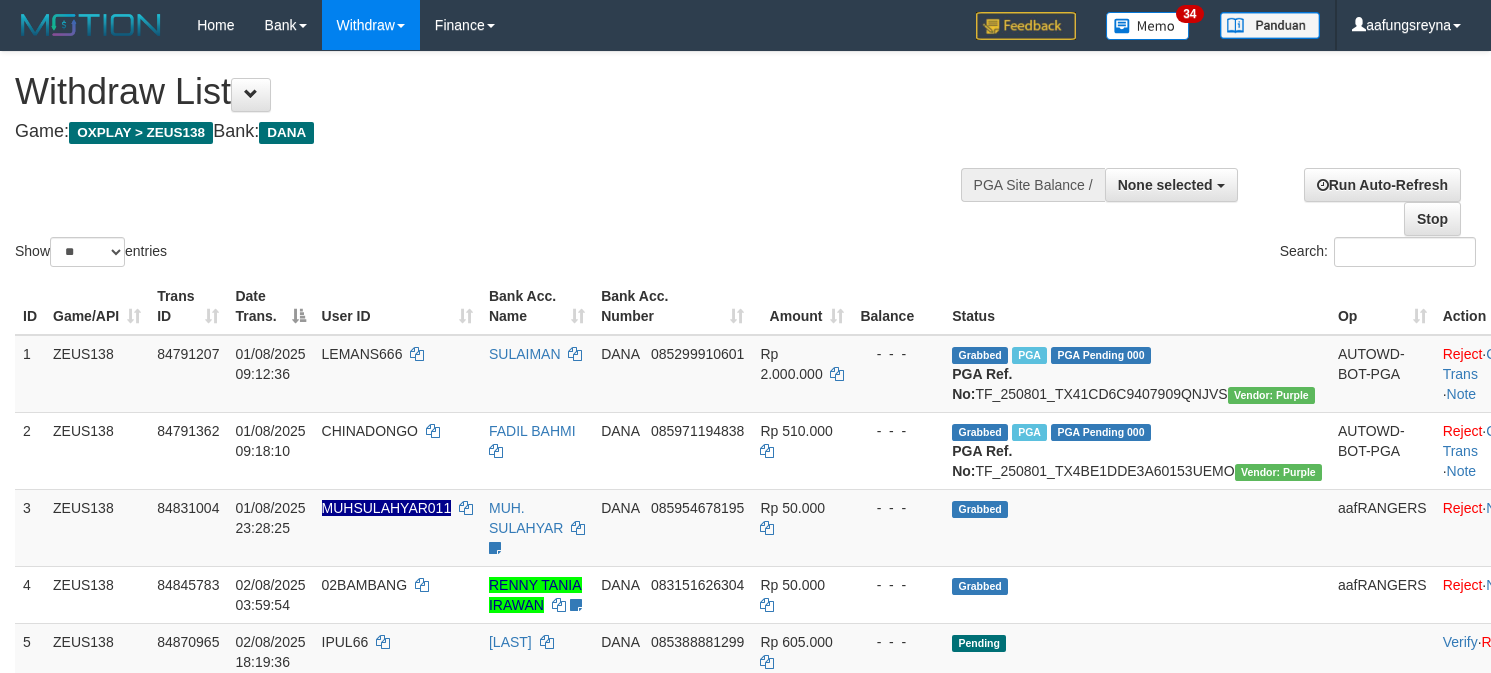 select 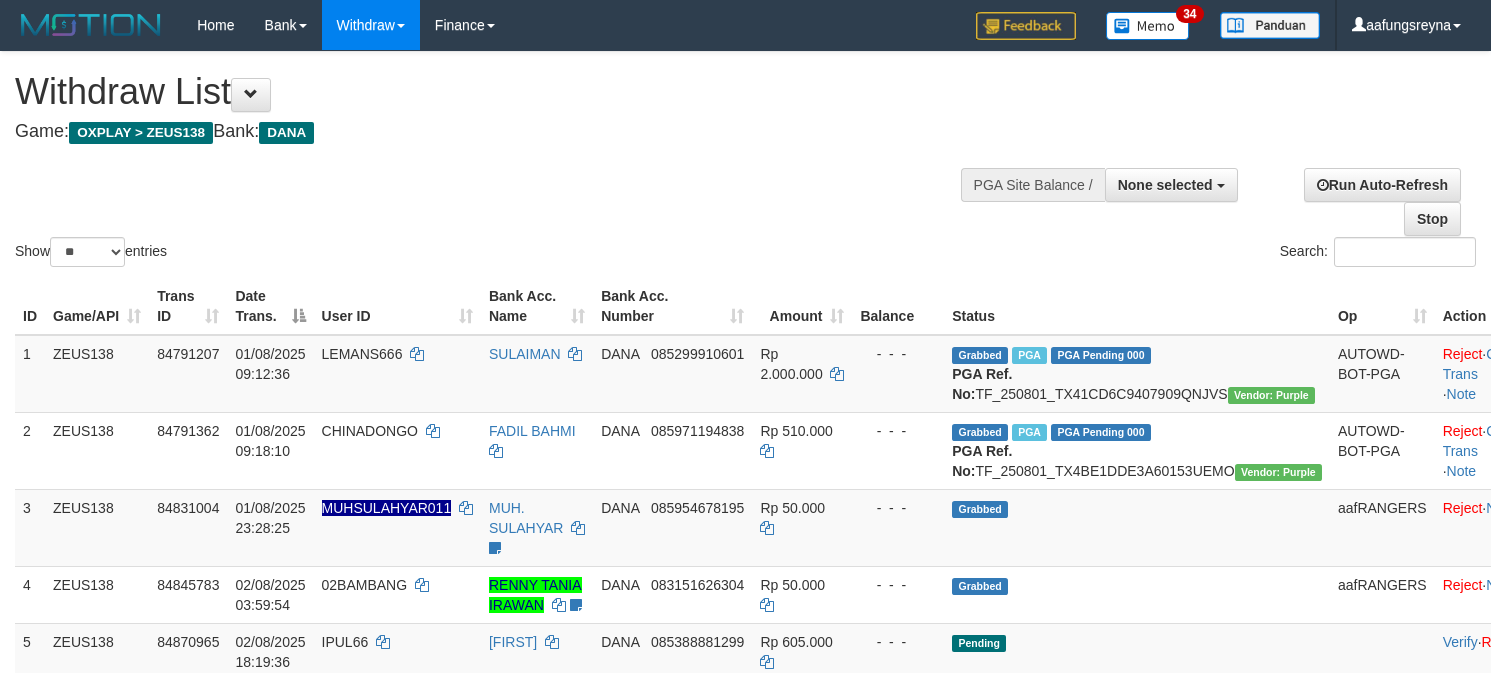 select 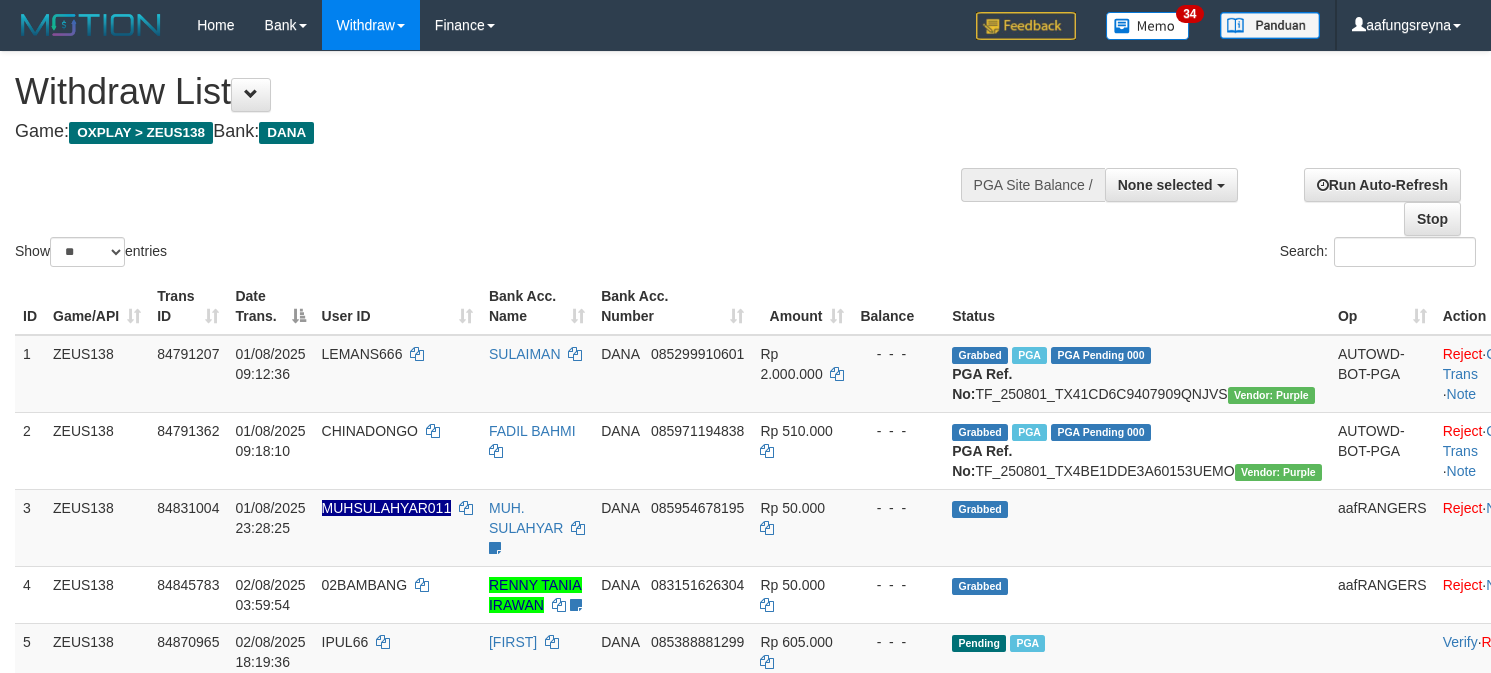 select 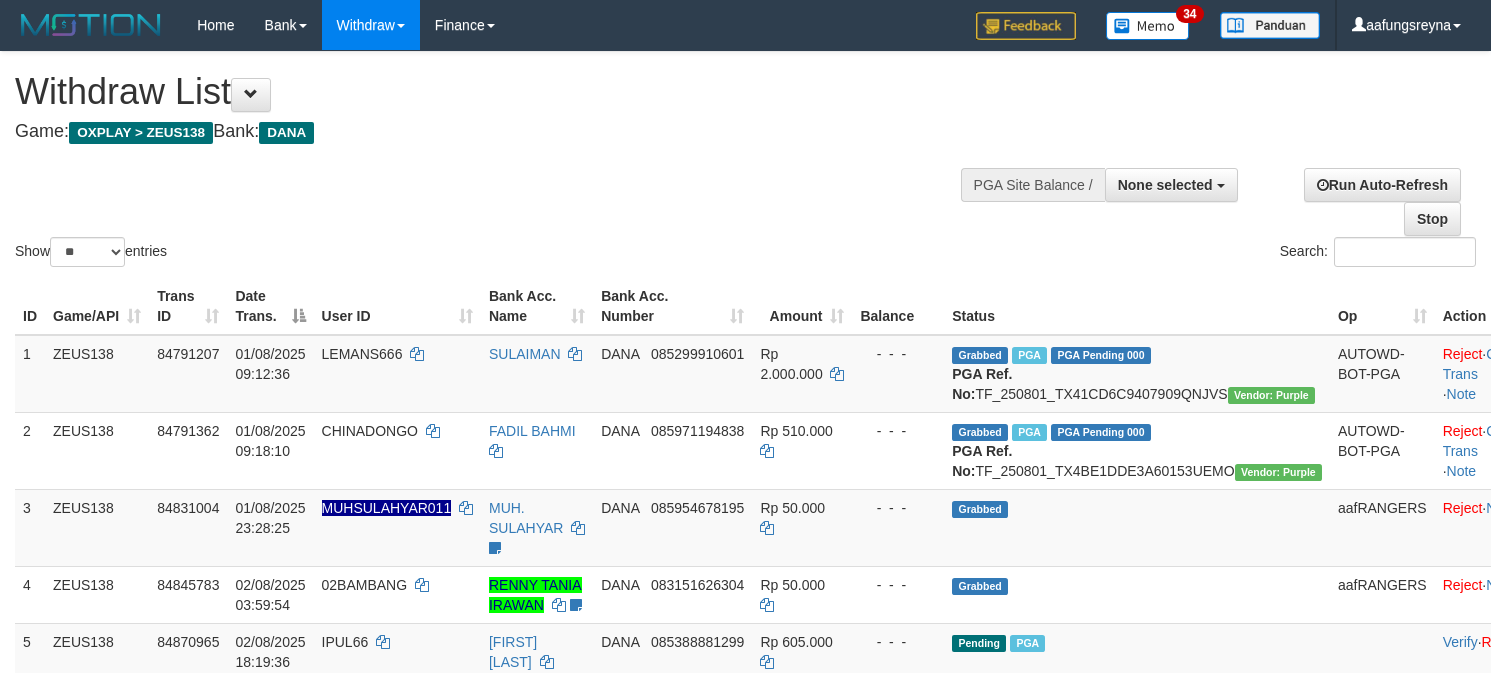 select 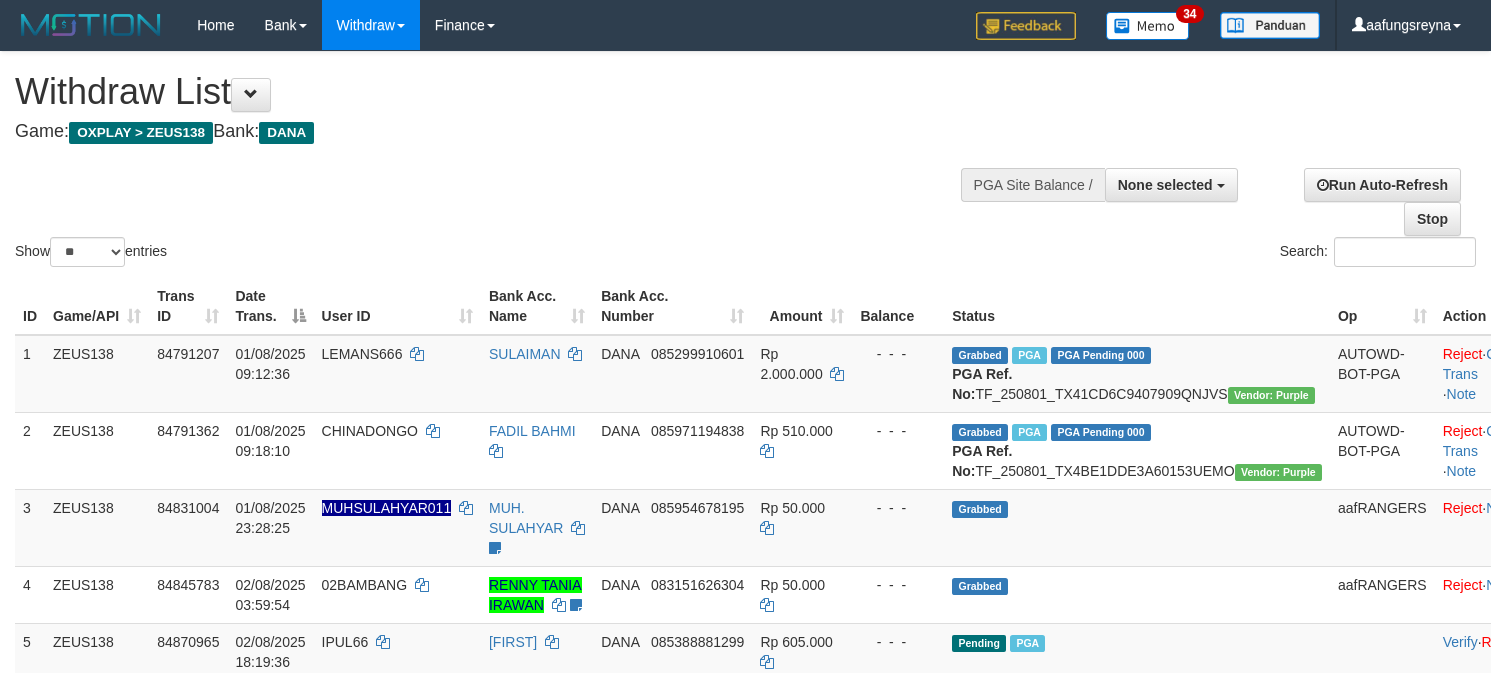 select 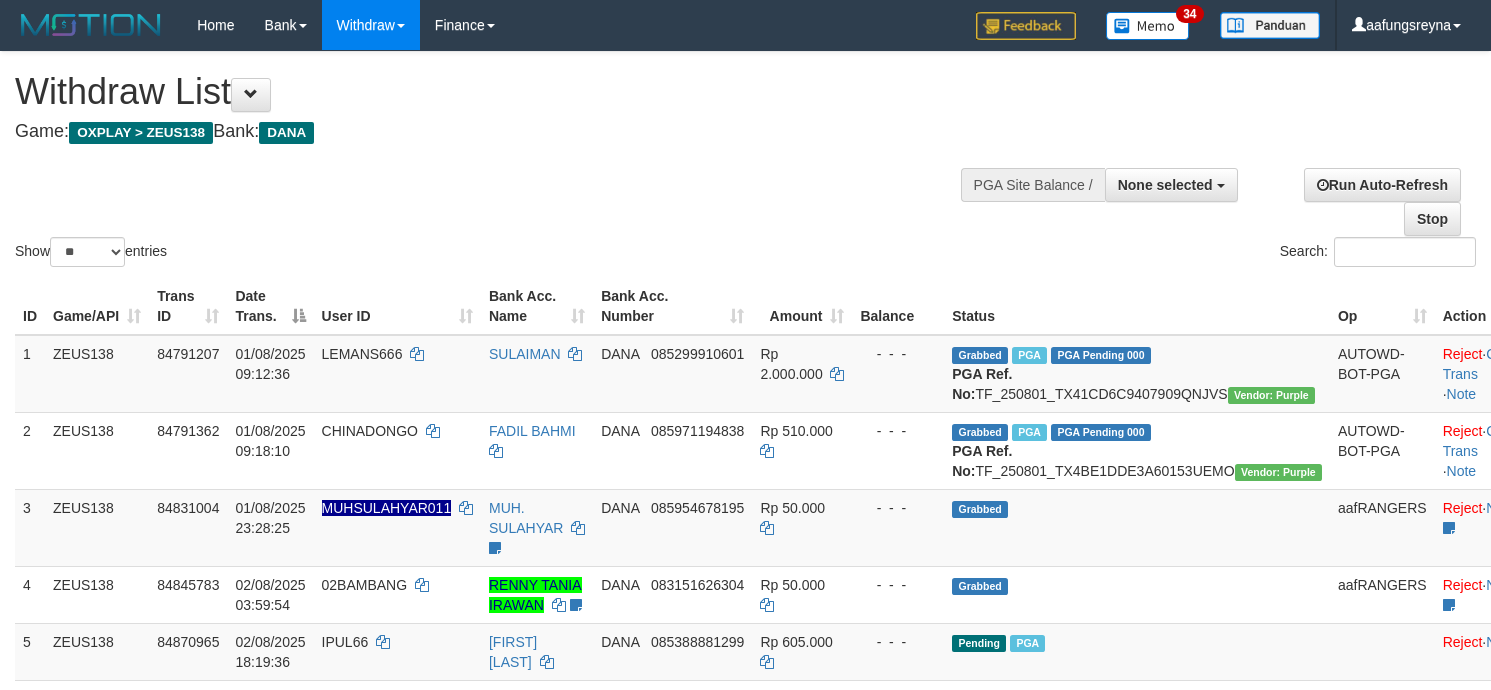 select 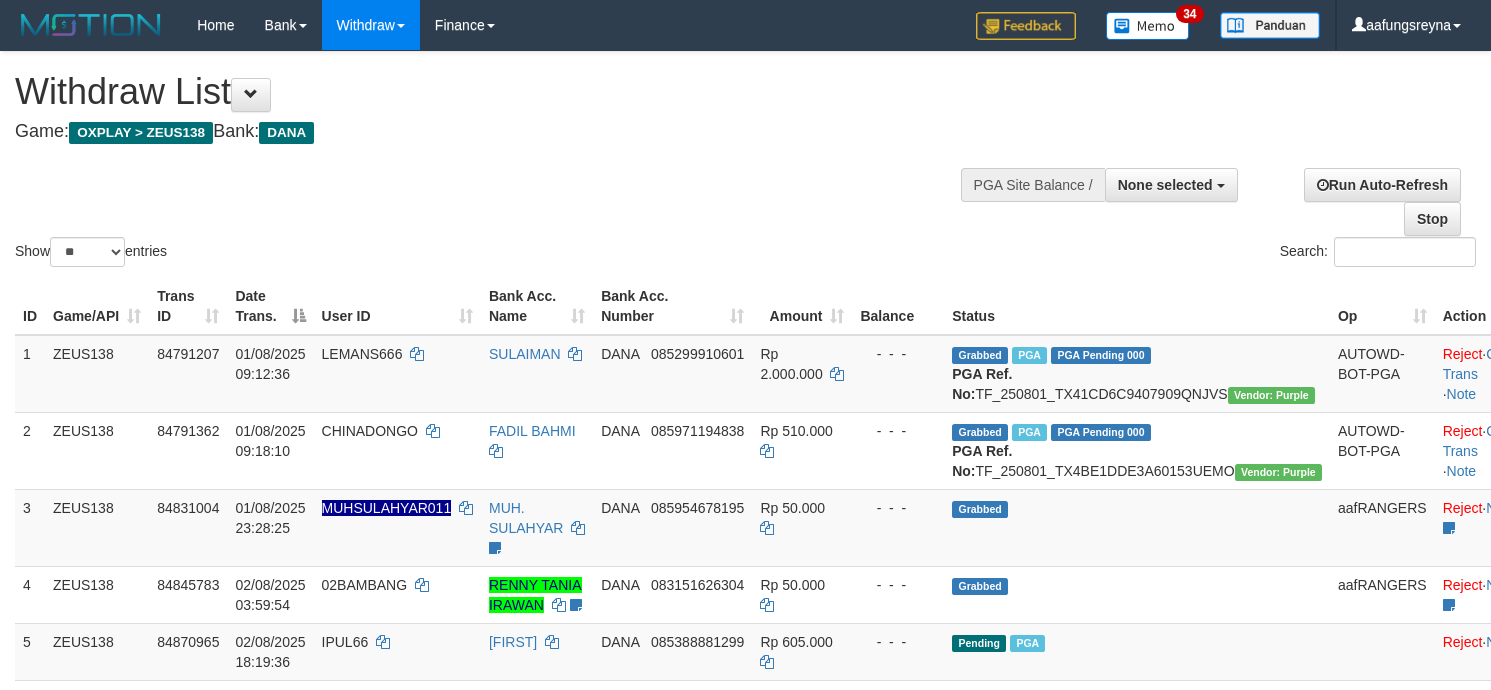select 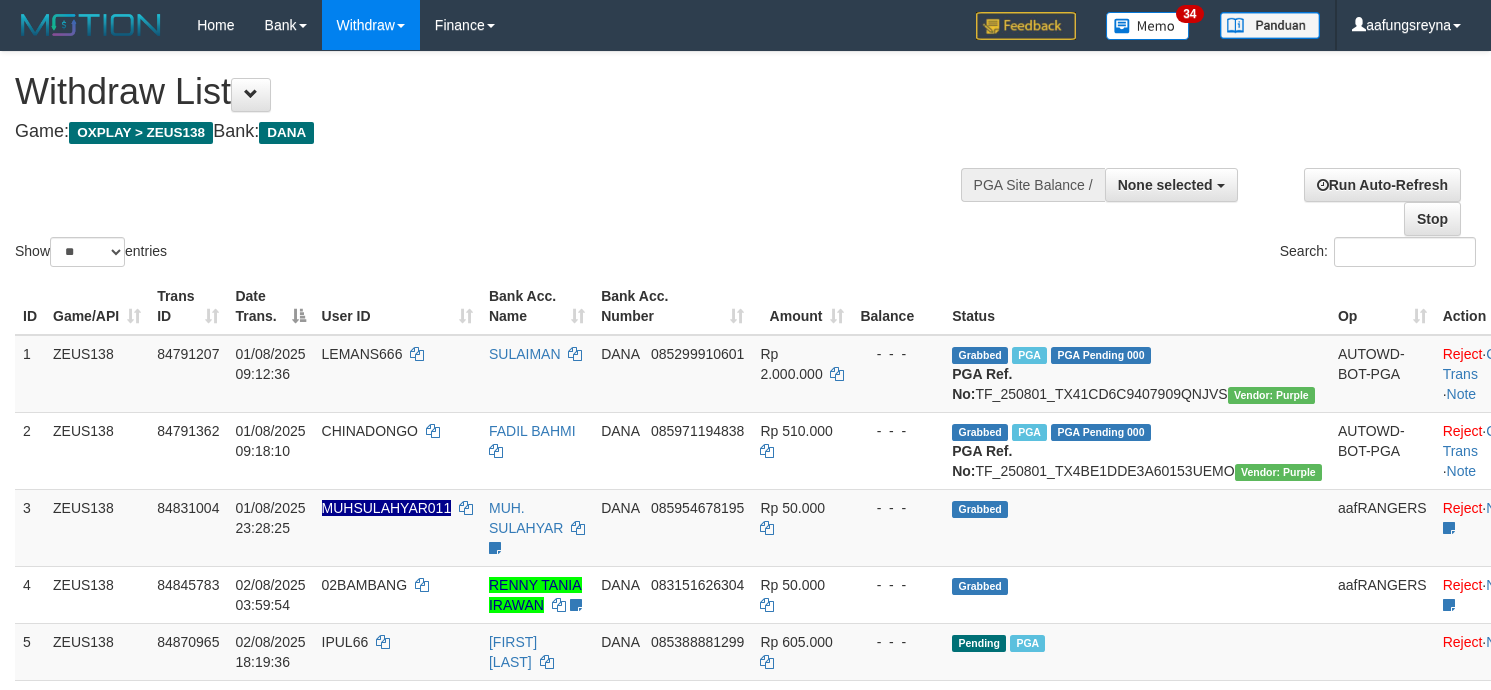 select 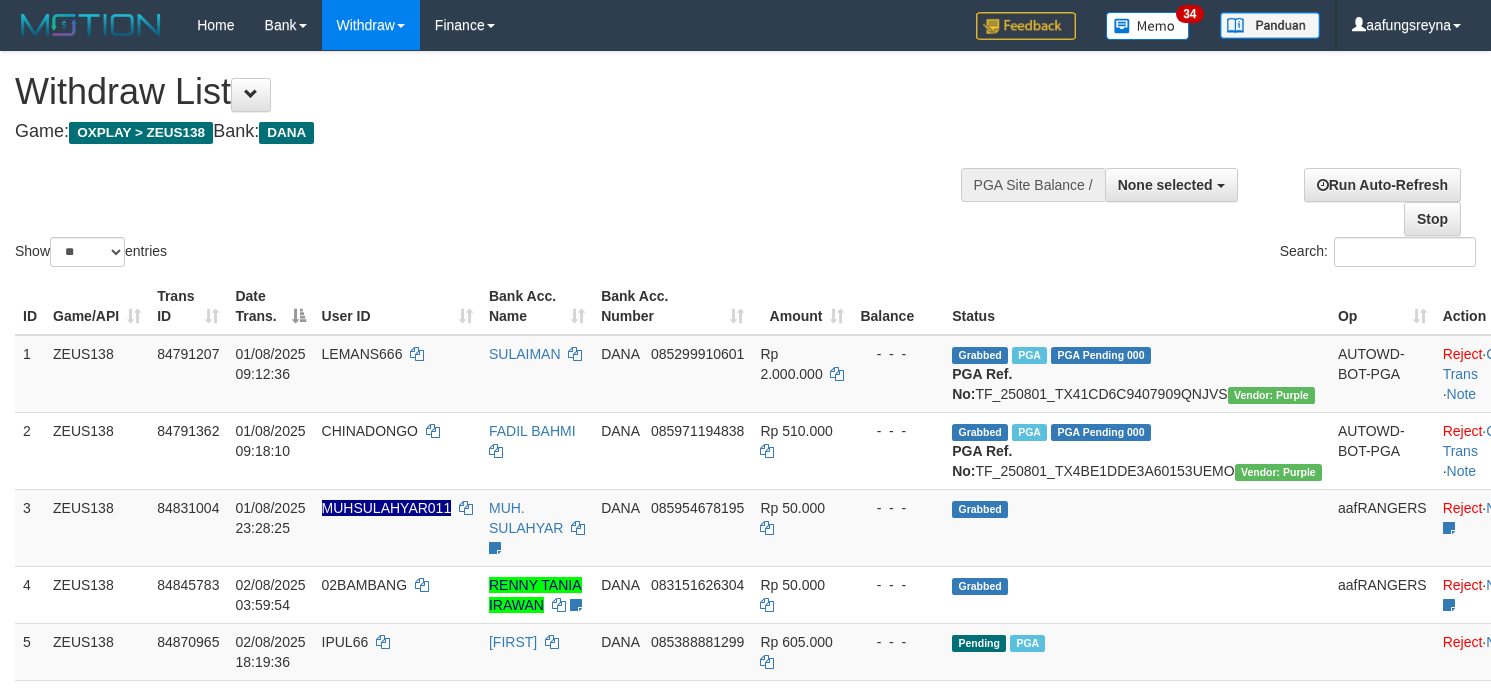 select 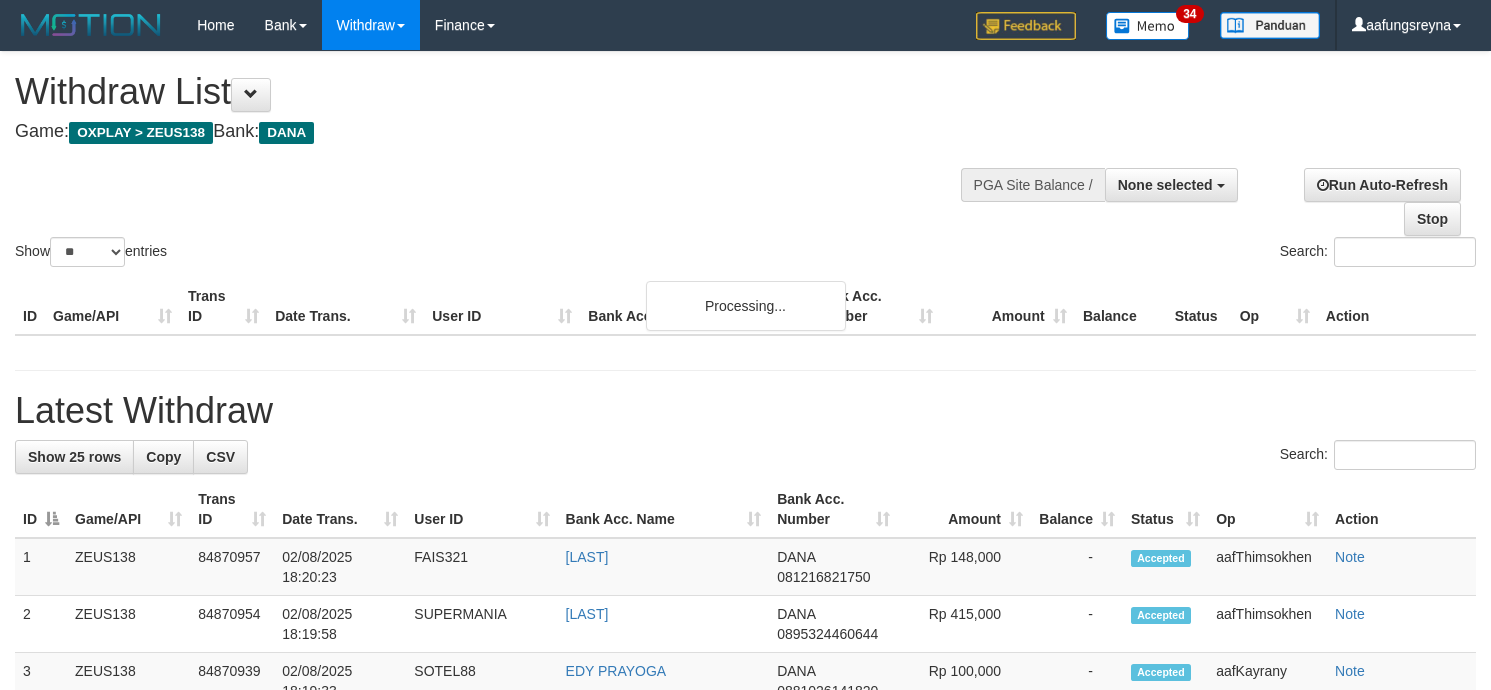select 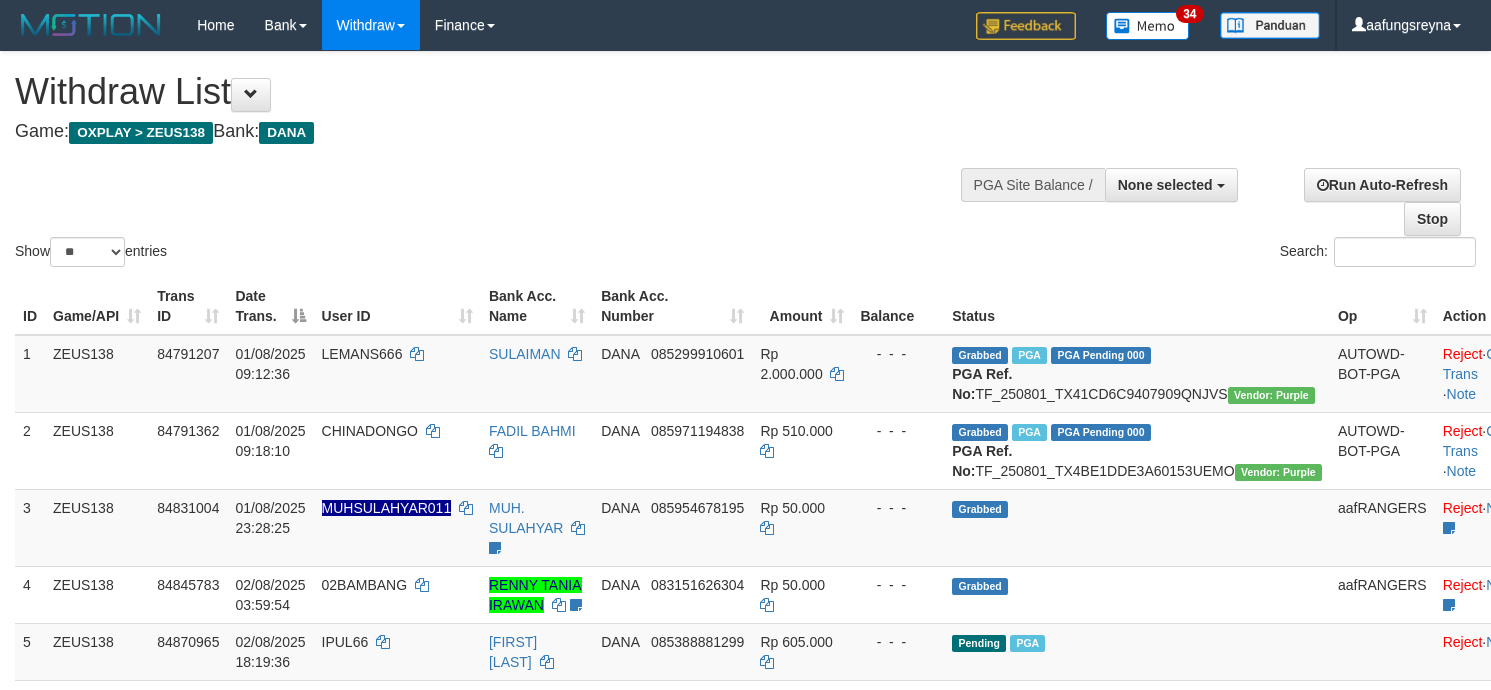 select 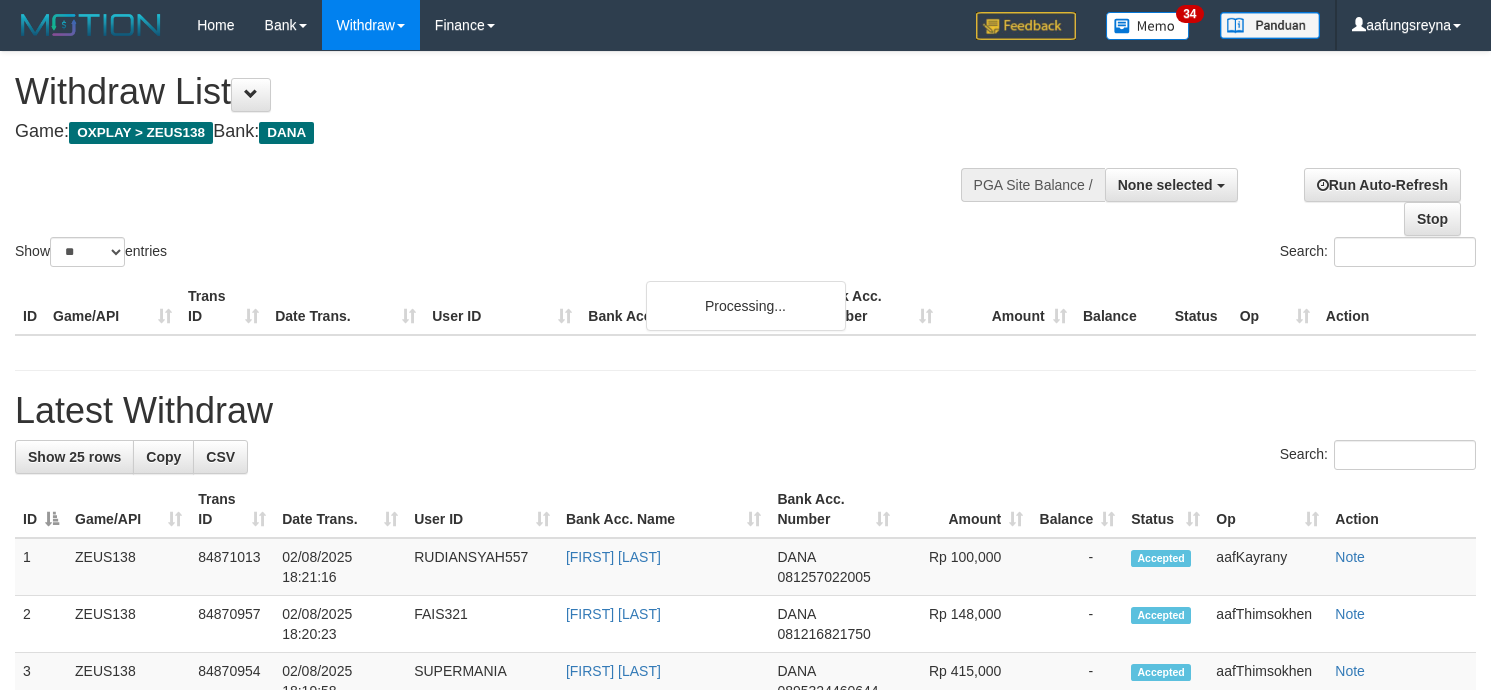 select 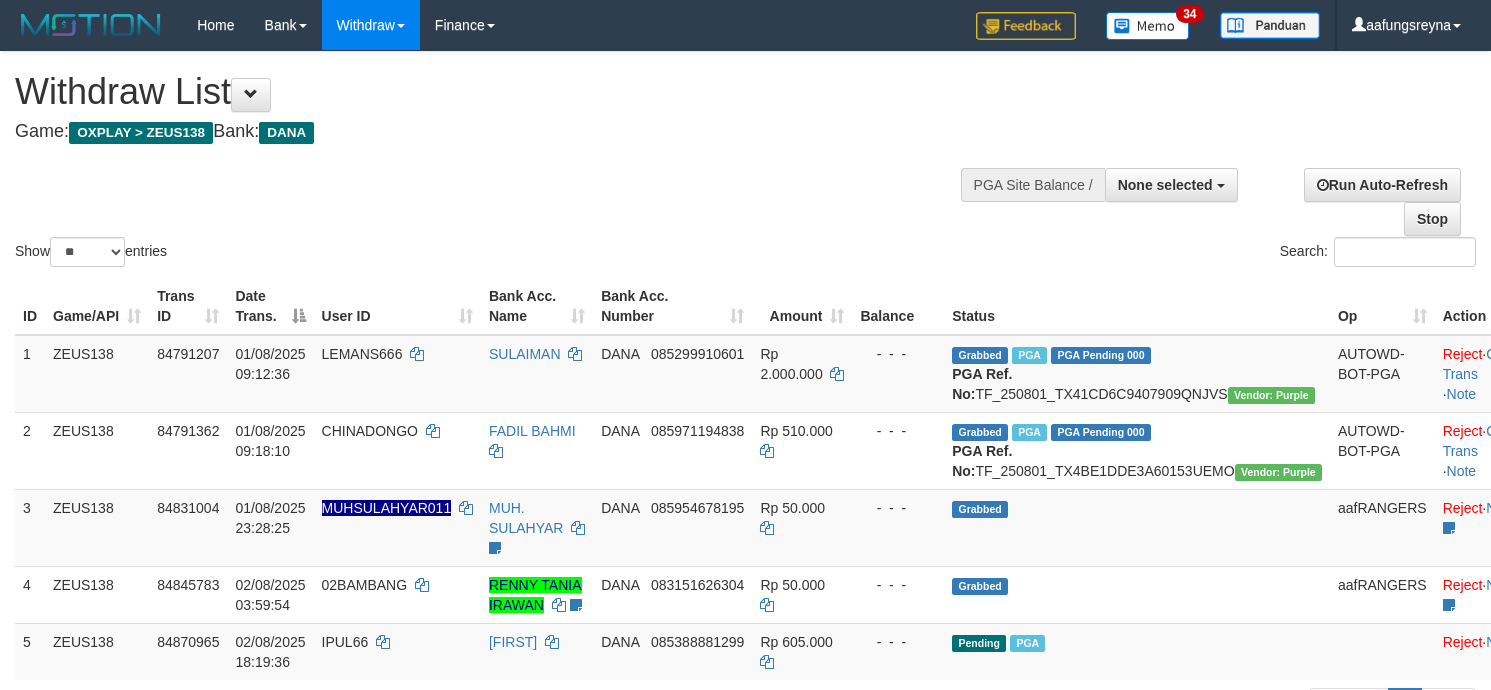 select 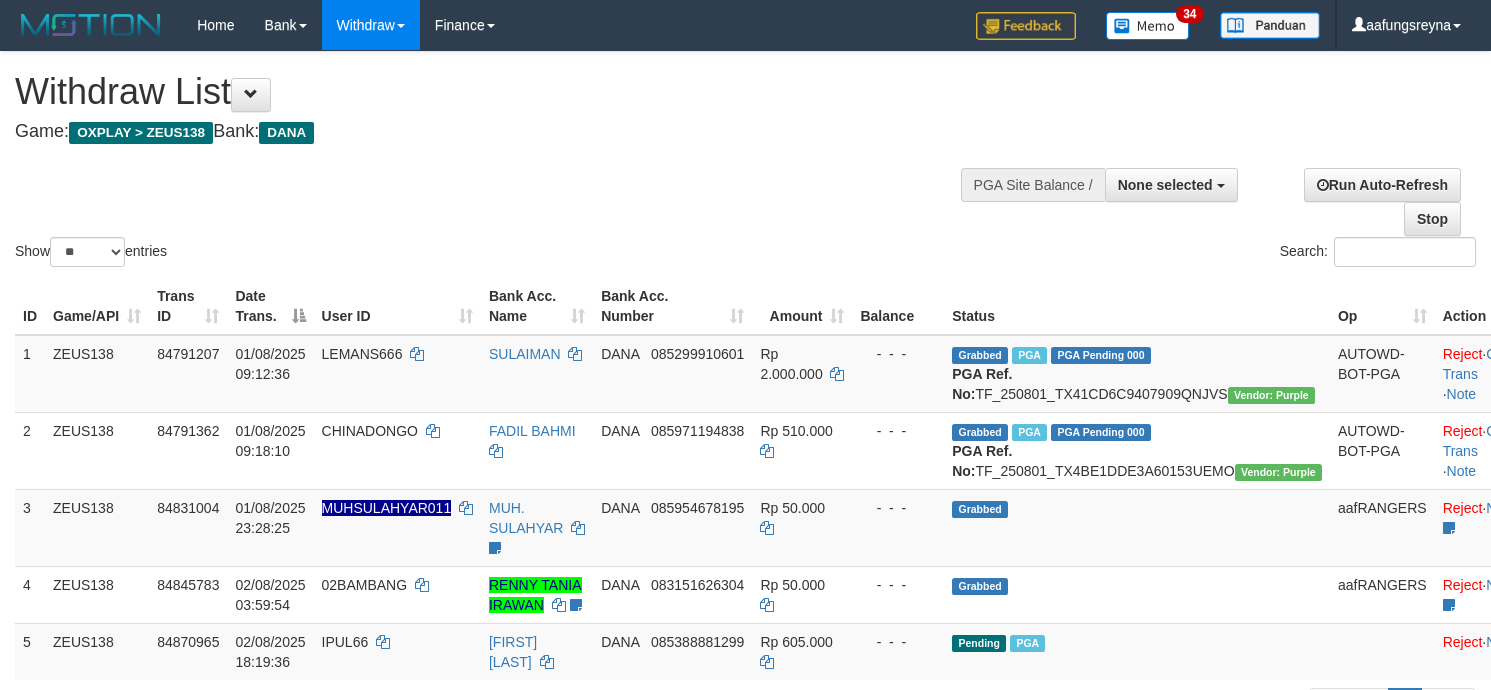 select 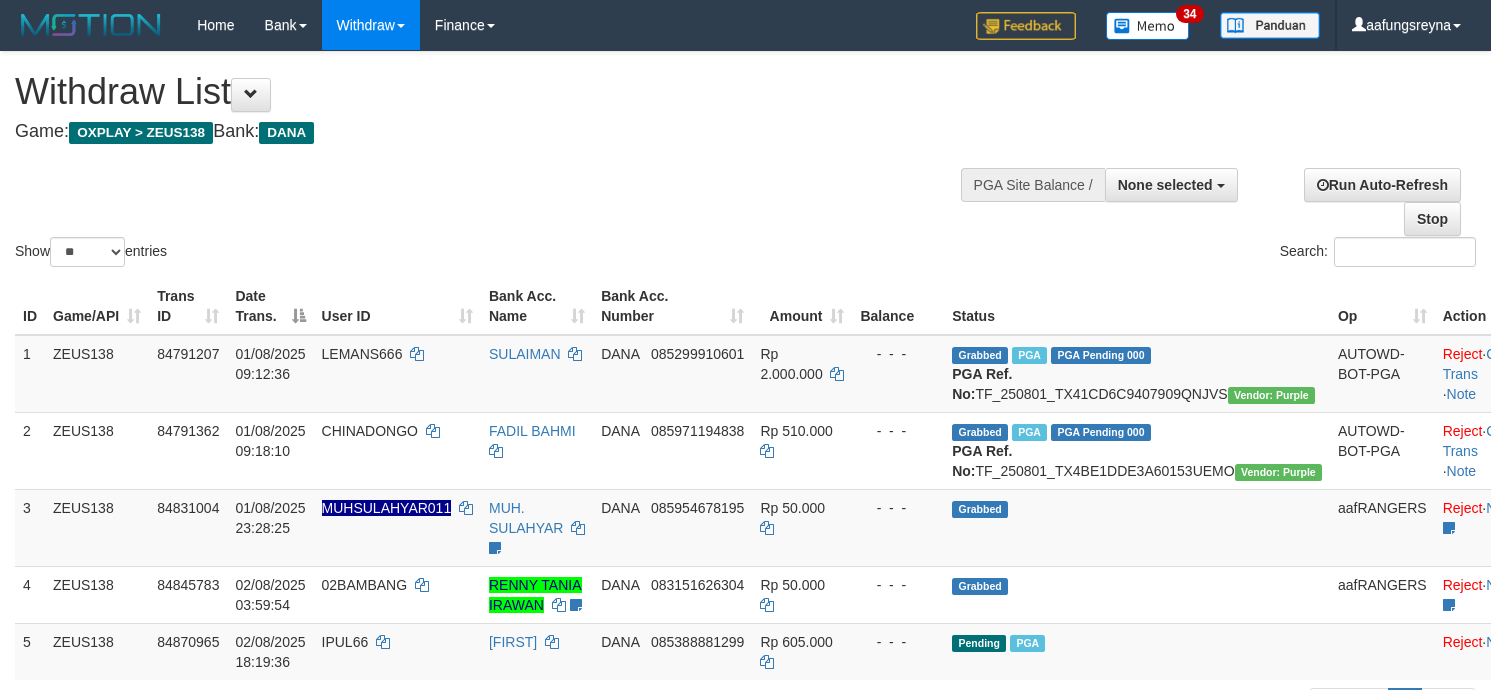 select 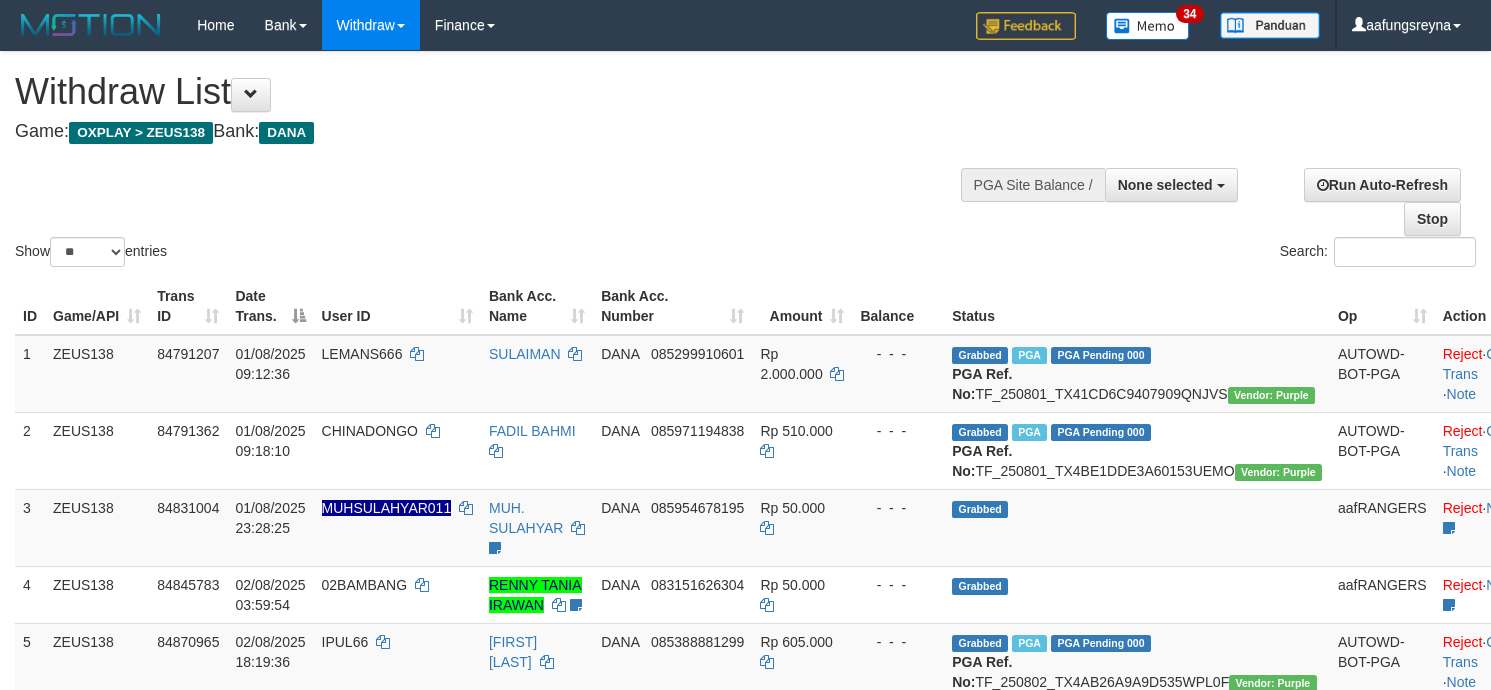 select 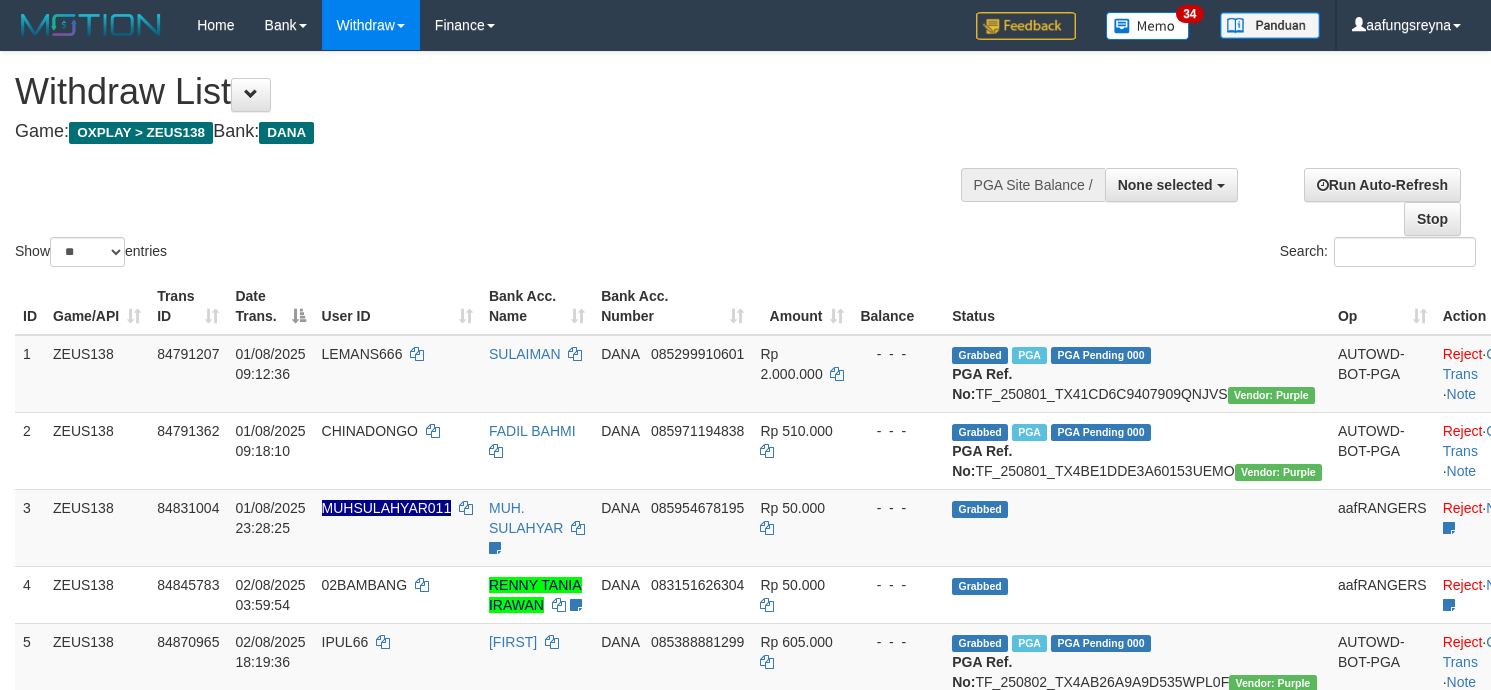 select 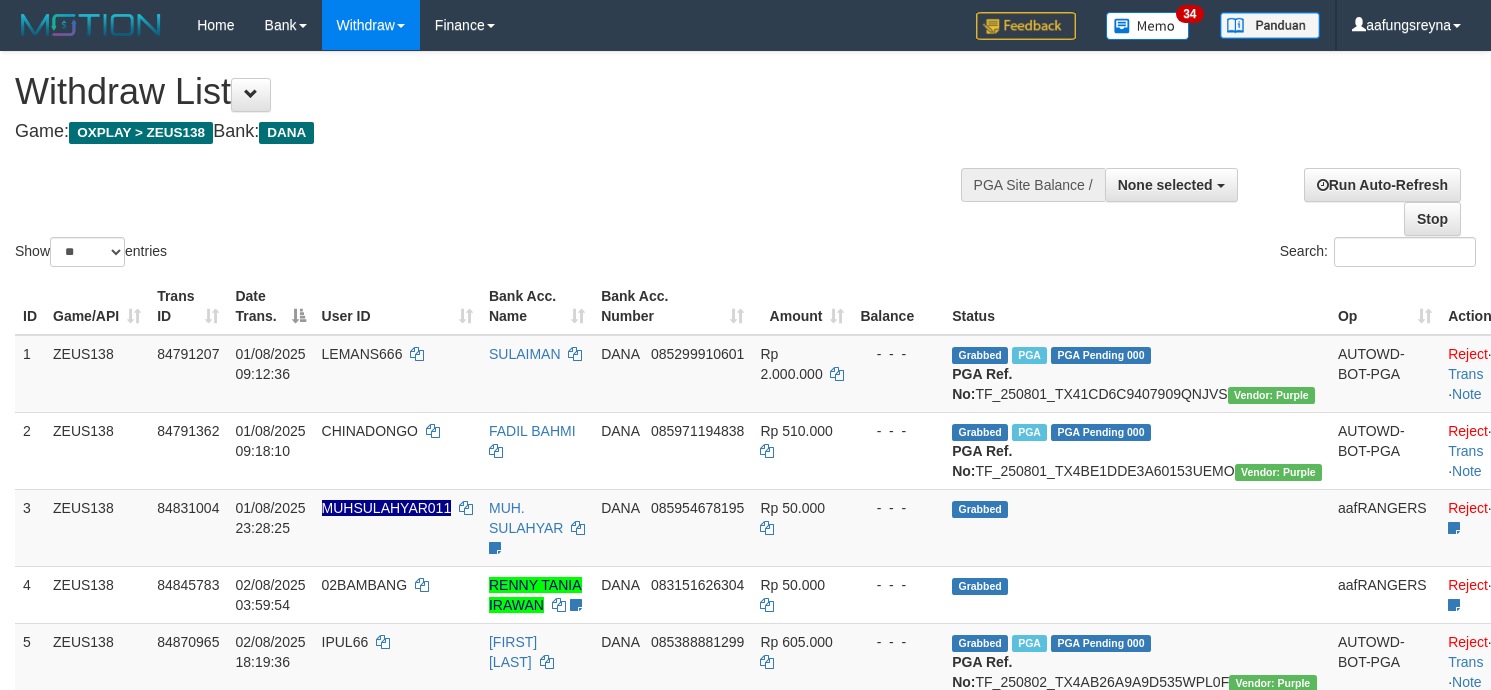 select 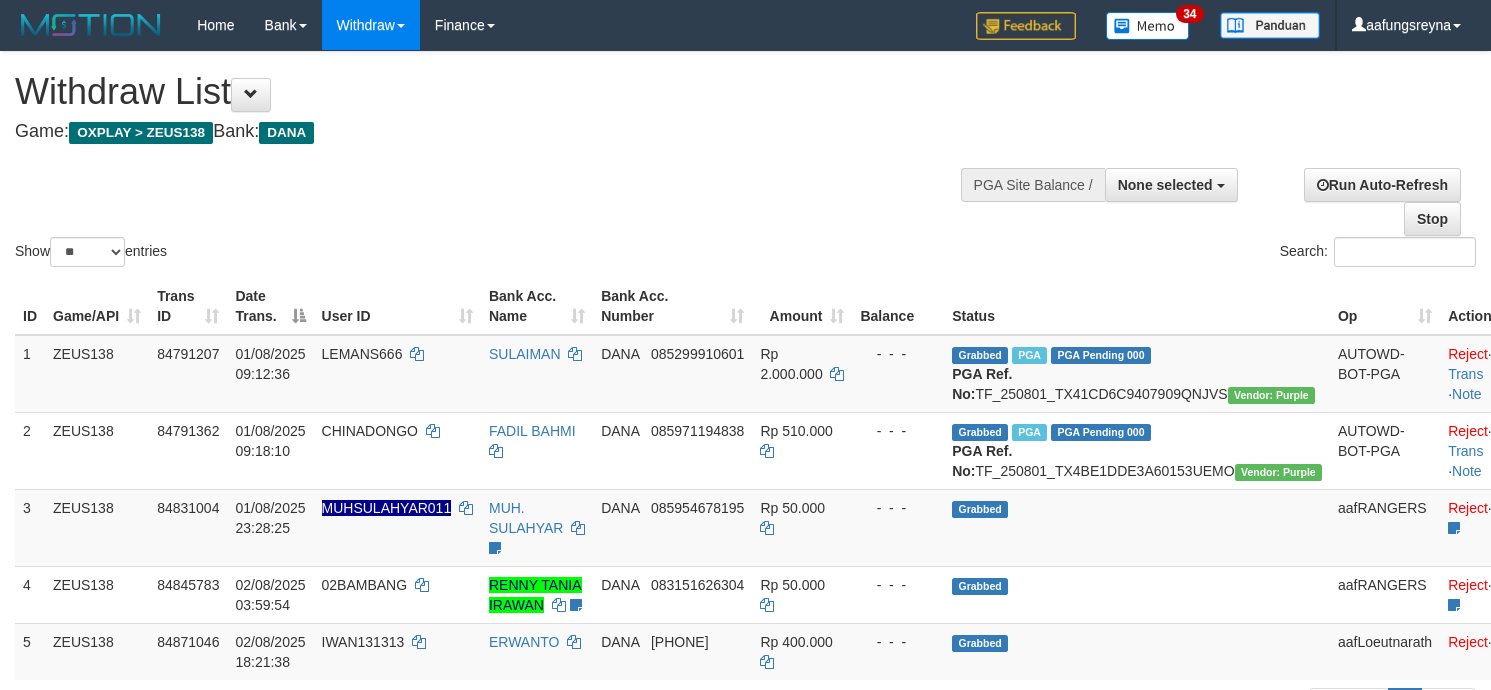 select 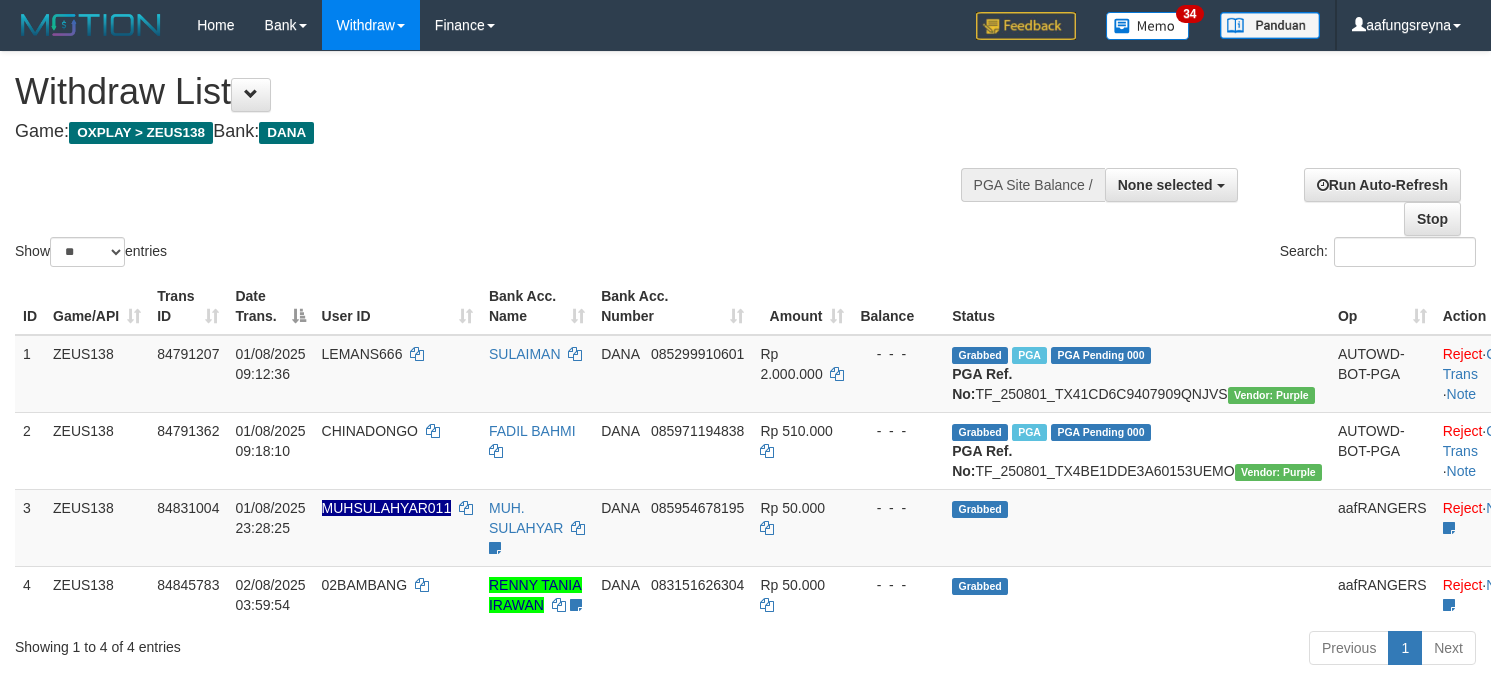 select 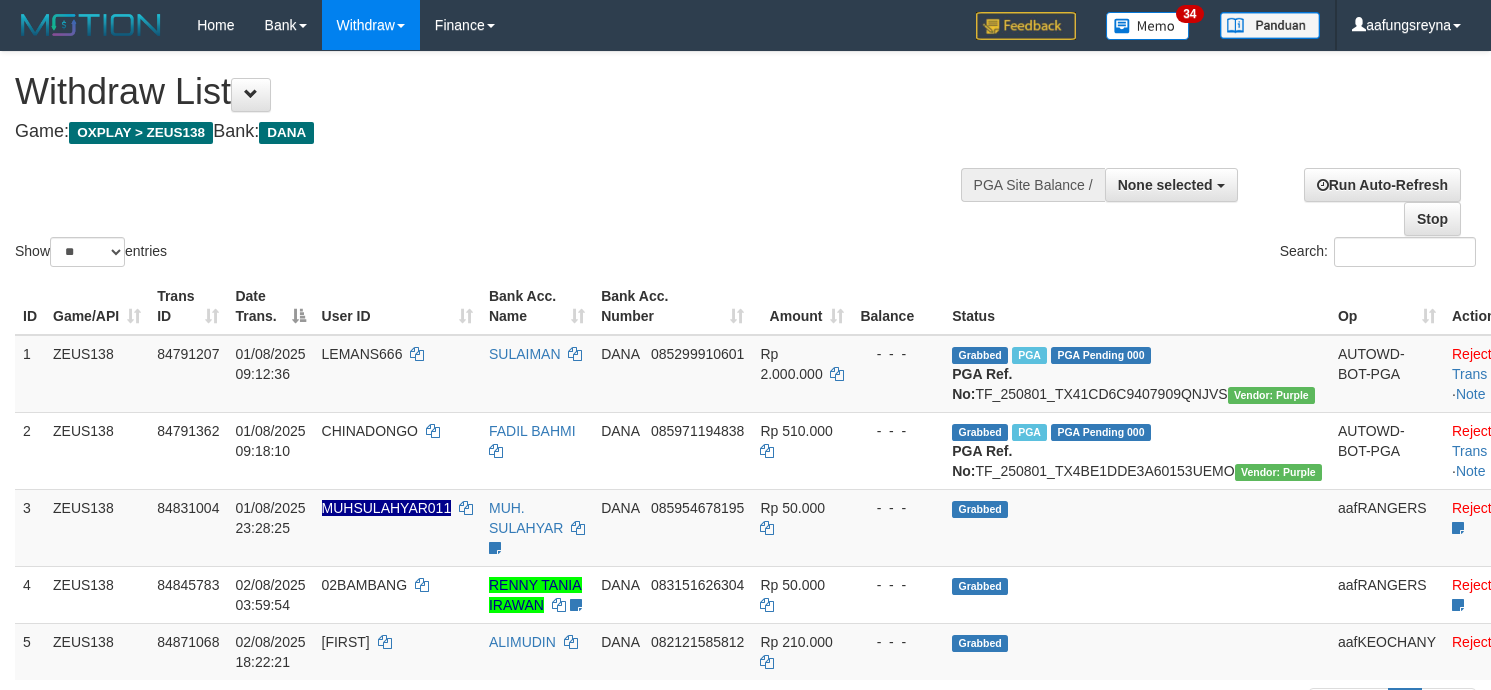 select 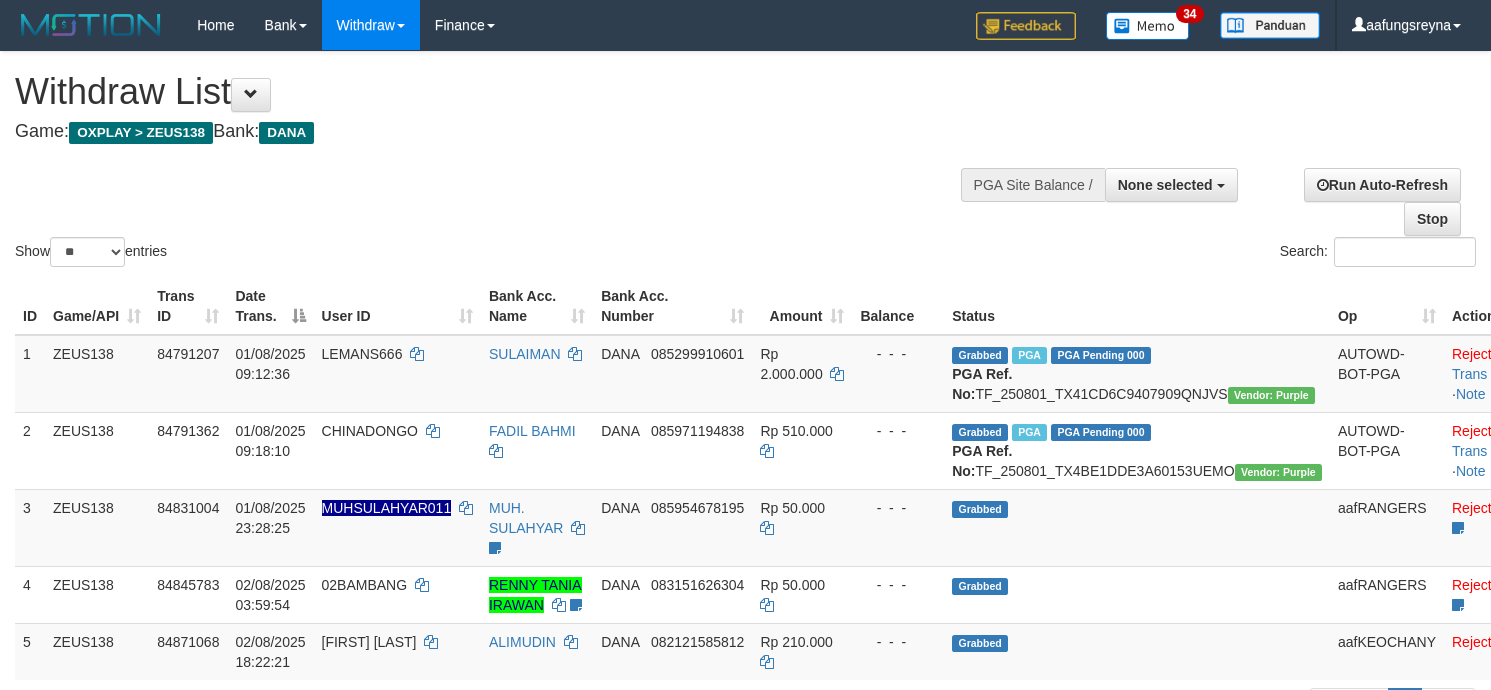 select 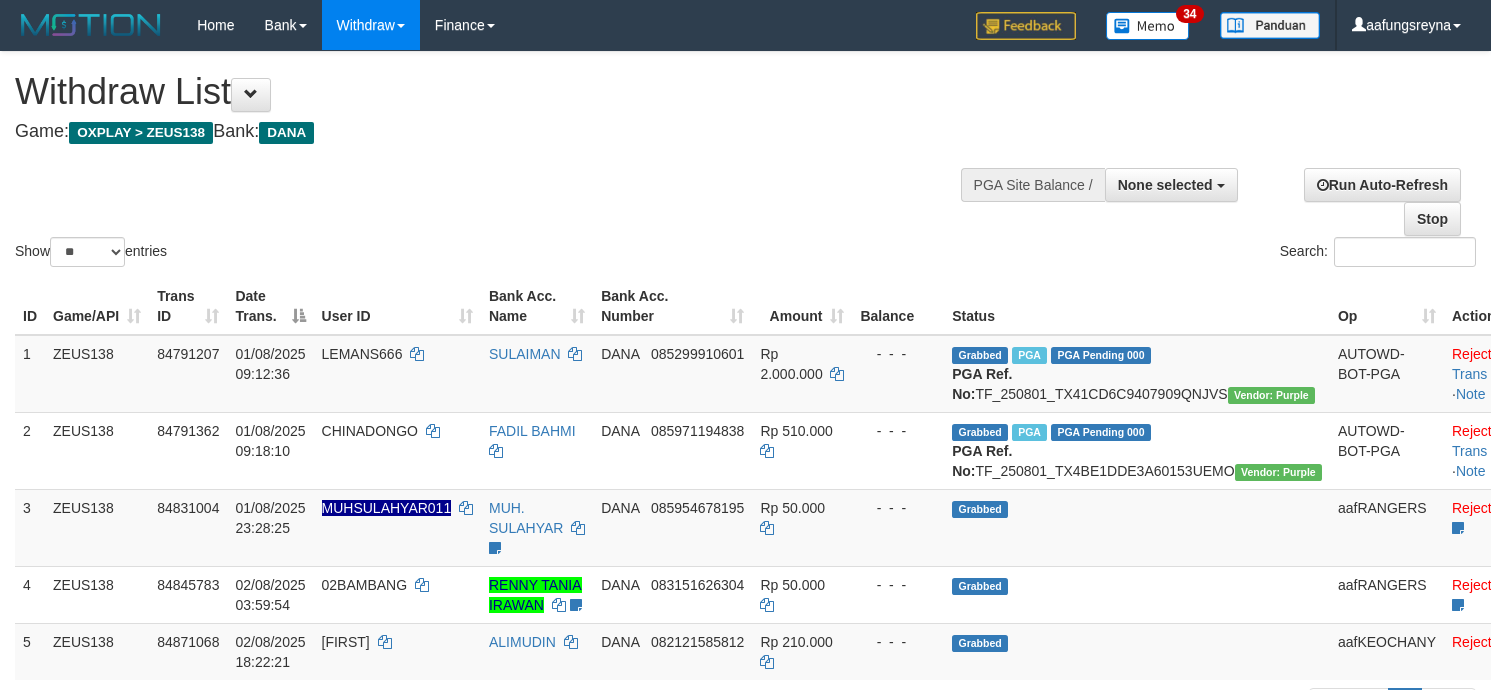 select 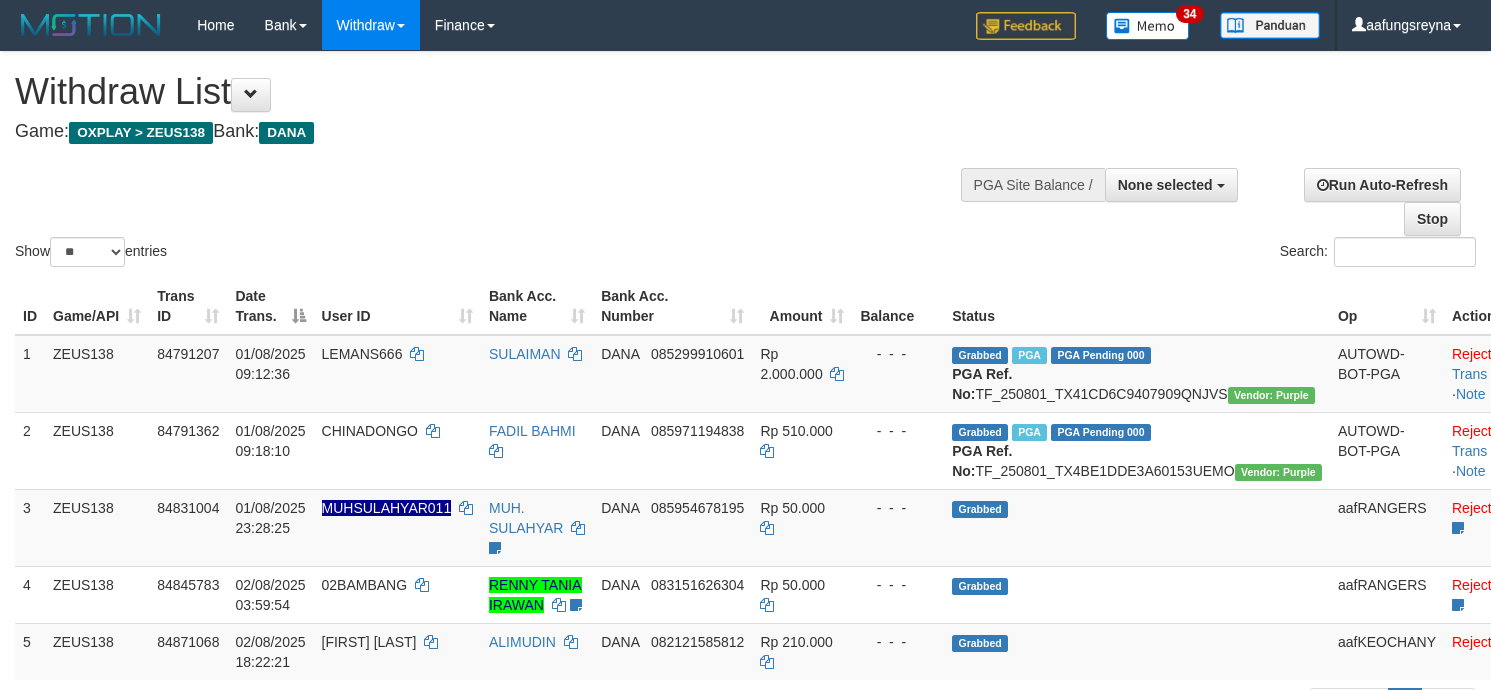 select 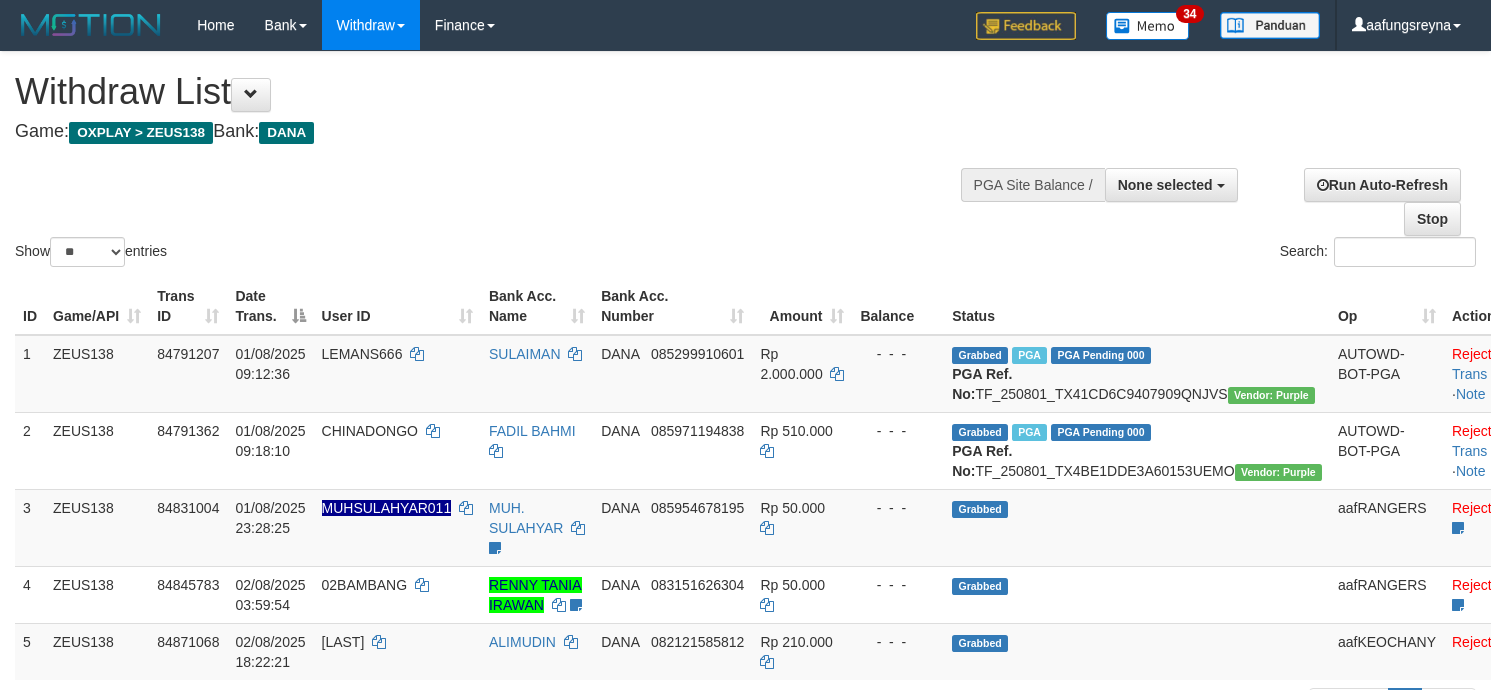 select 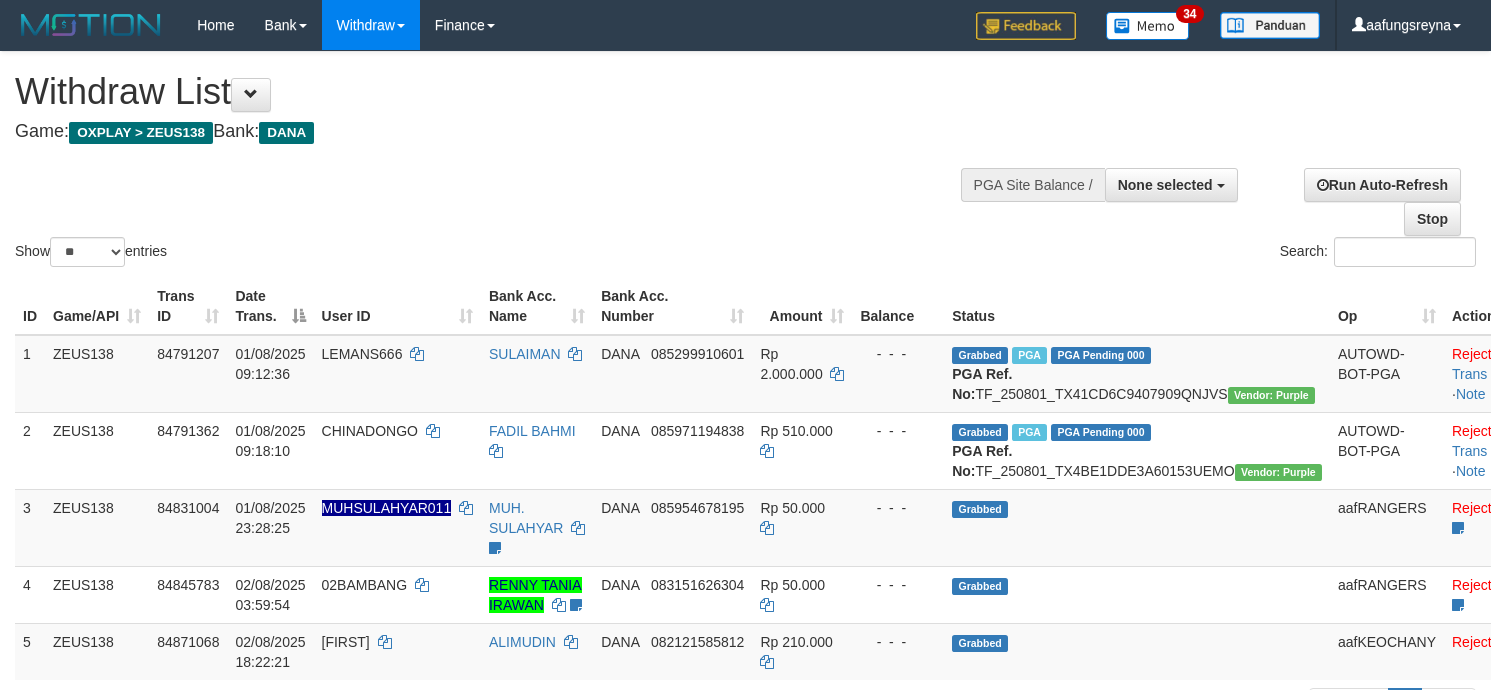select 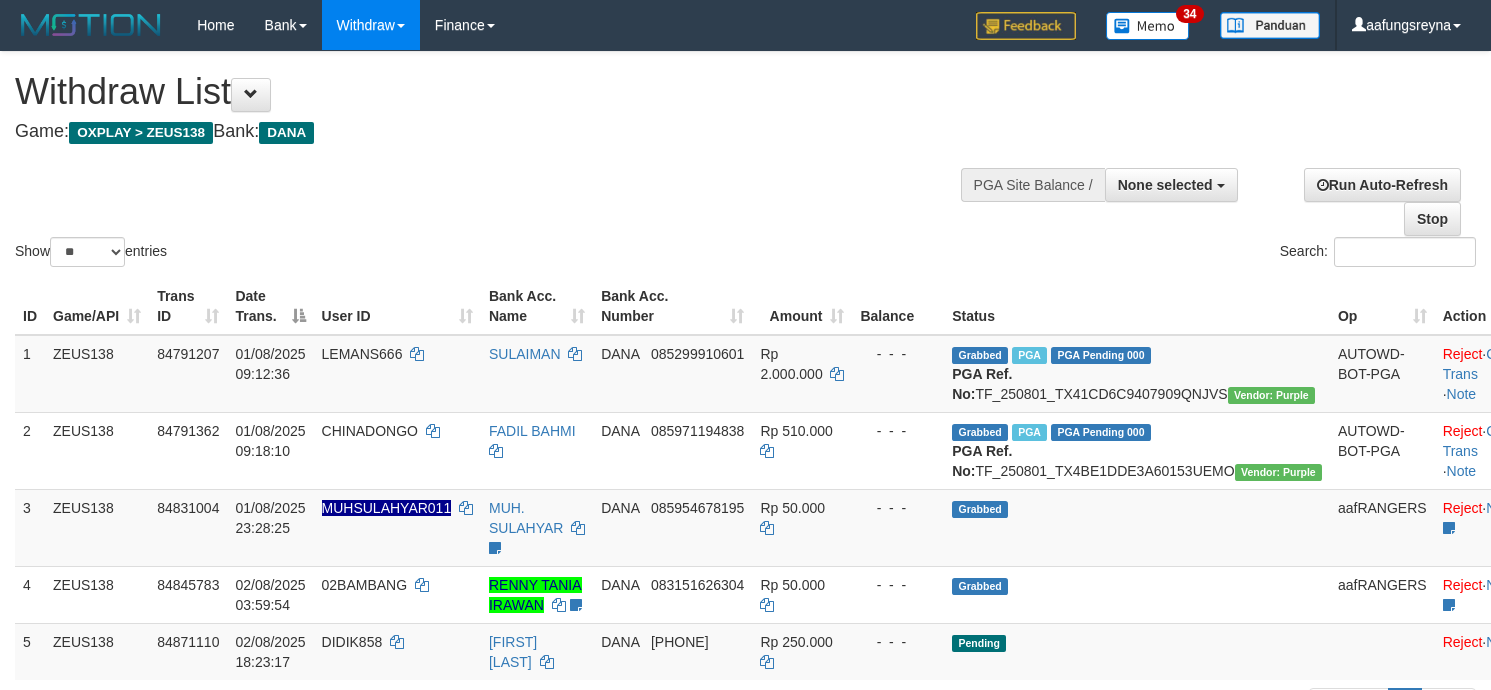 select 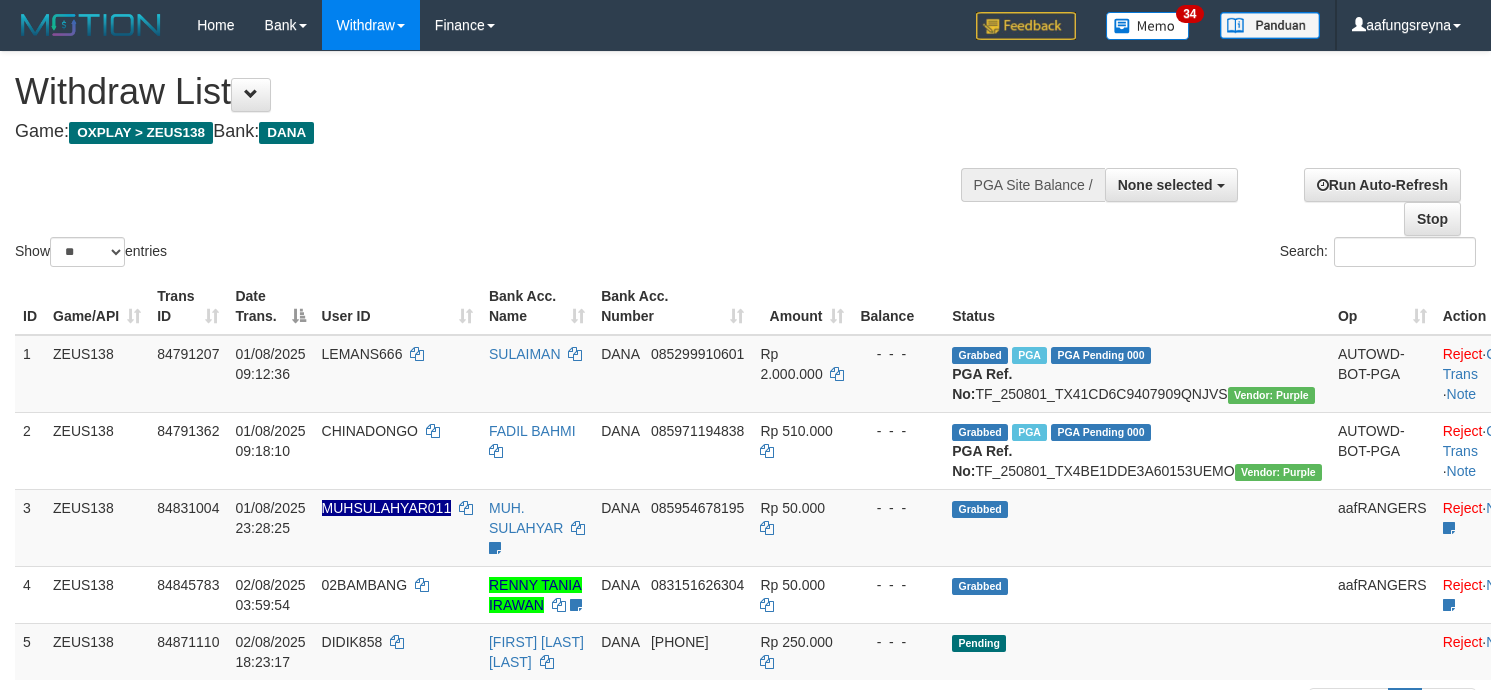 select 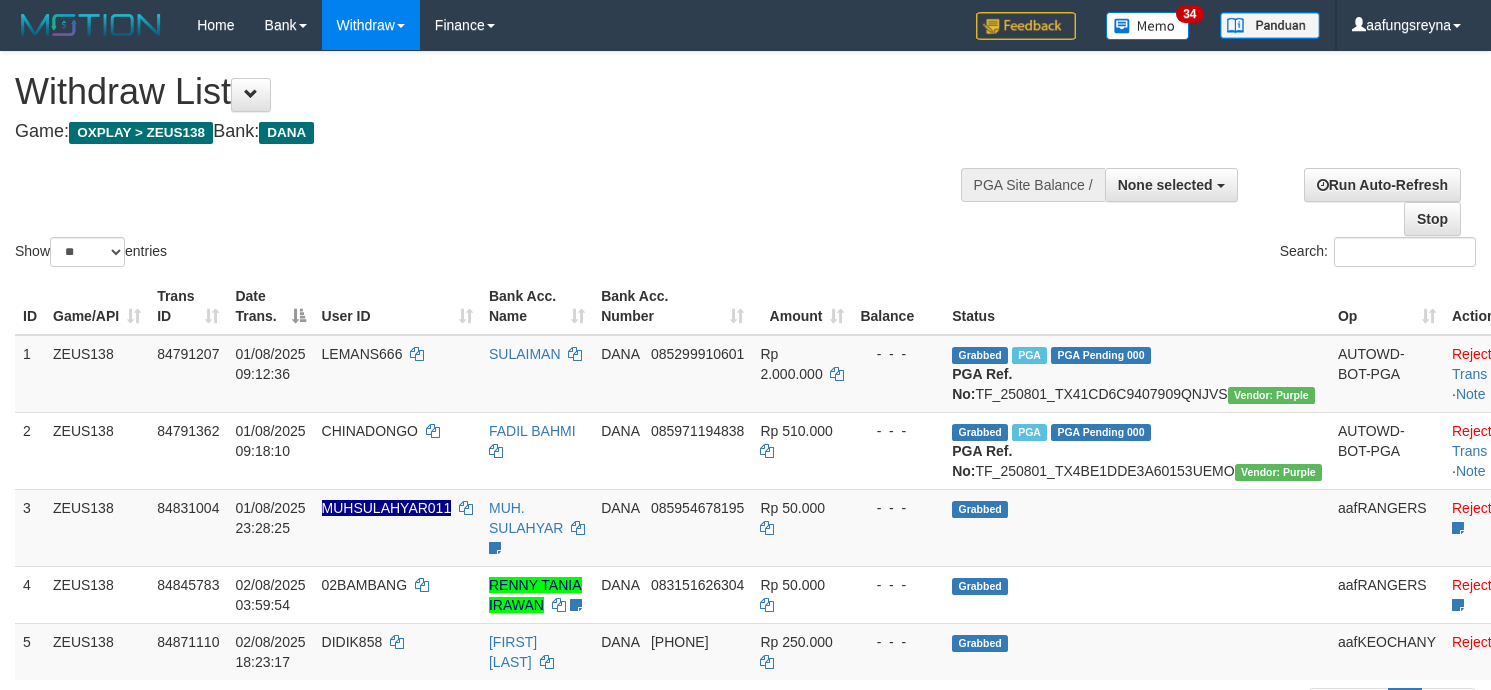 select 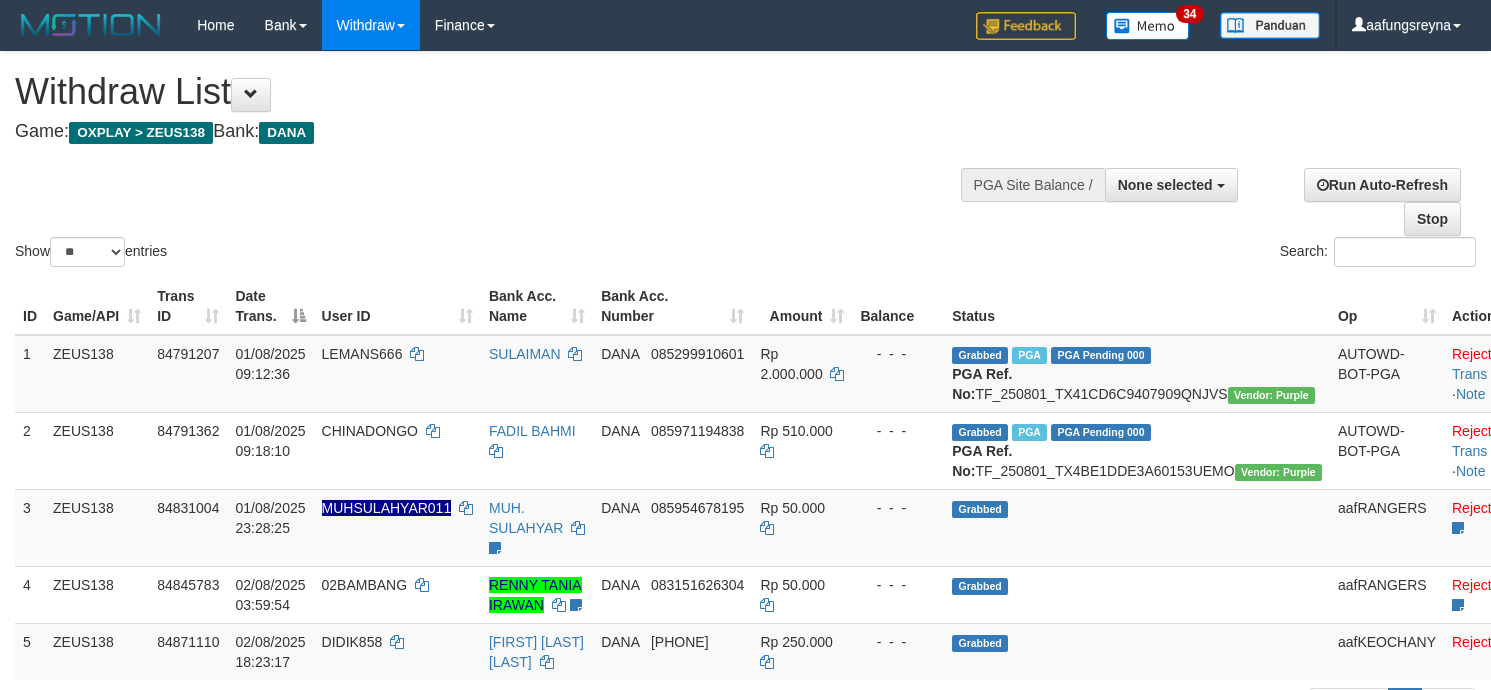 select 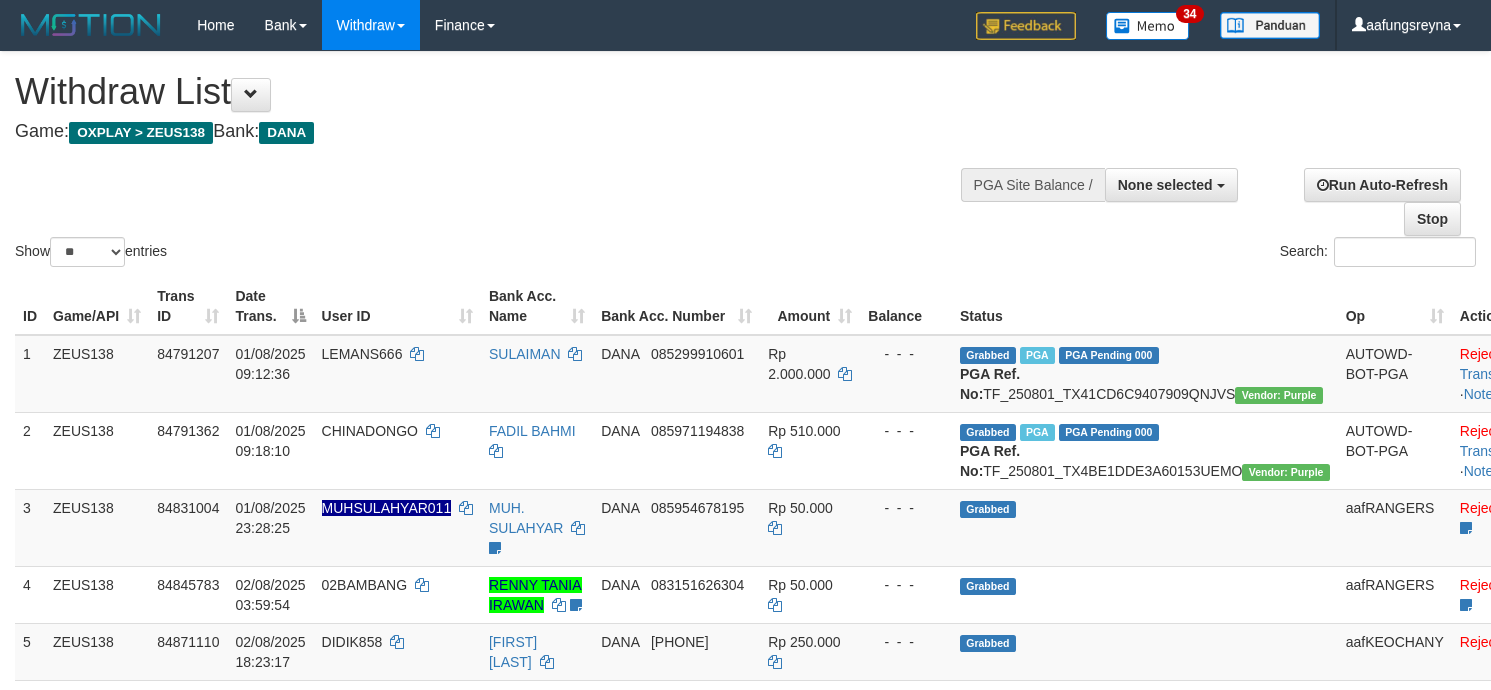 select 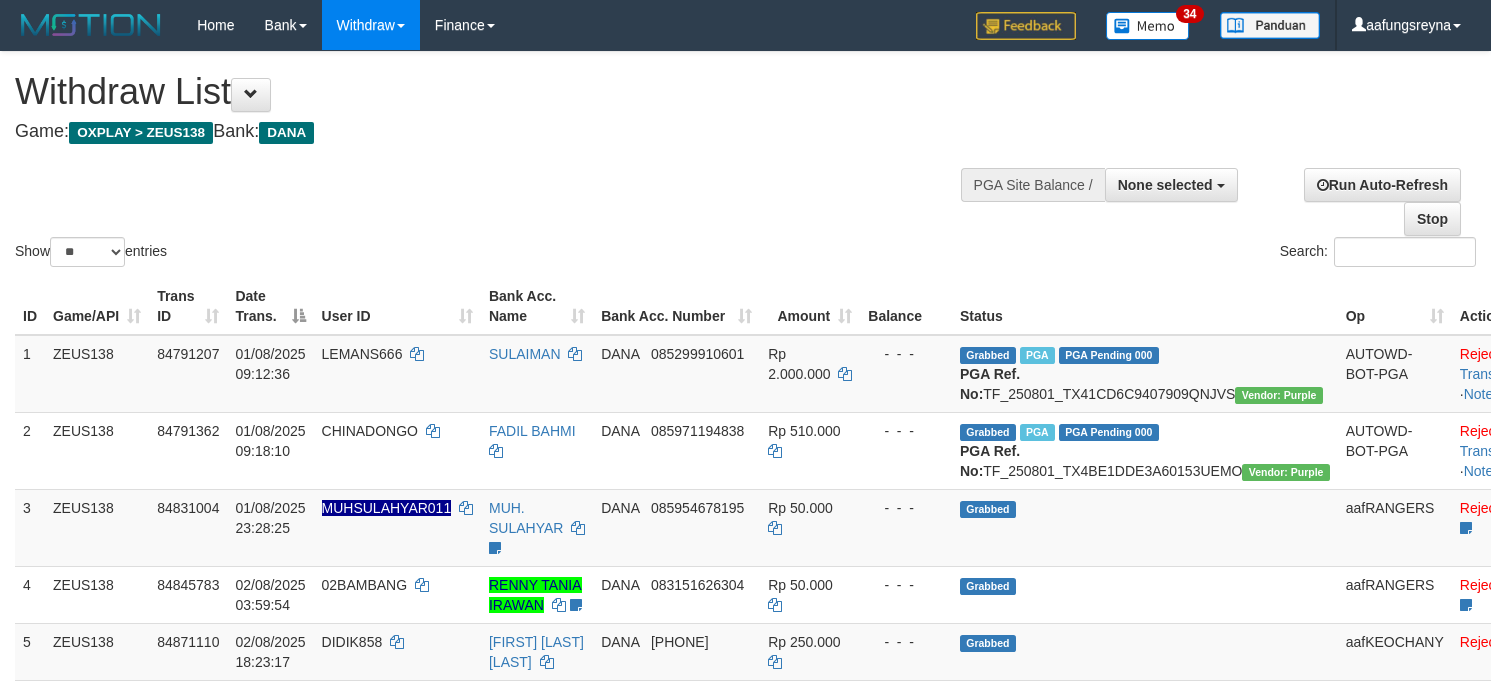 select 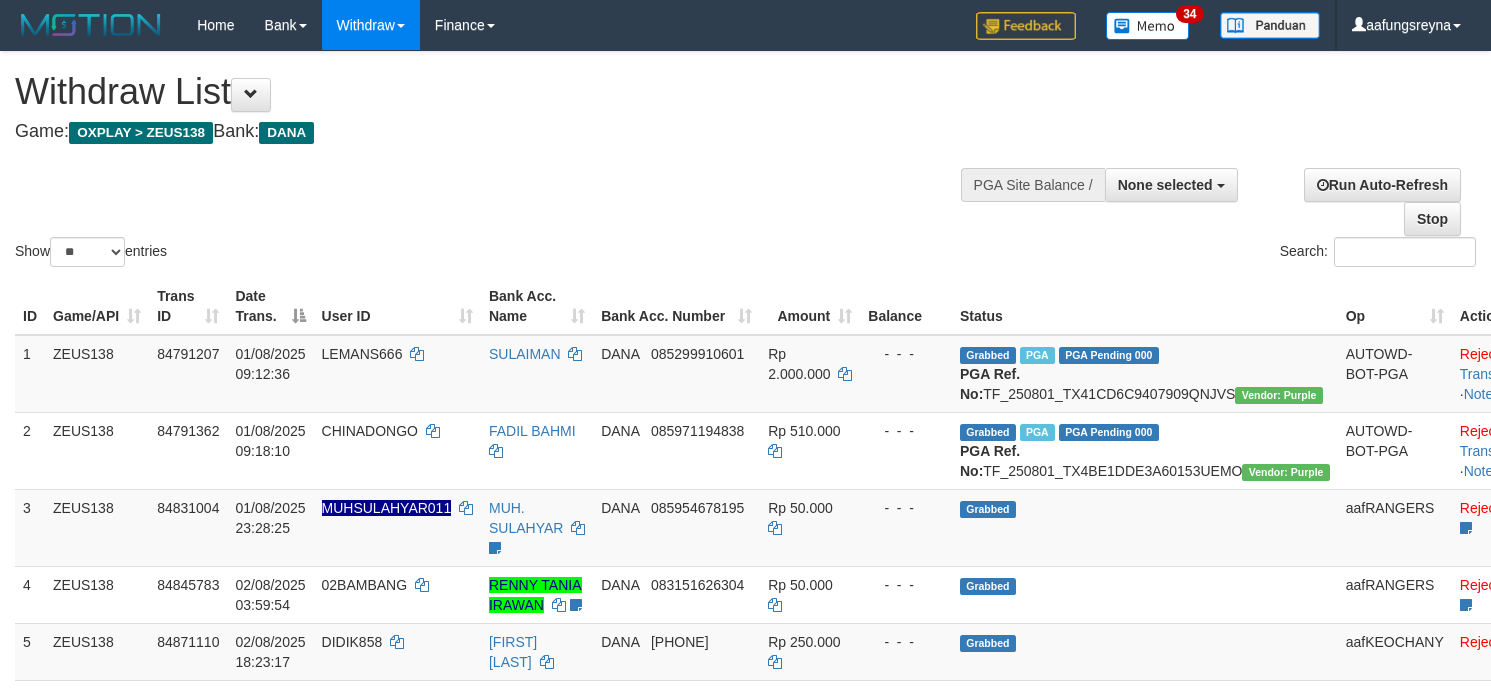 select 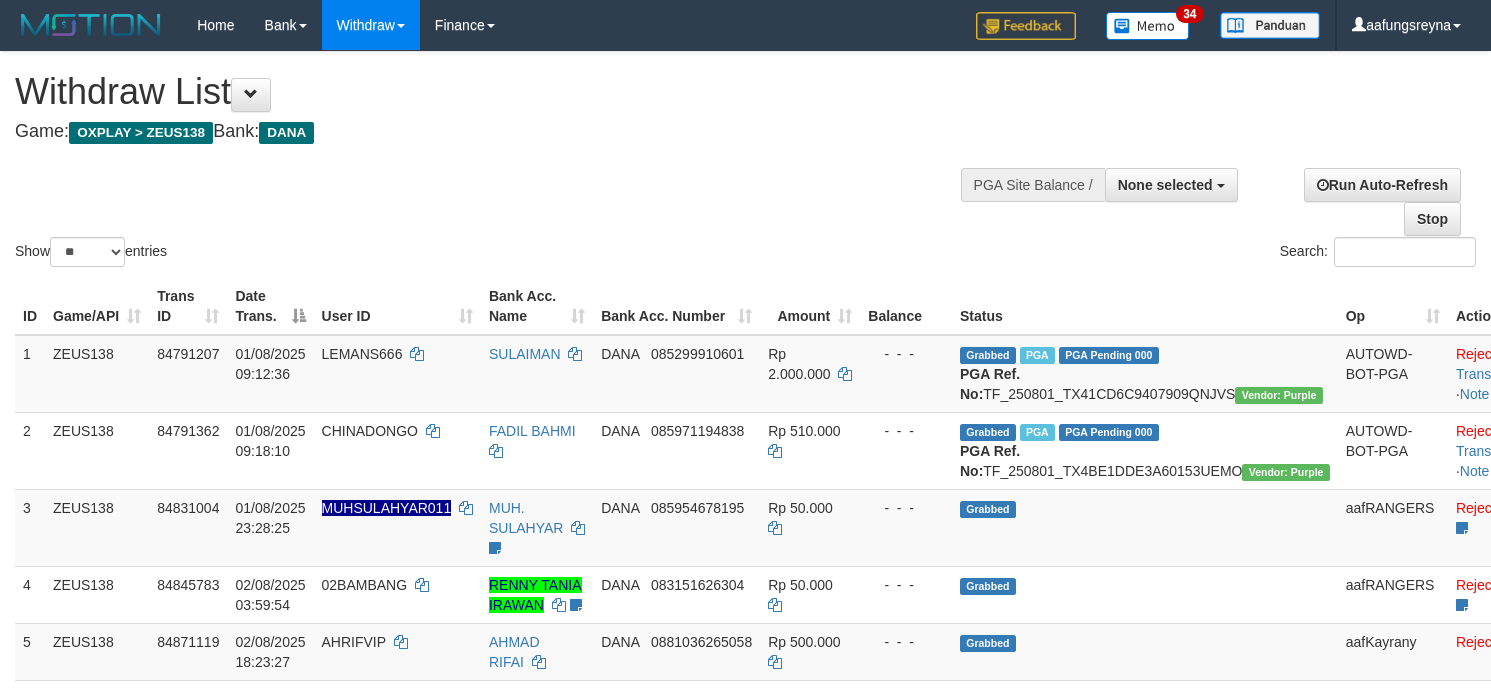 select 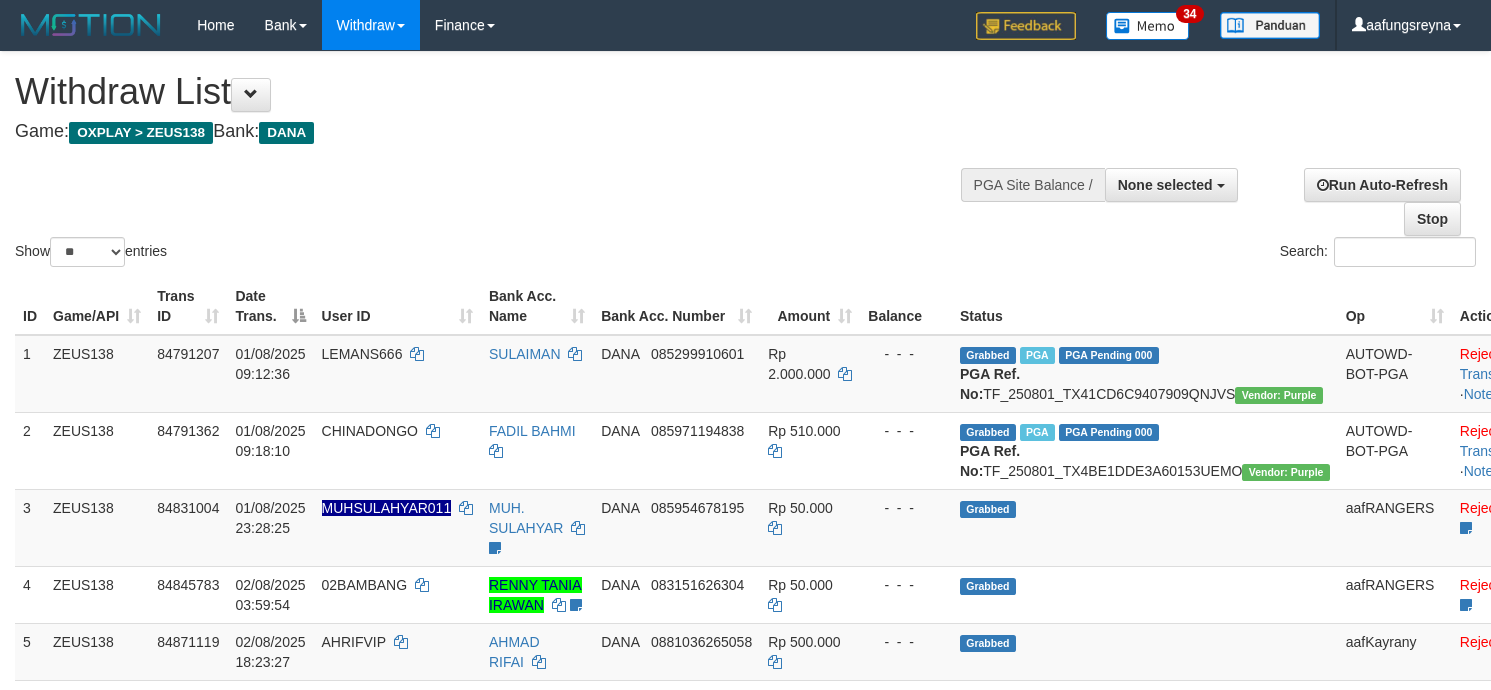 select 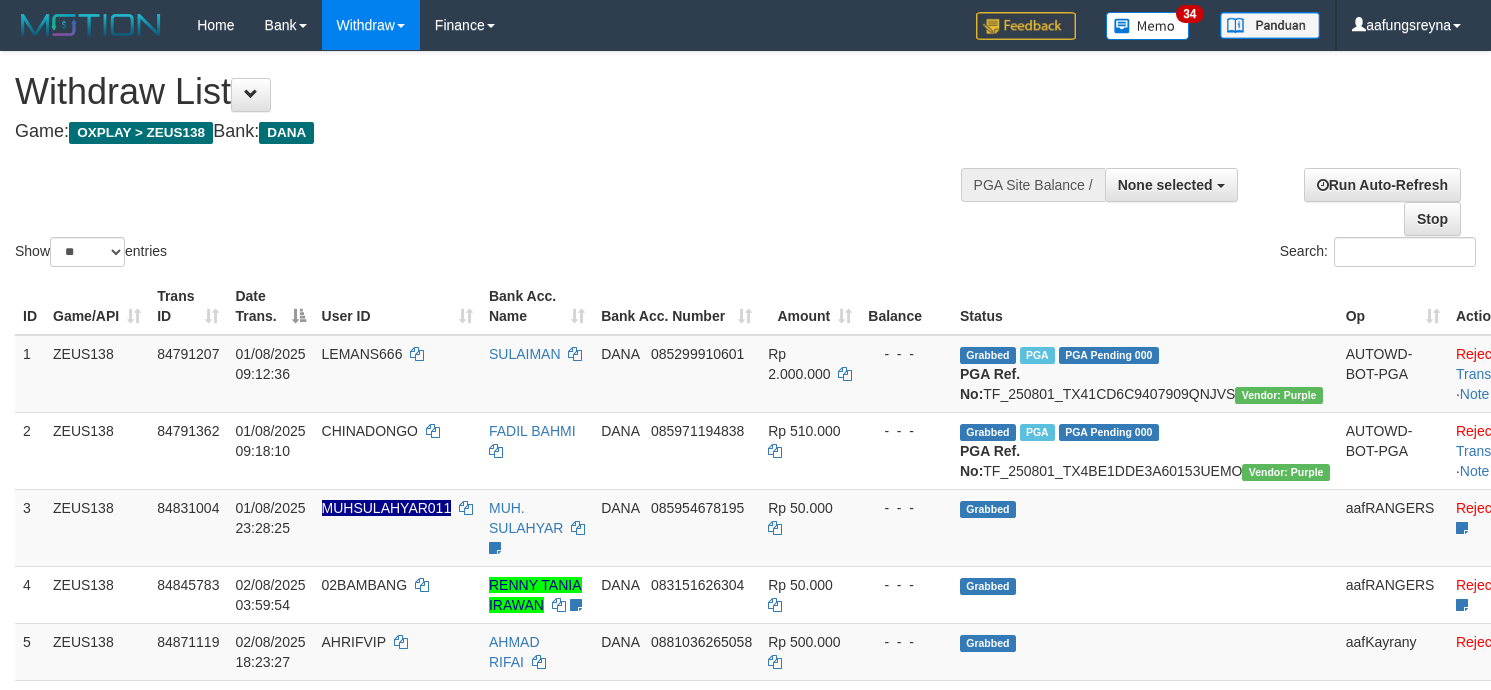 select 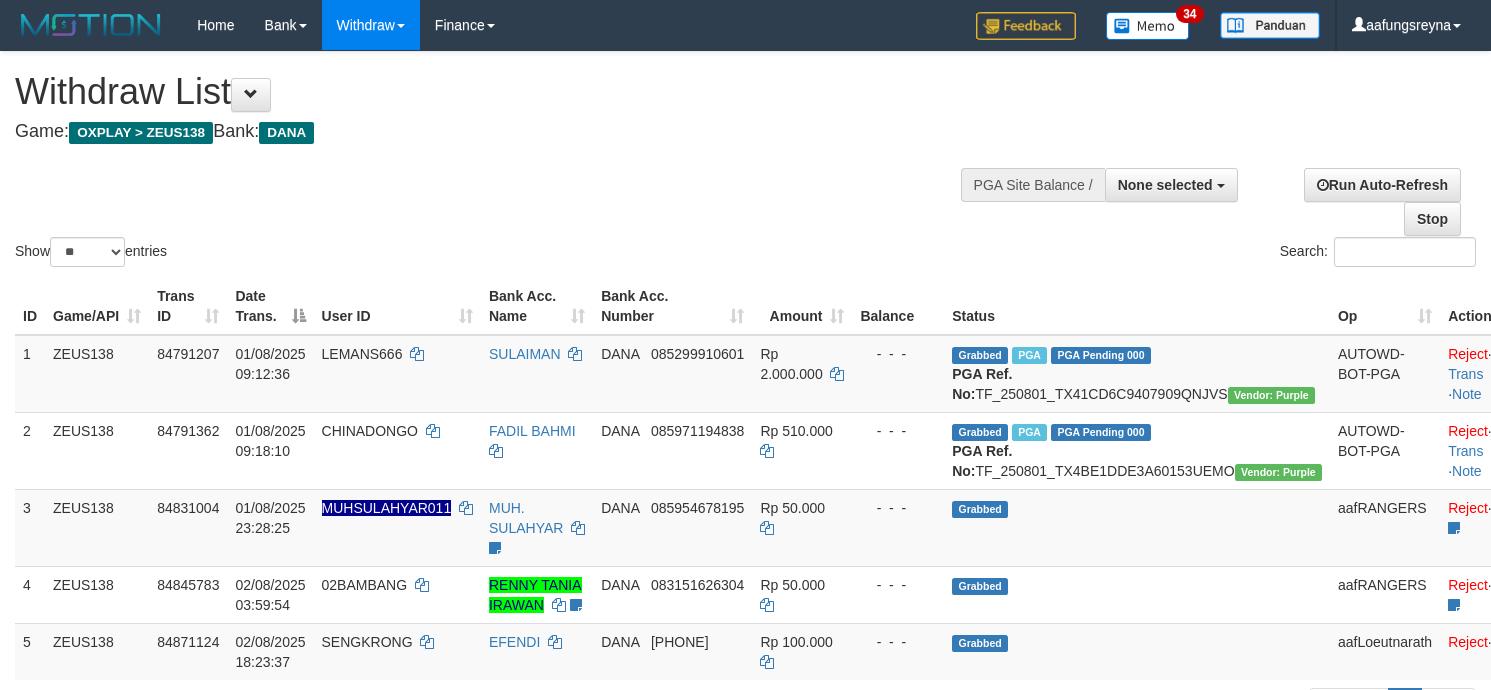 select 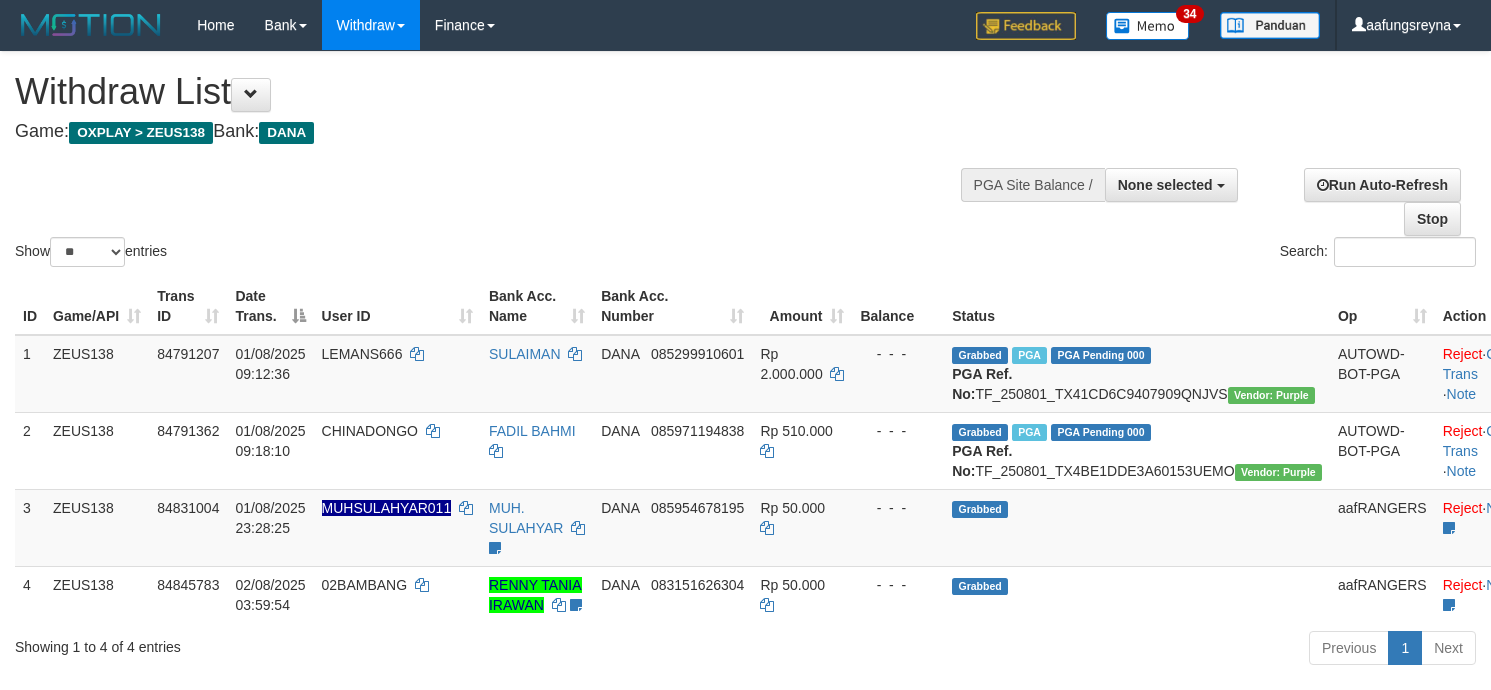 select 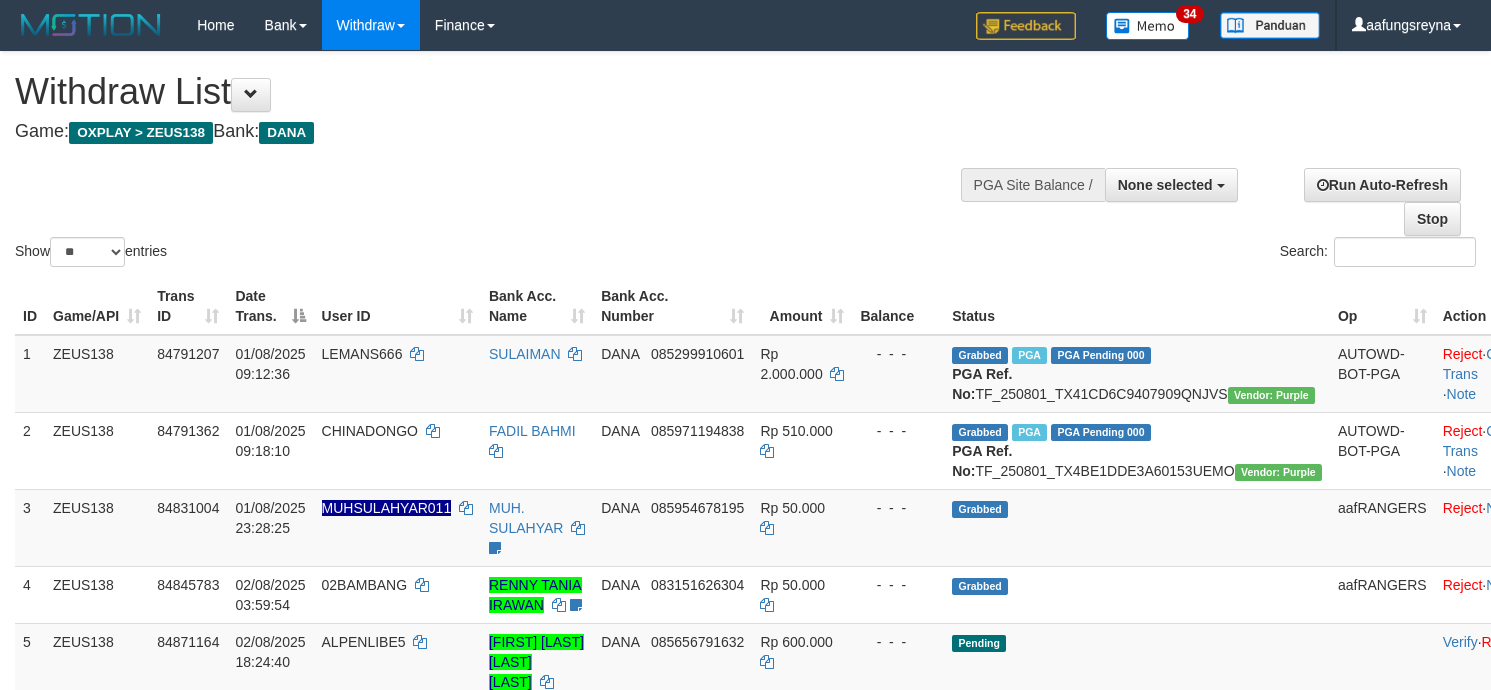 select 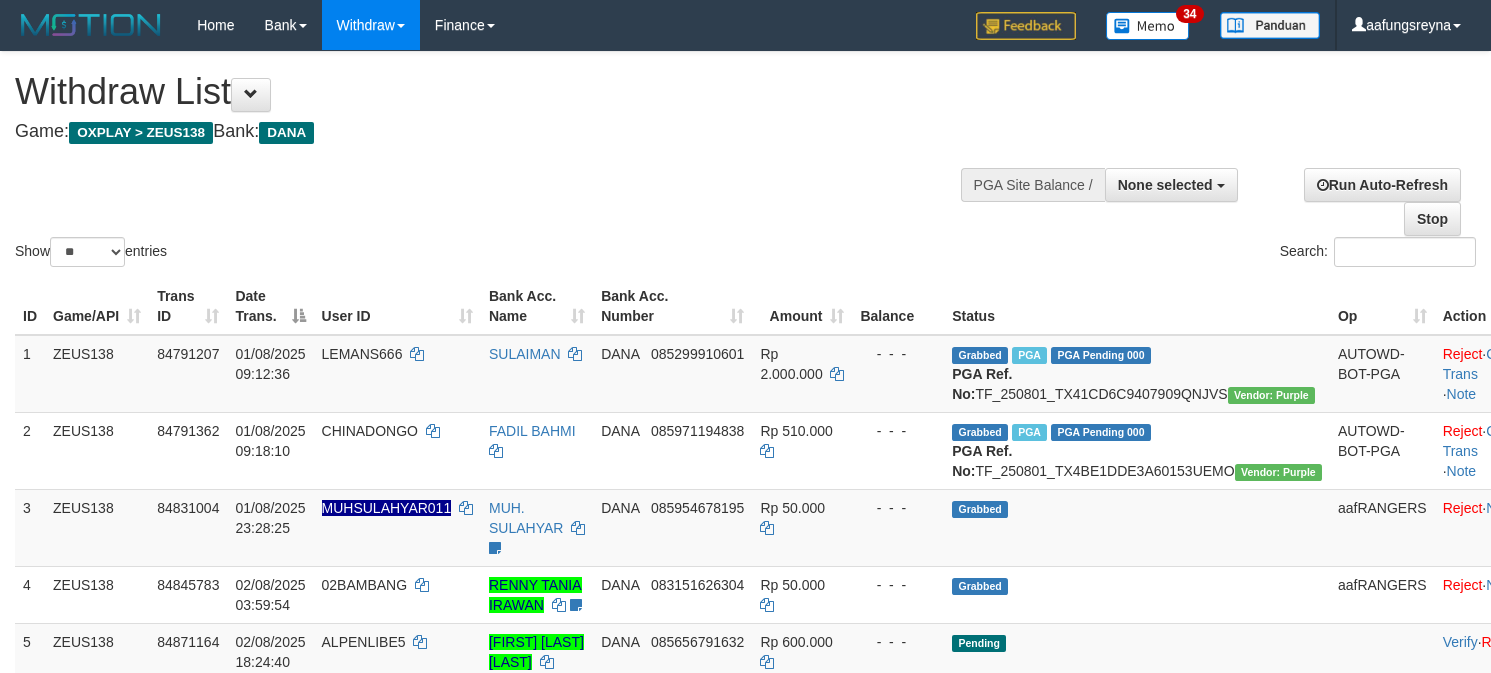 select 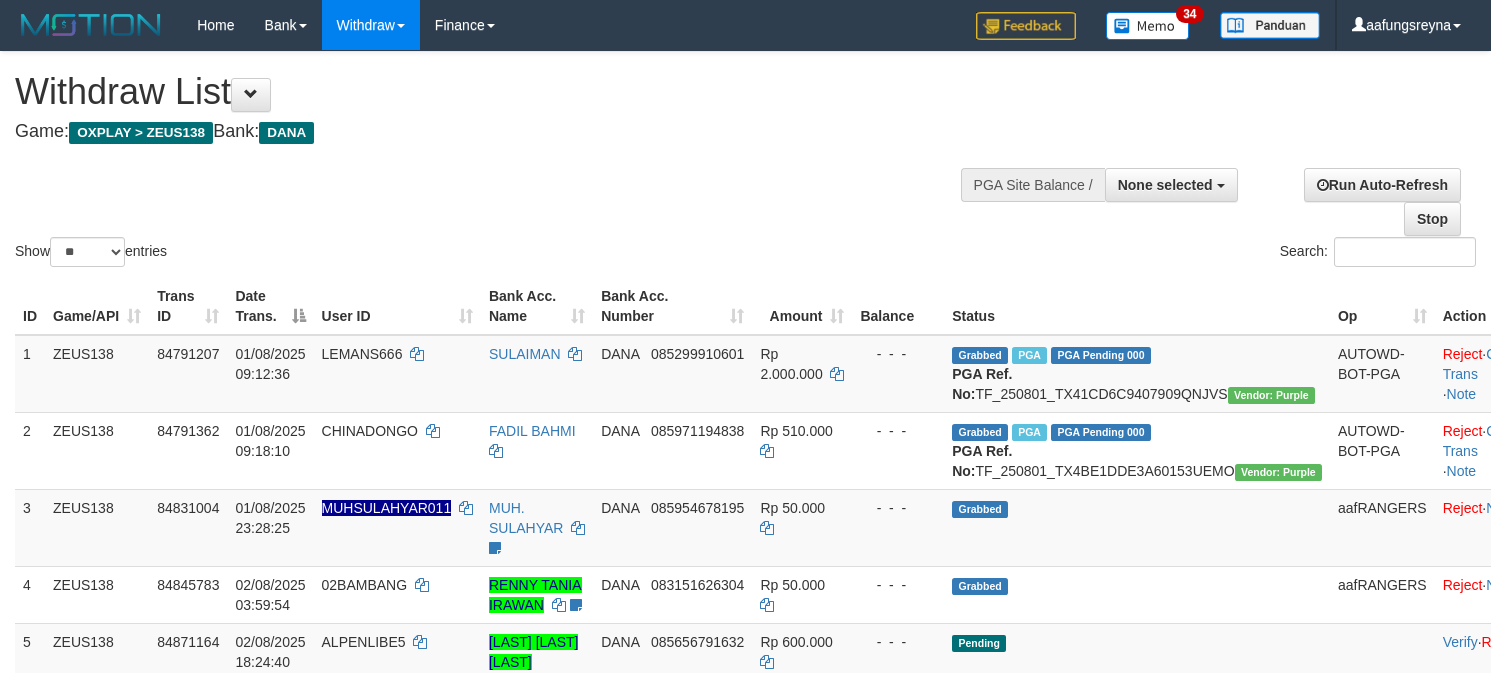 select 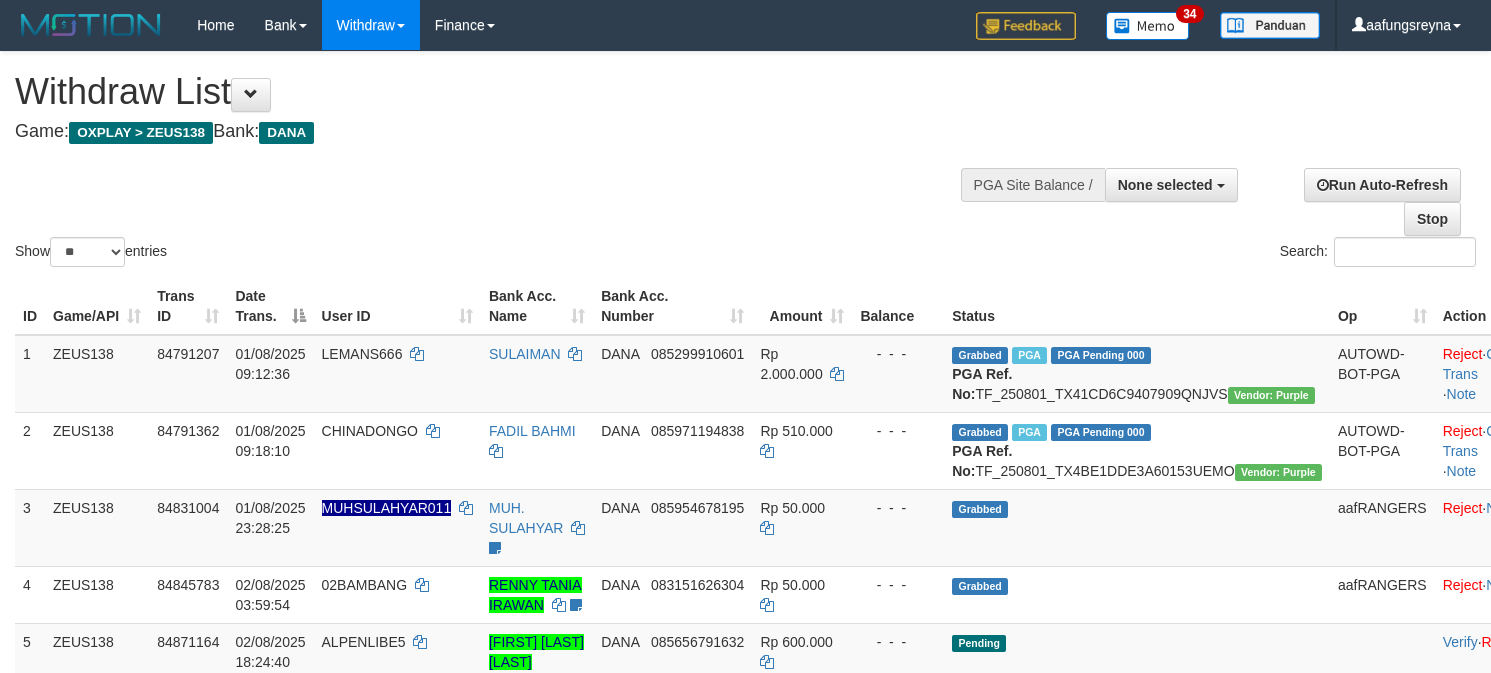 select 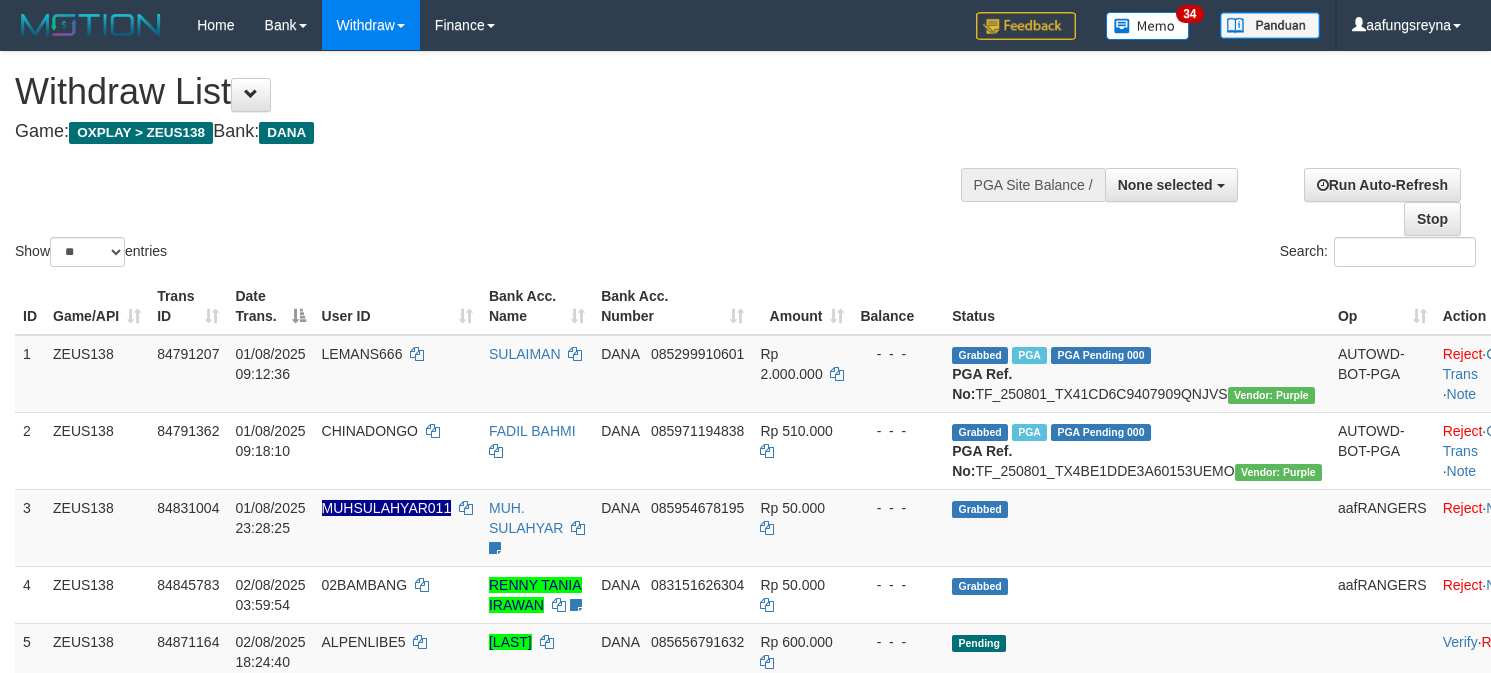 select 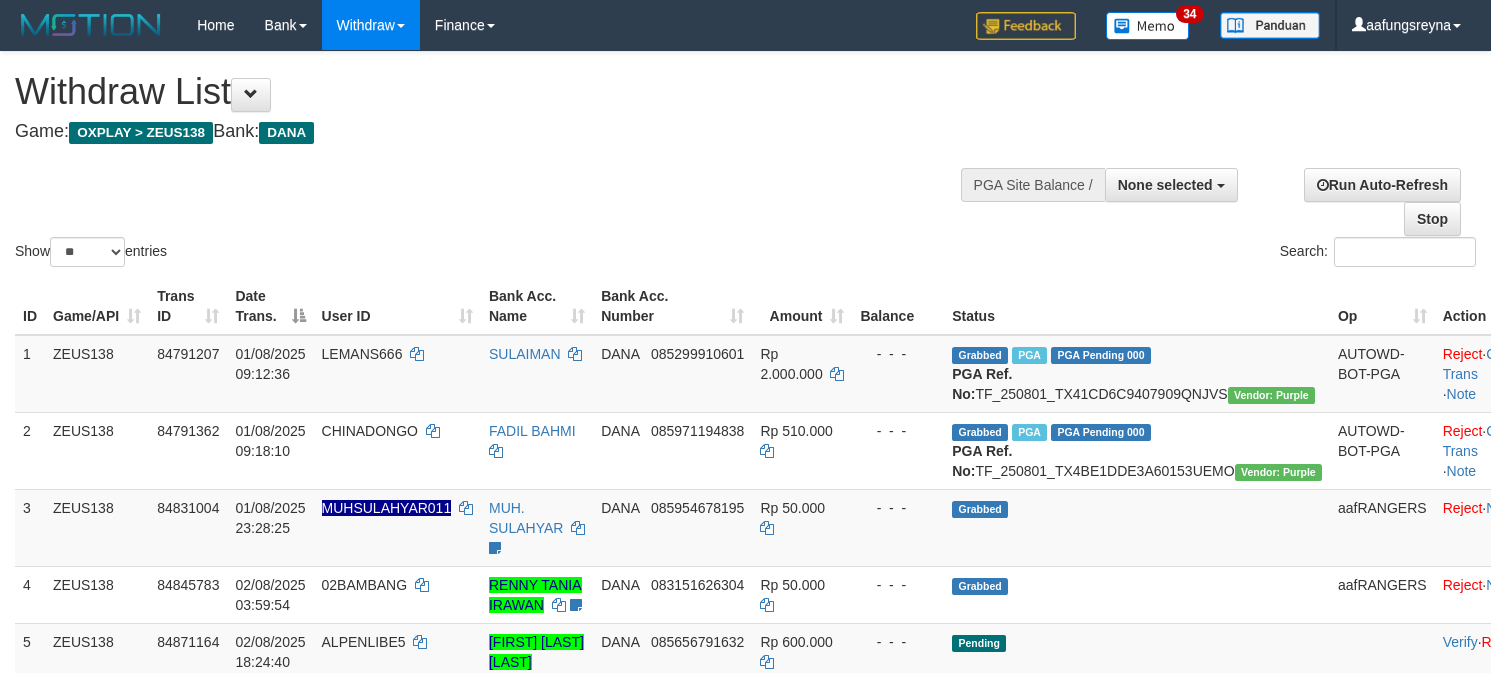 select 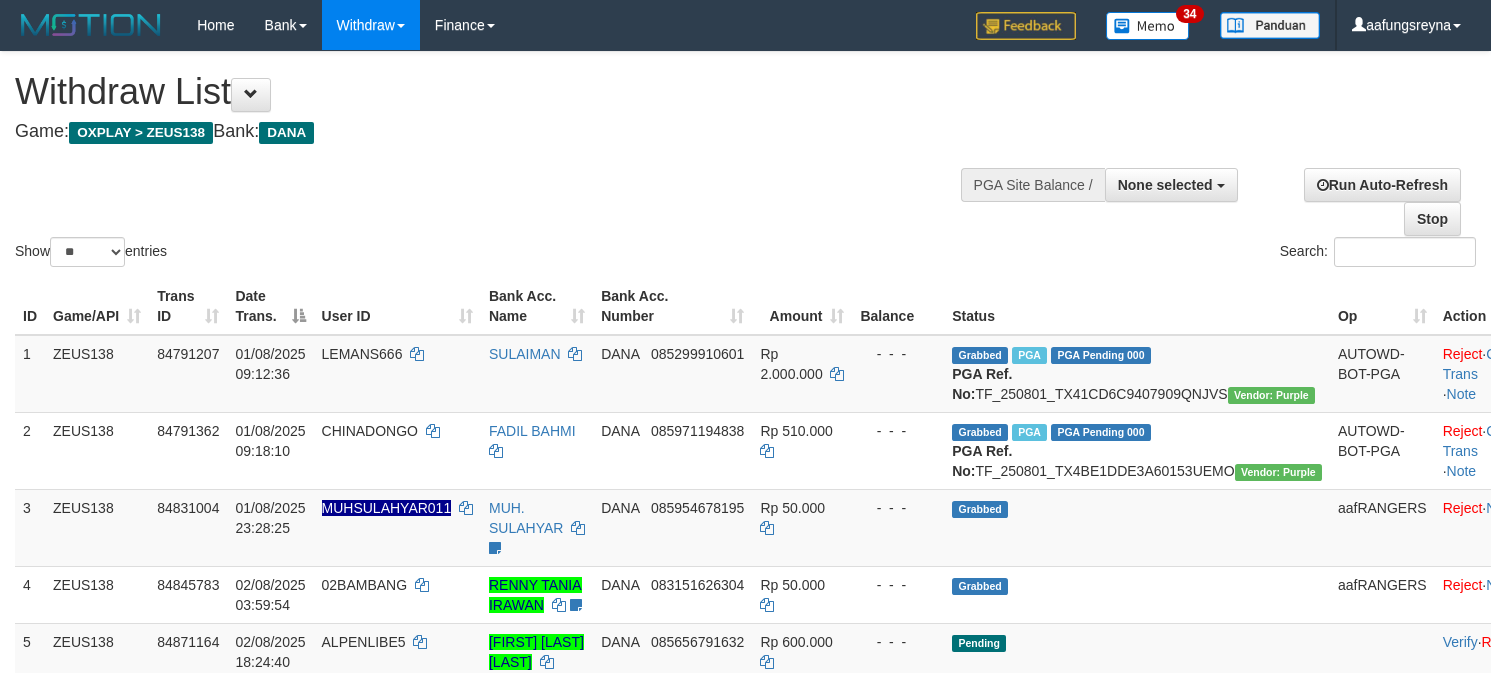 select 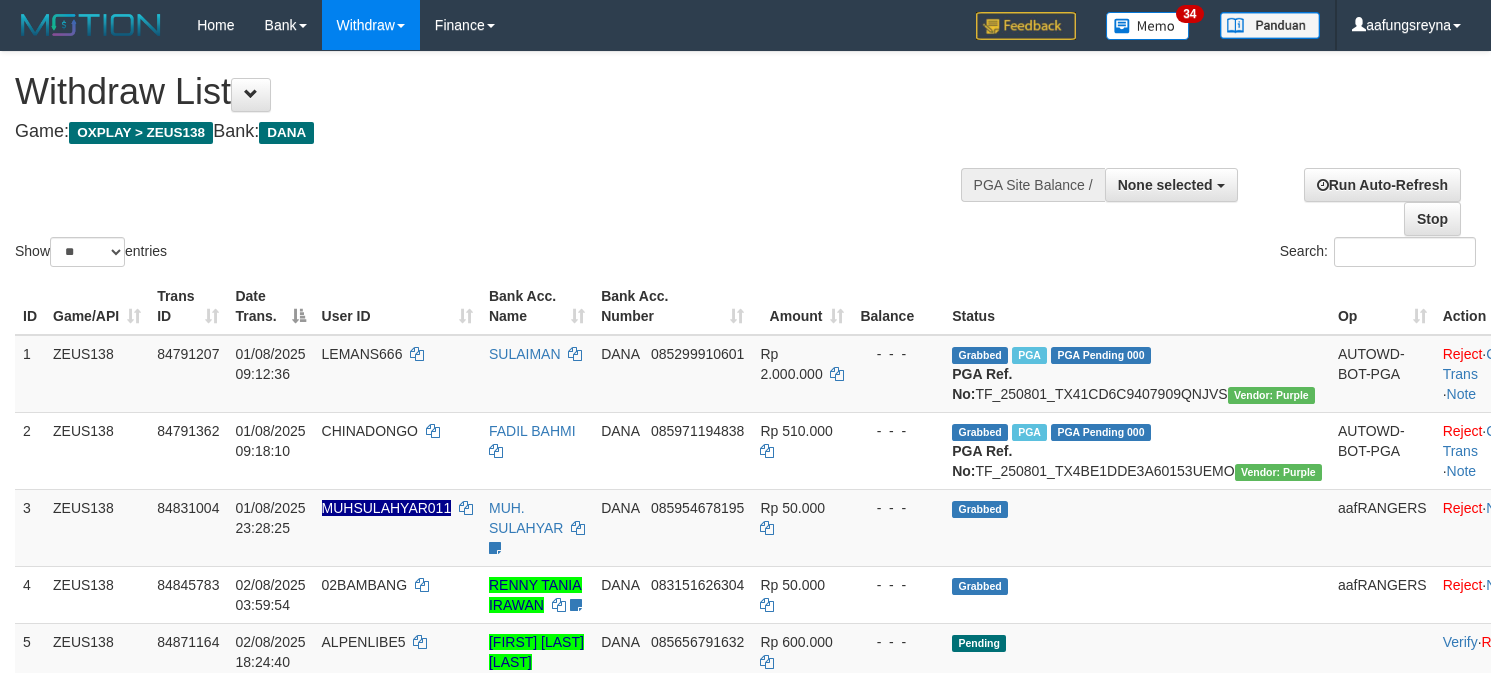 select 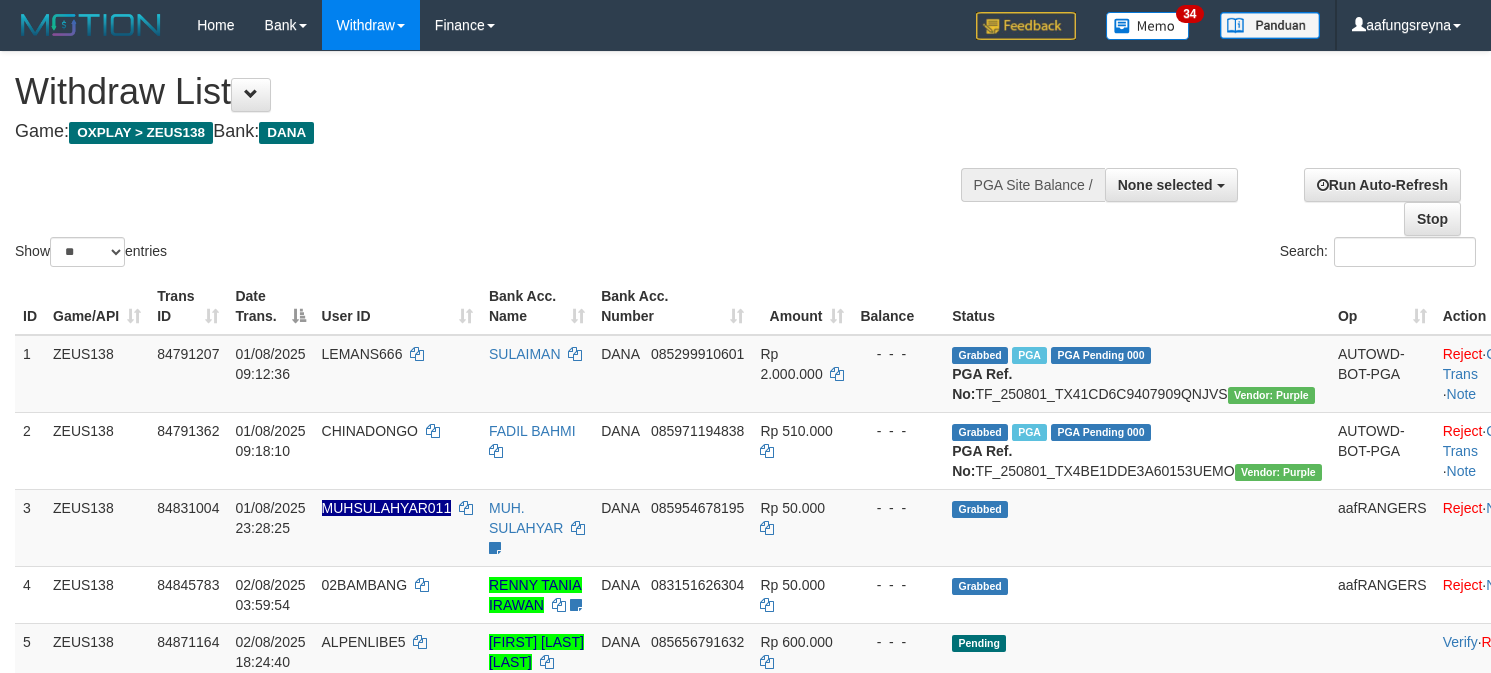 select 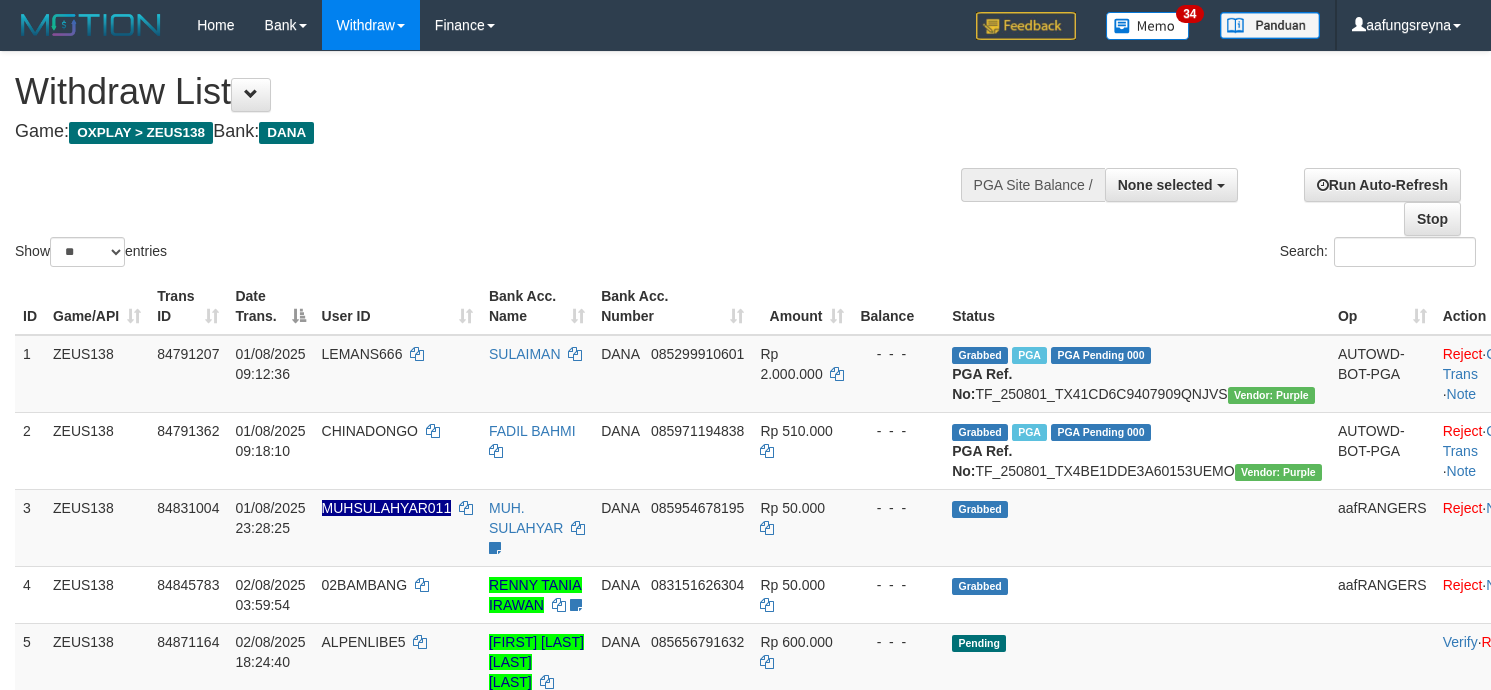 select 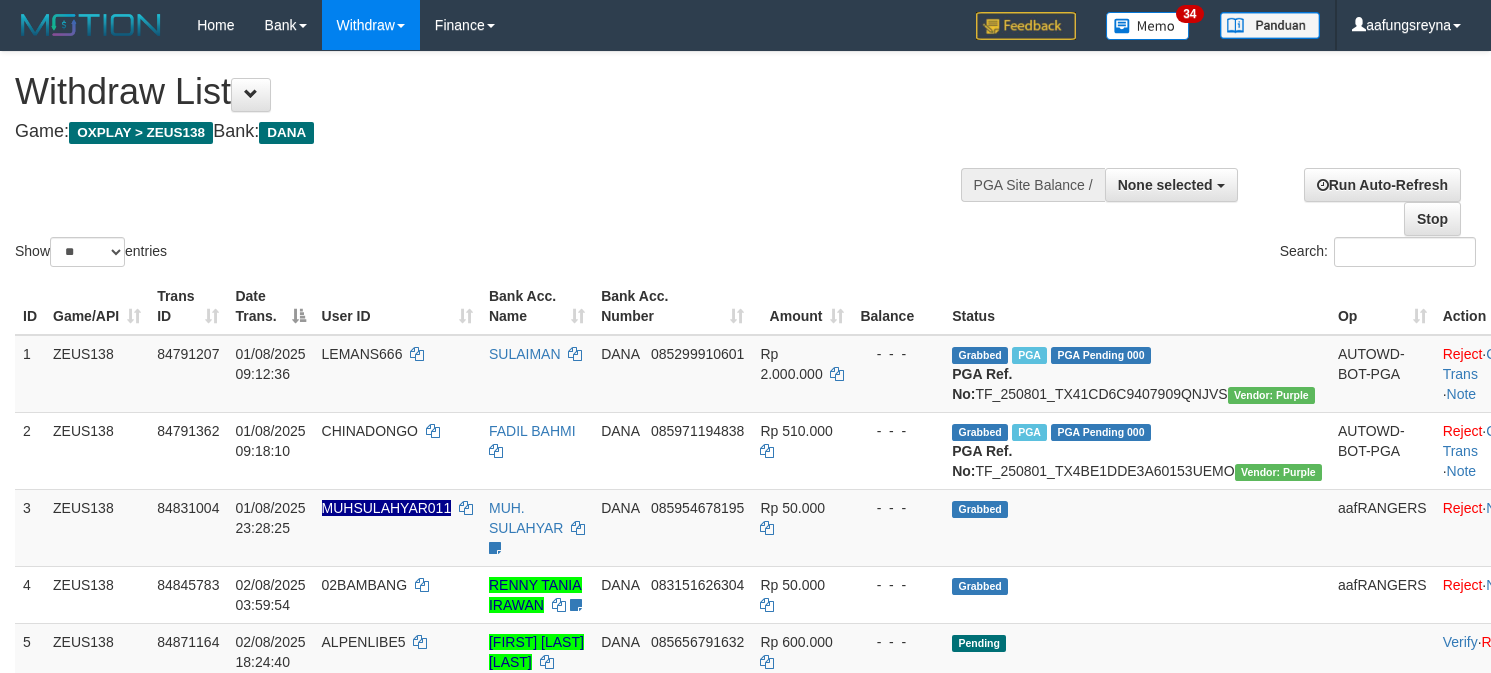 select 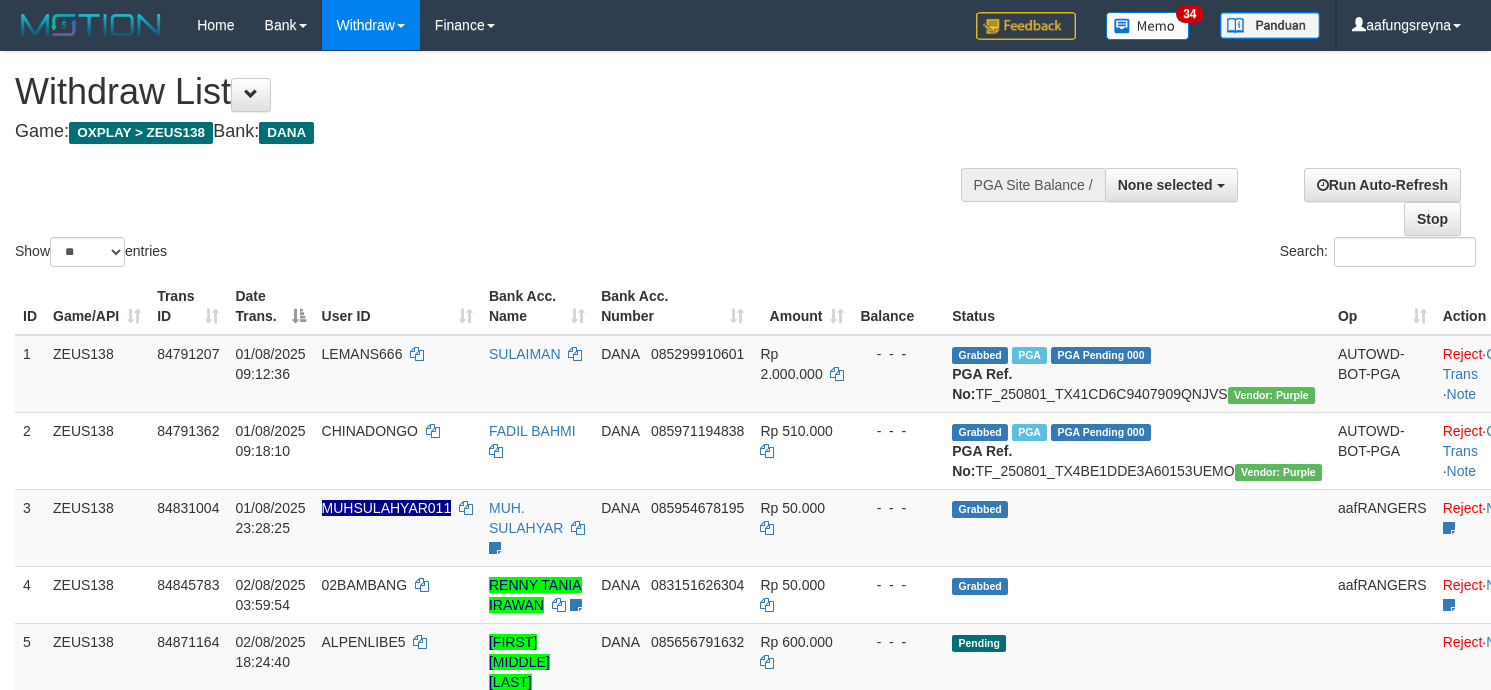 select 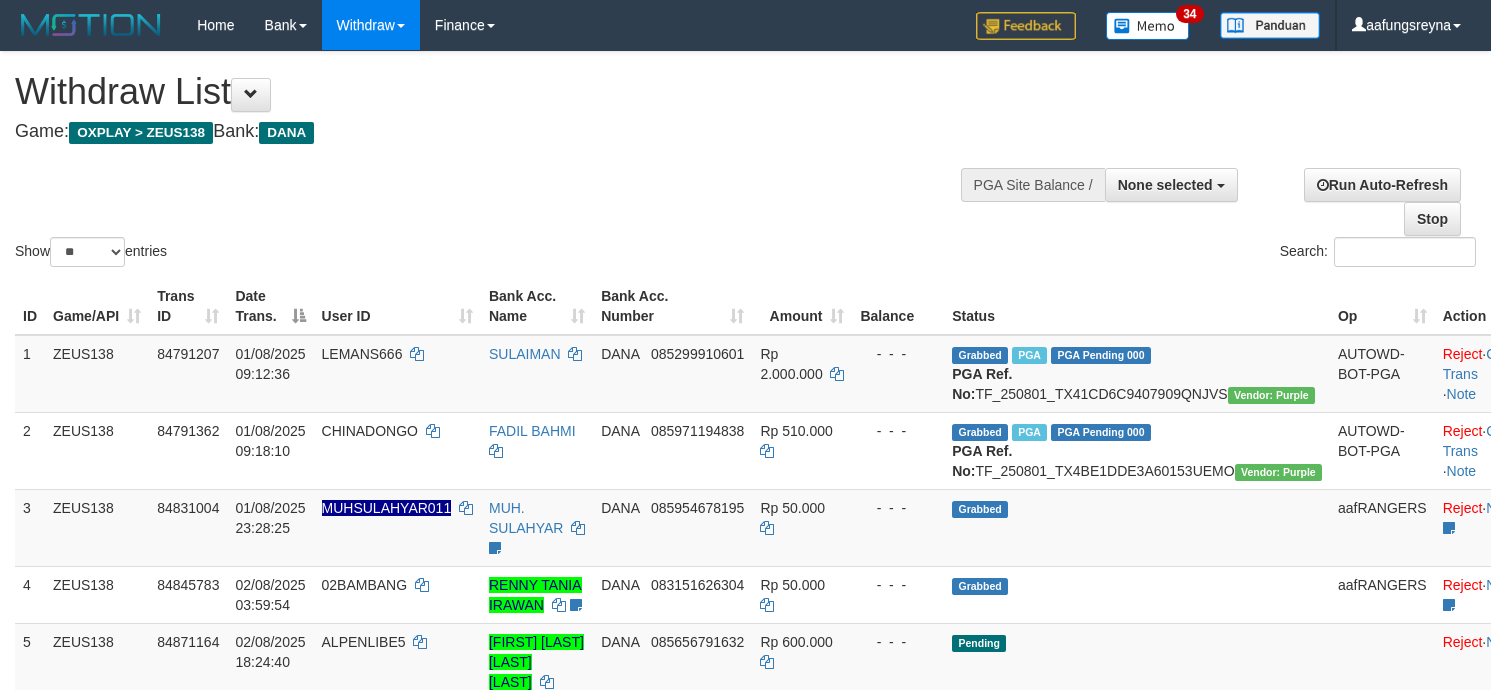 select 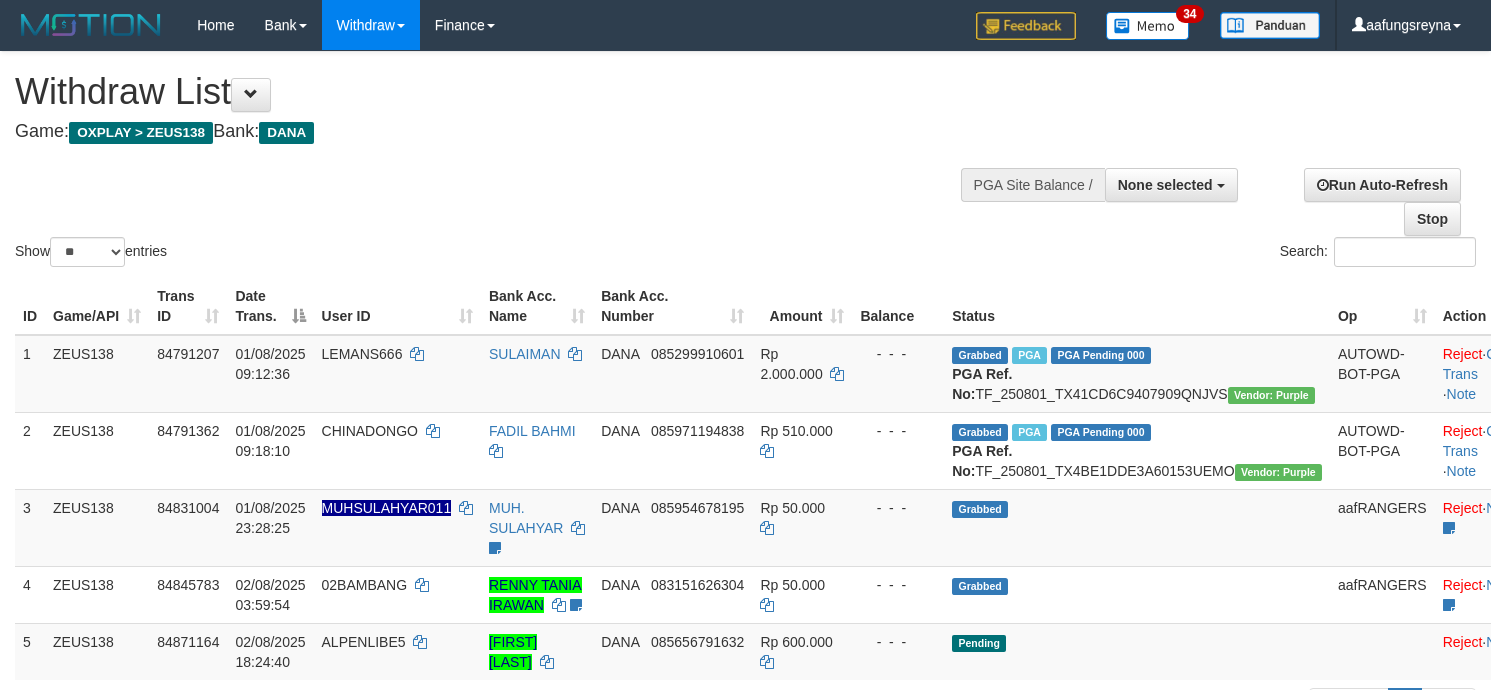 select 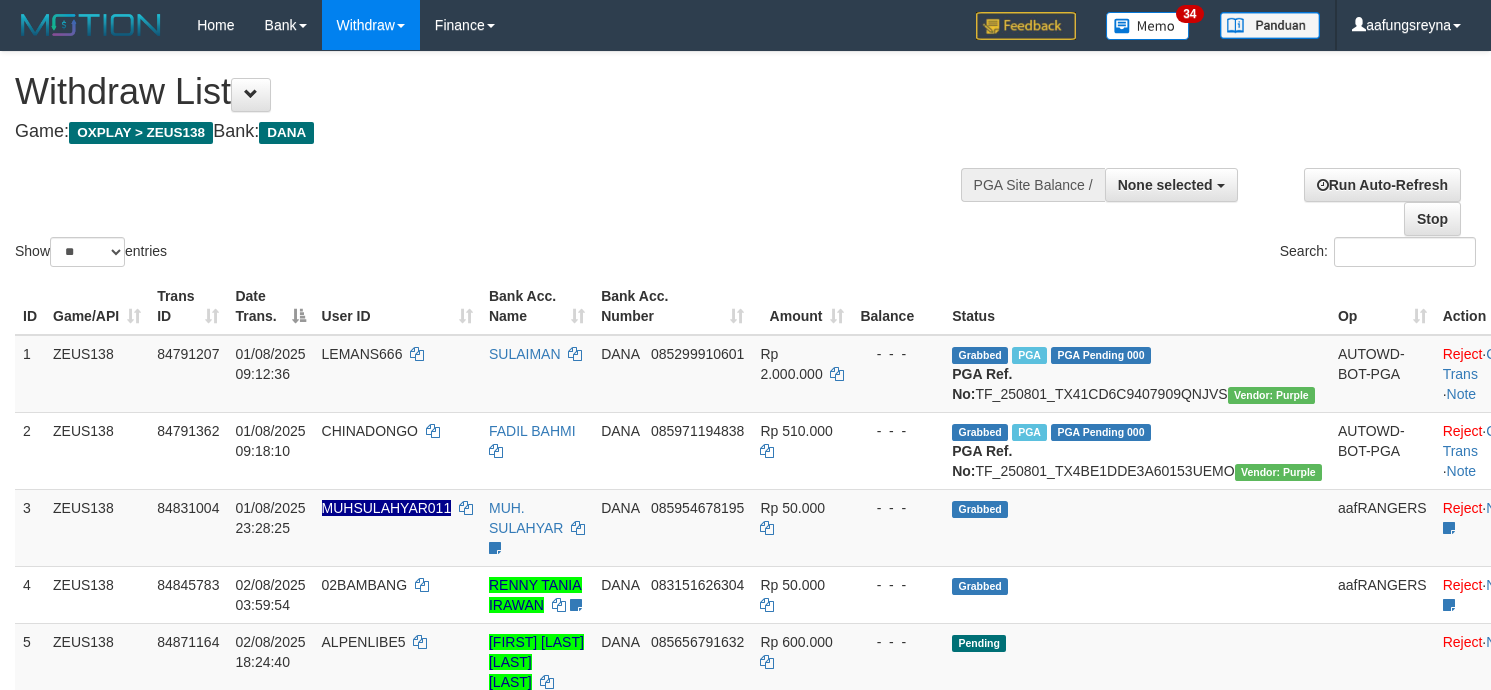 select 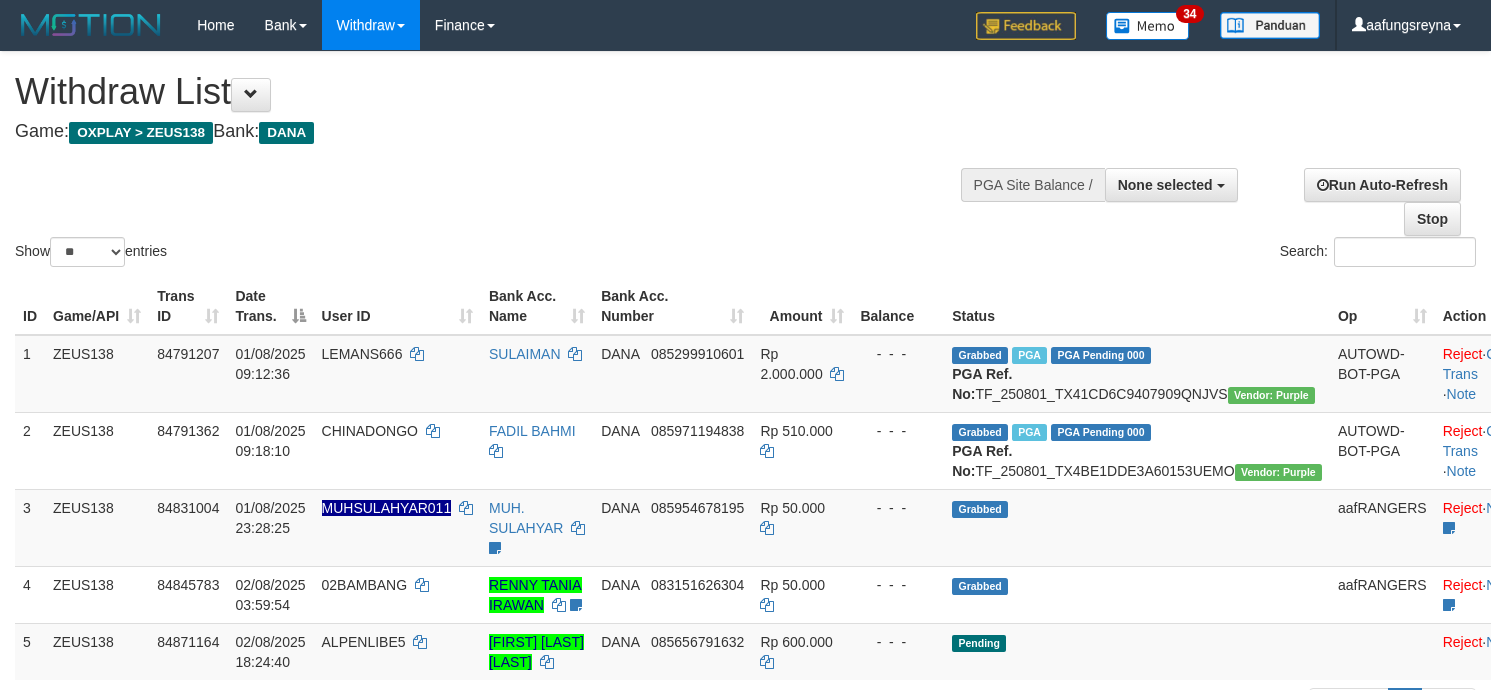 select 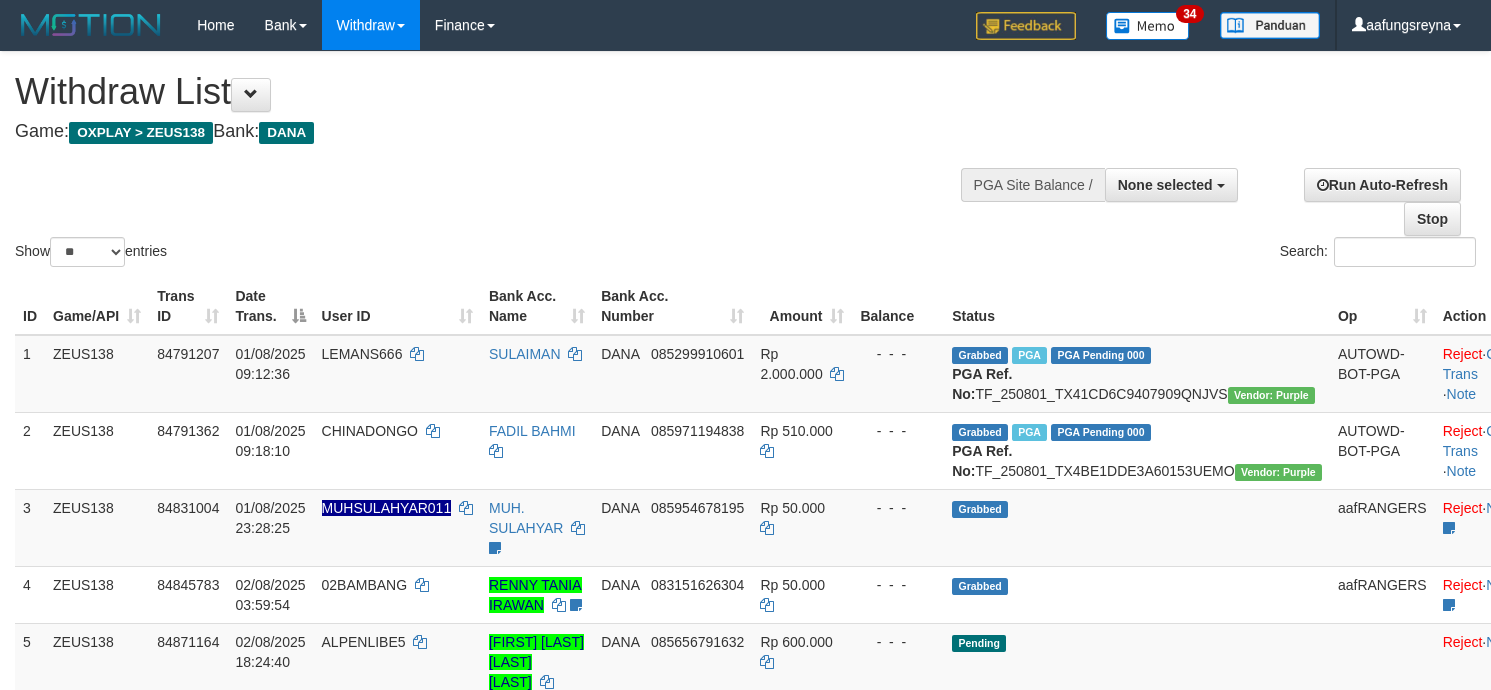 select 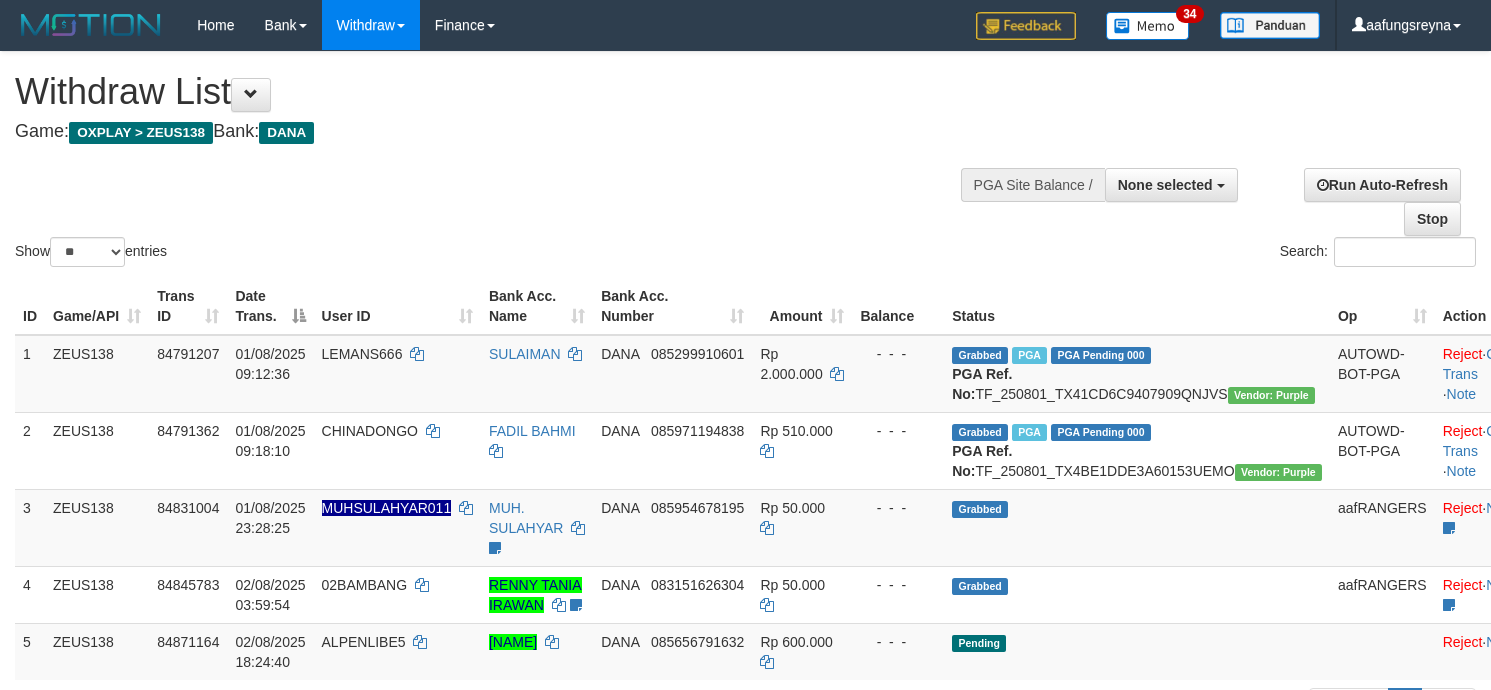 select 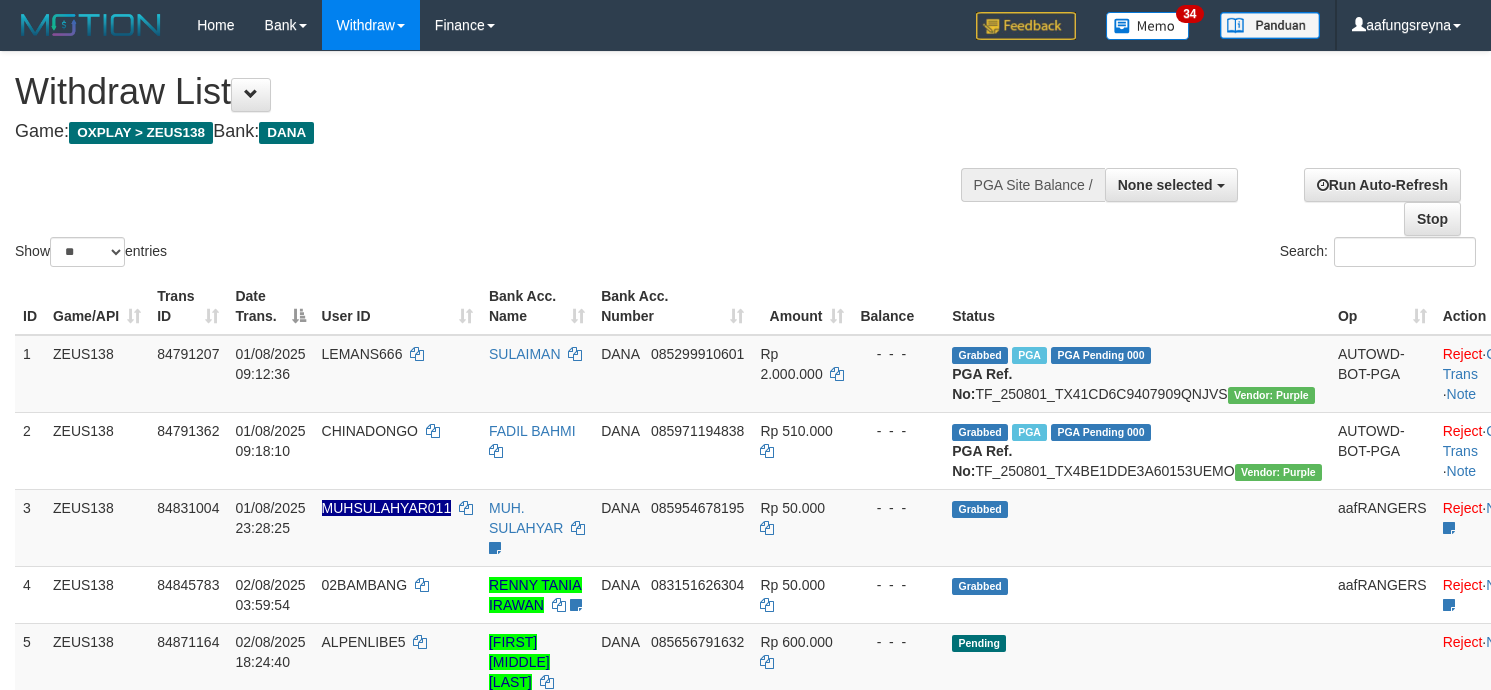 select 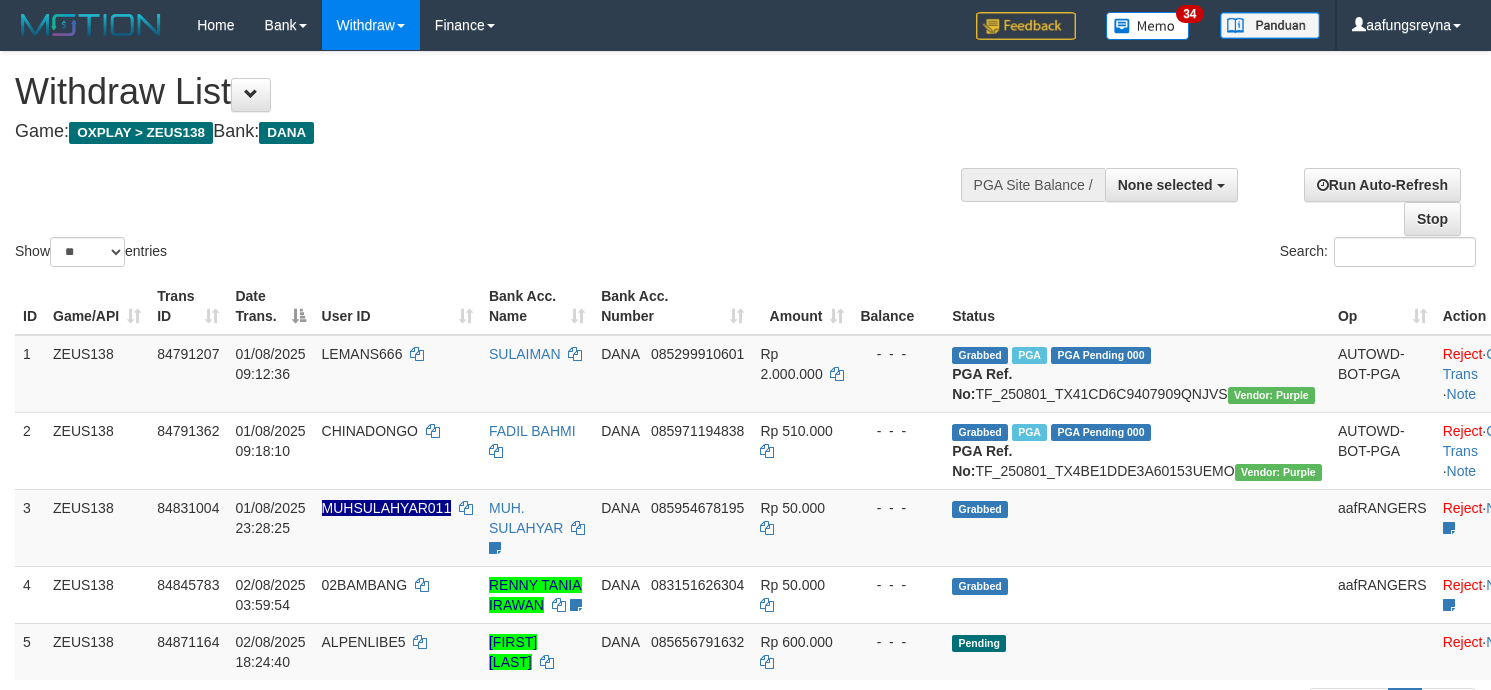 select 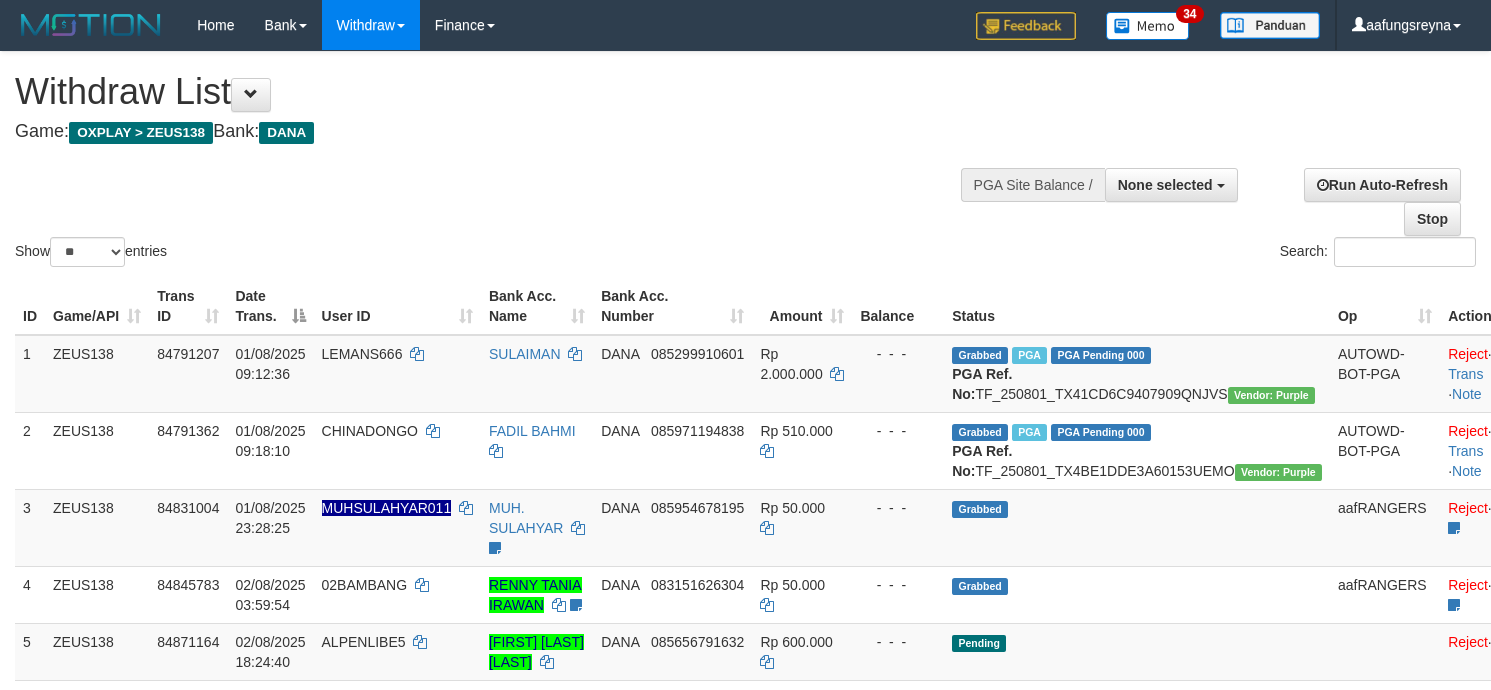 select 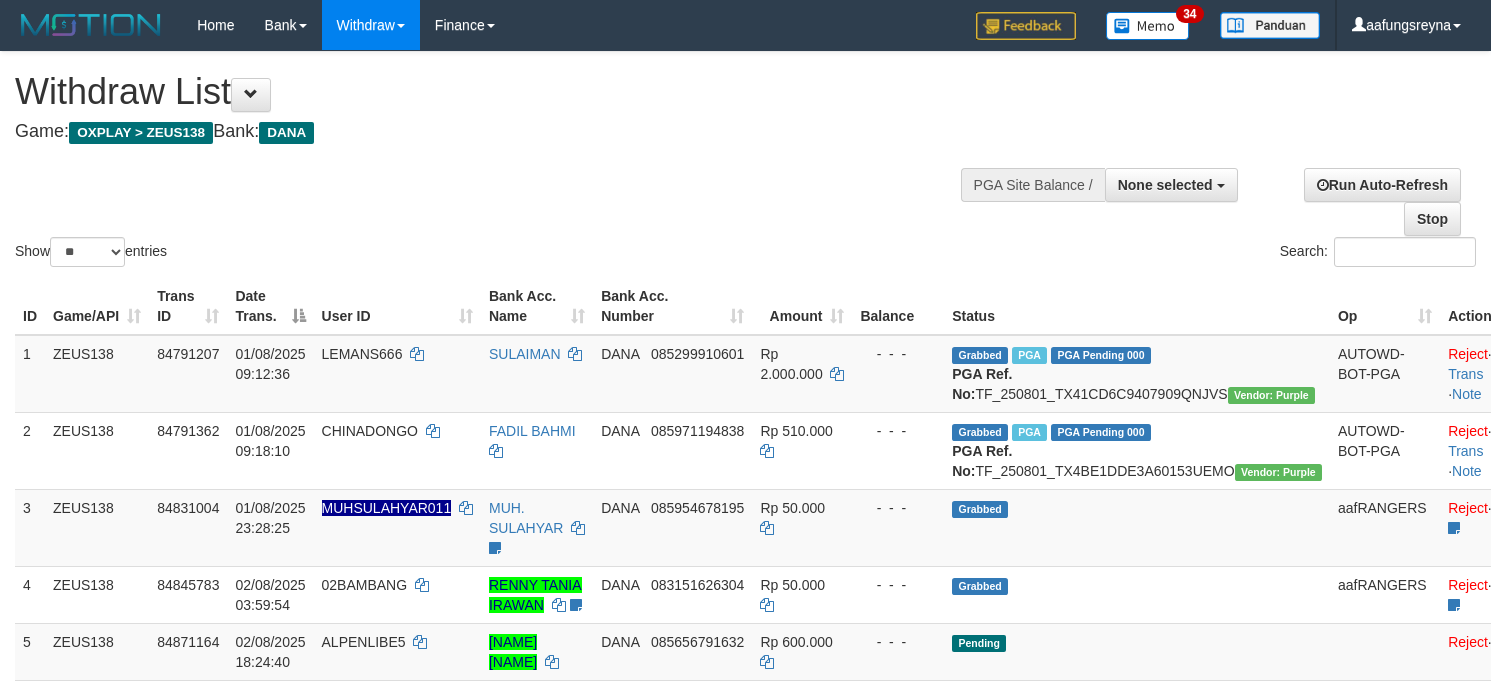select 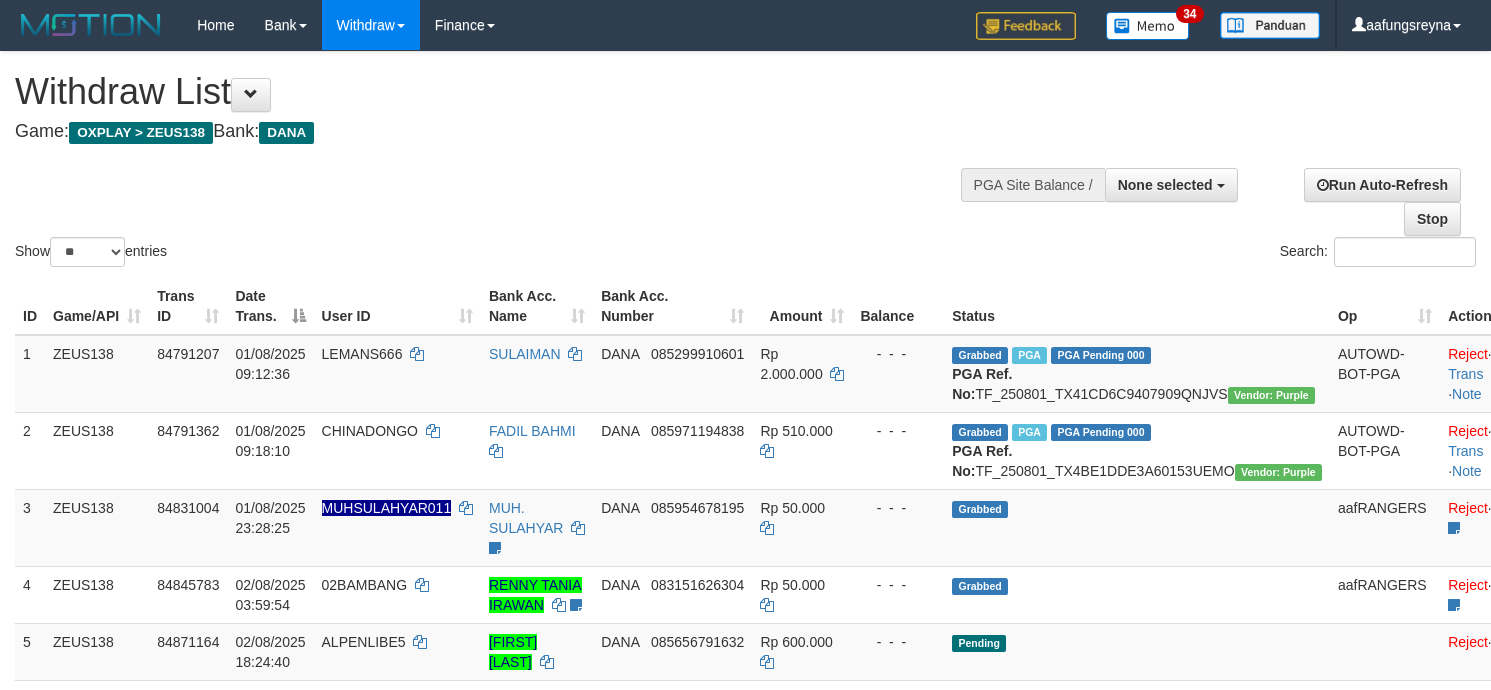 select 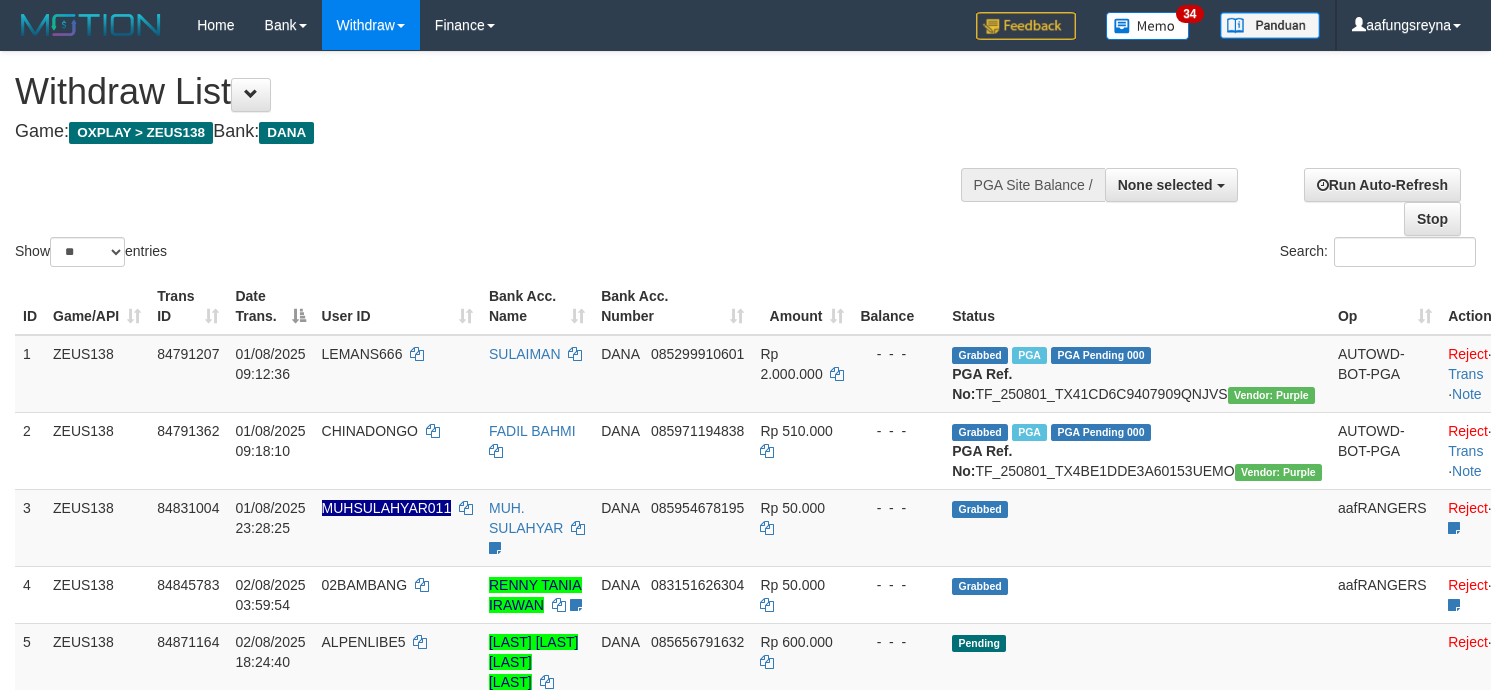 select 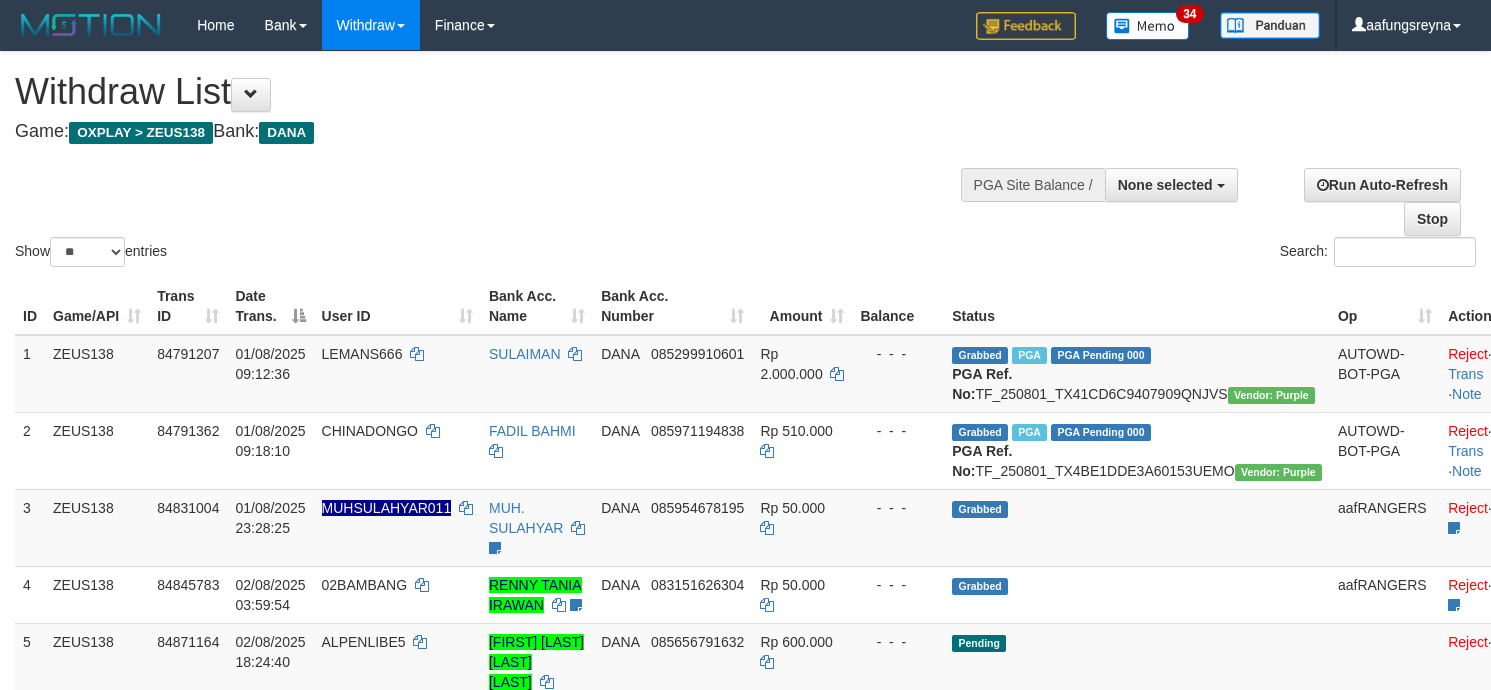 select 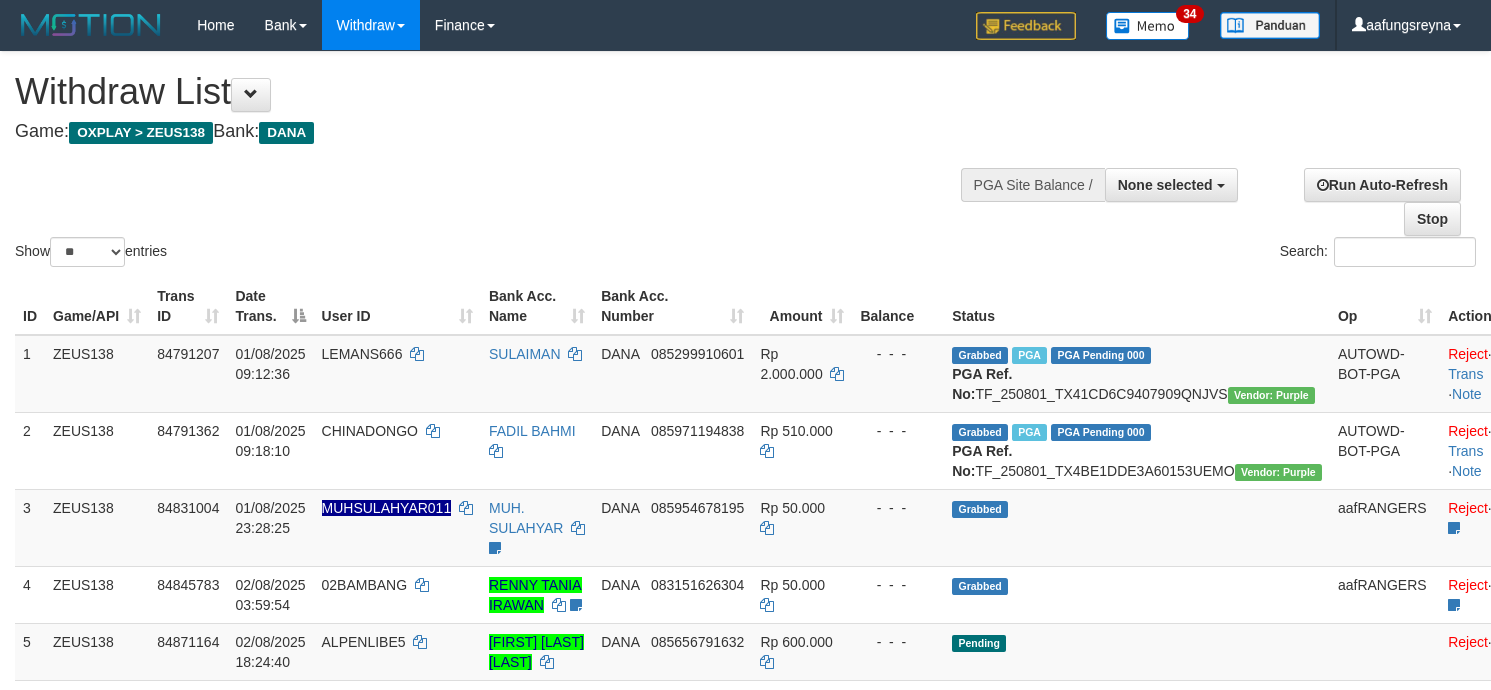 select 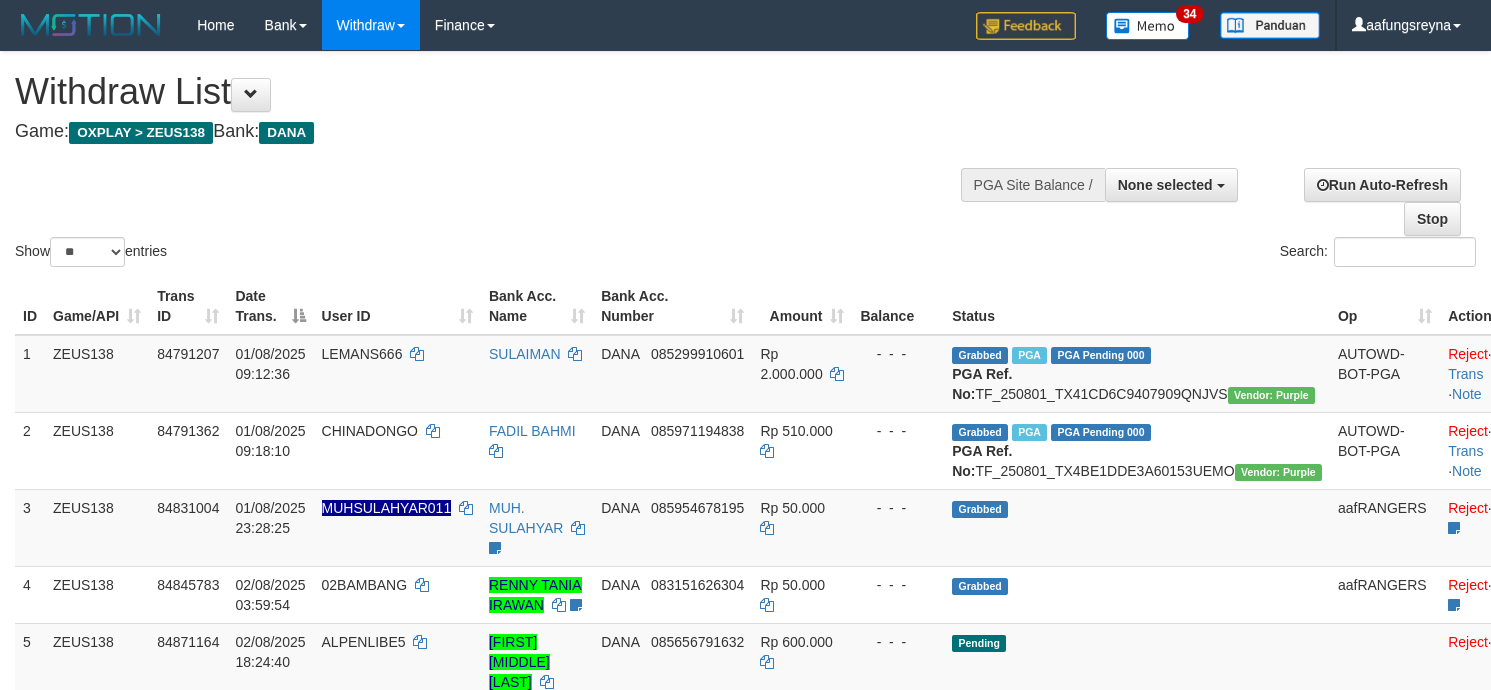 select 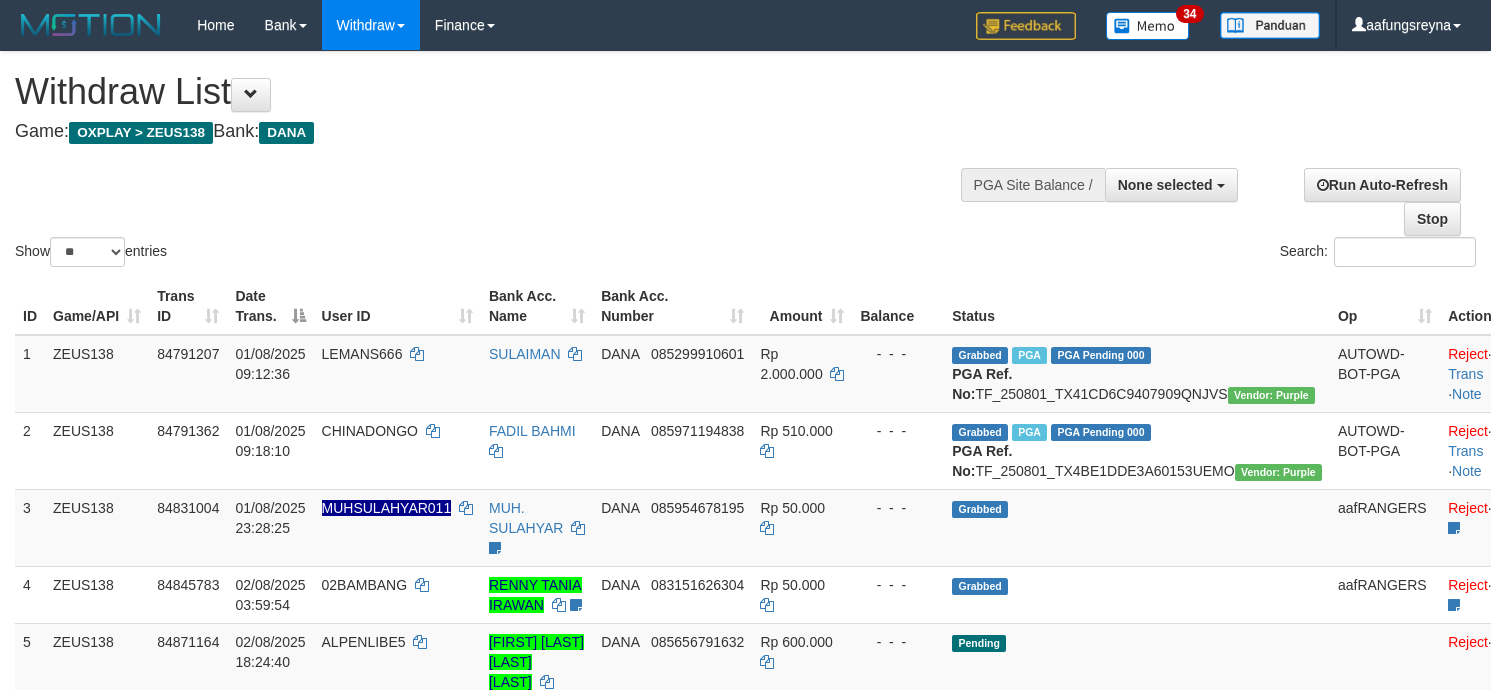 select 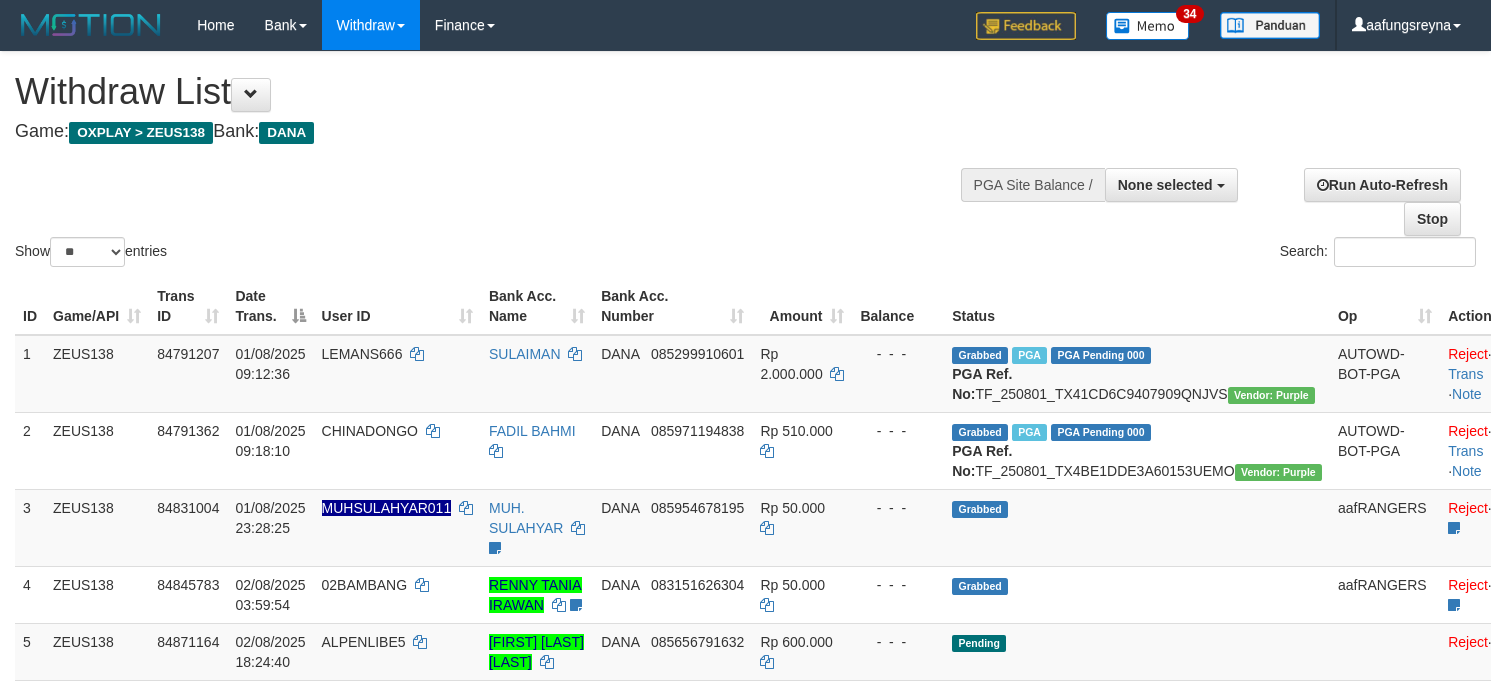 select 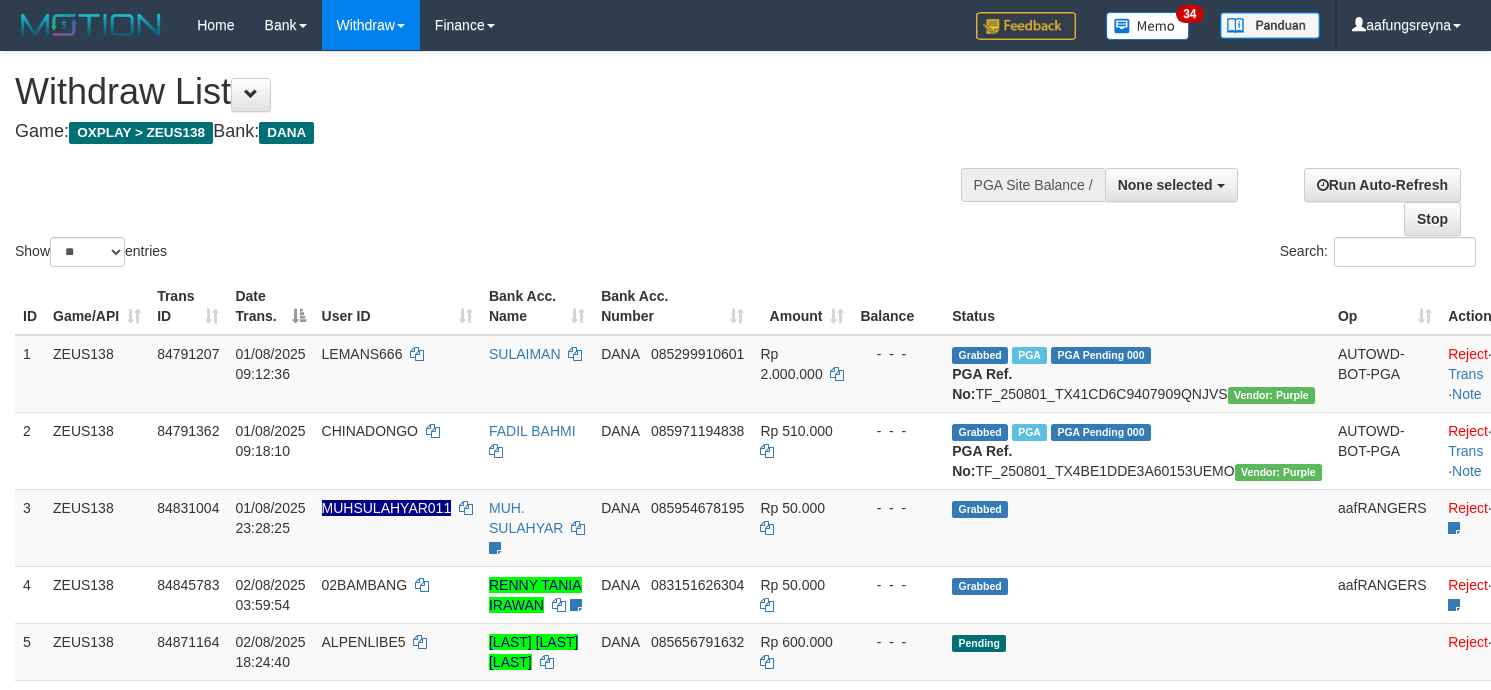 select 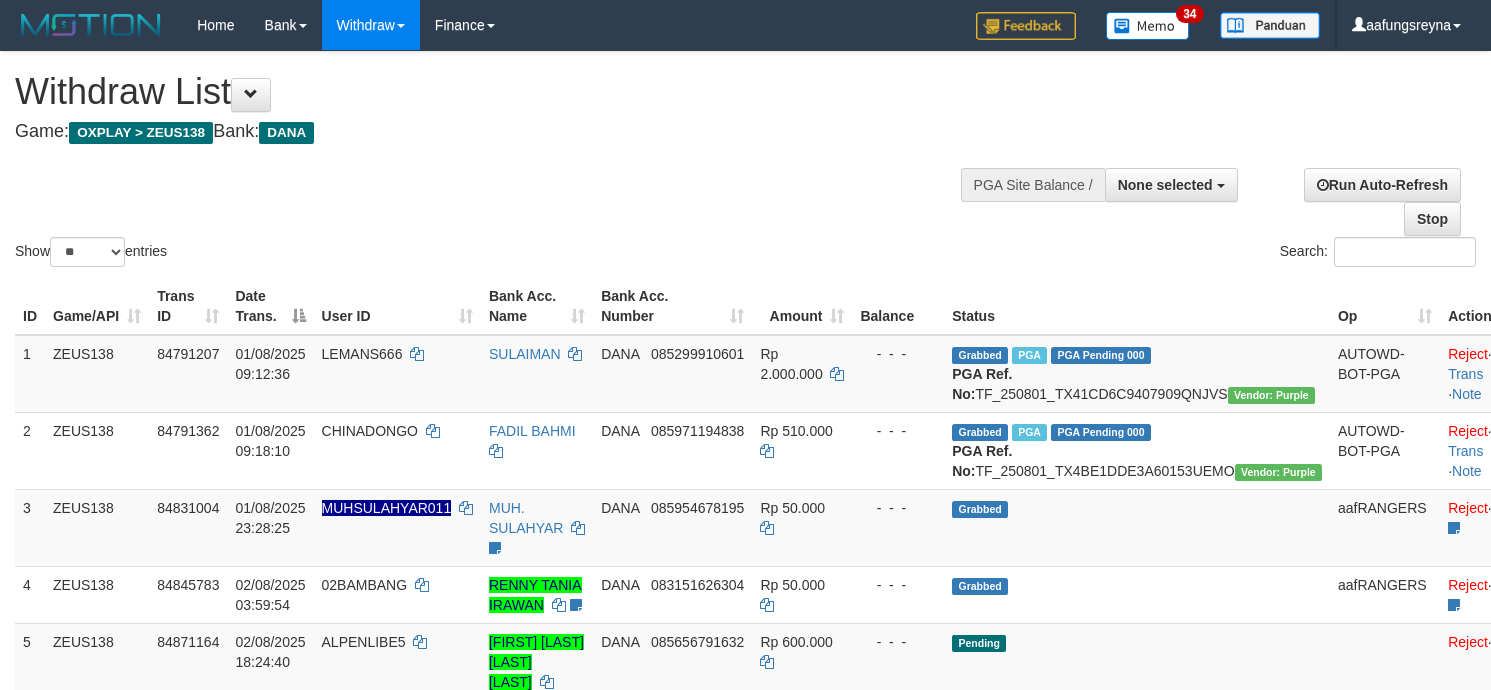 select 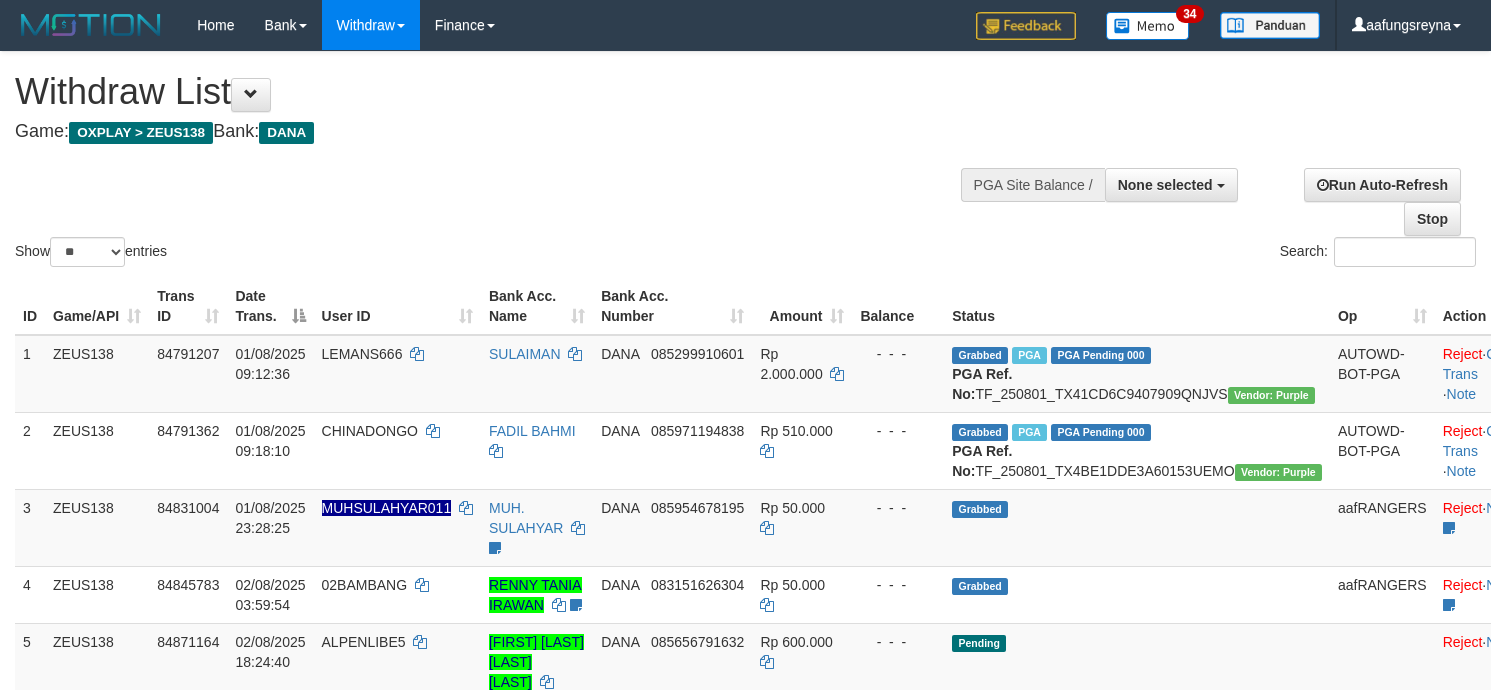 select 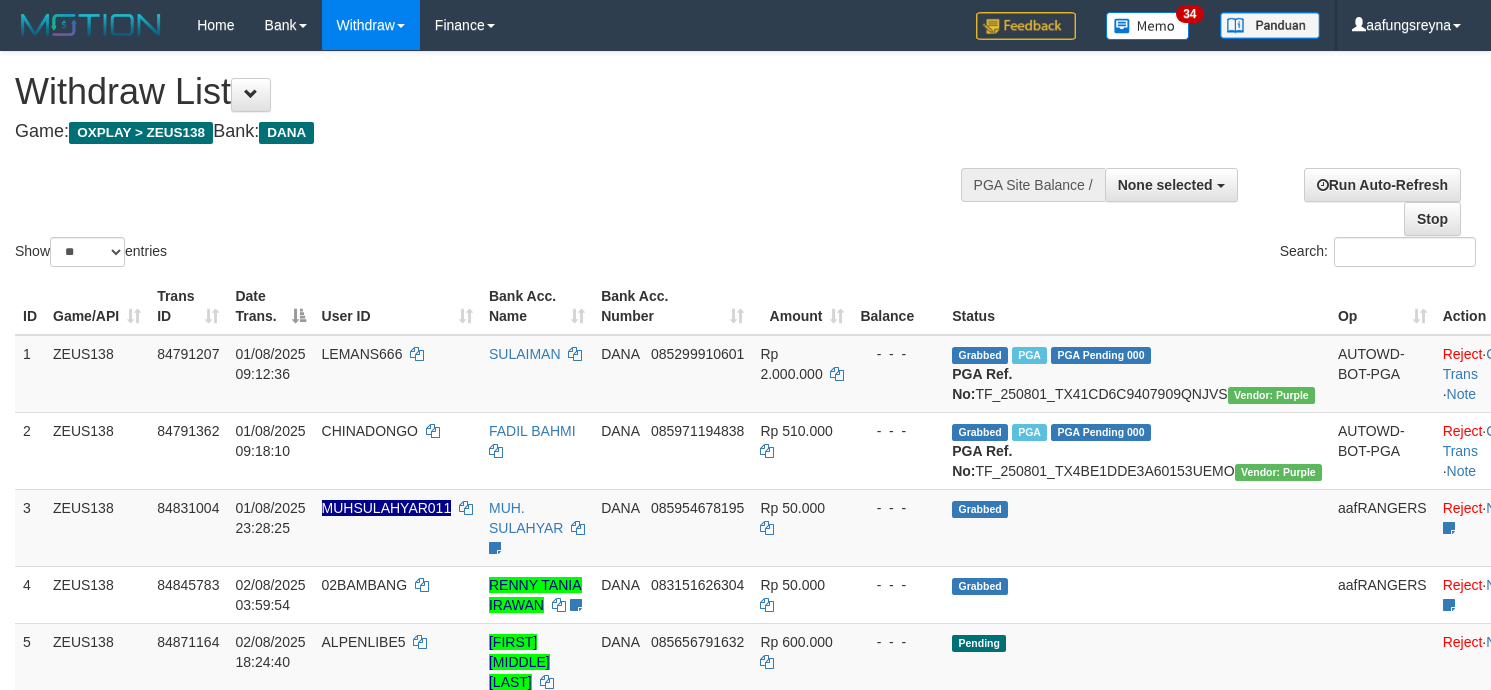 select 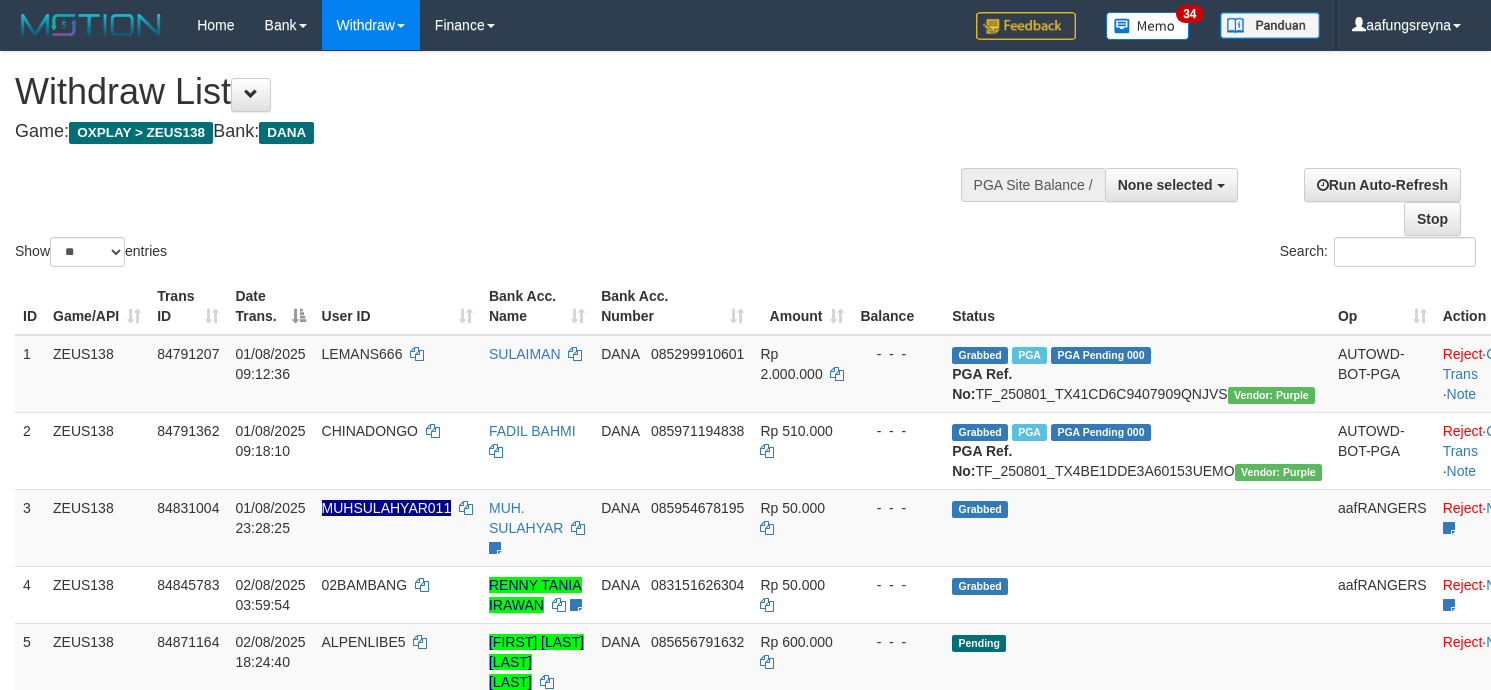 select 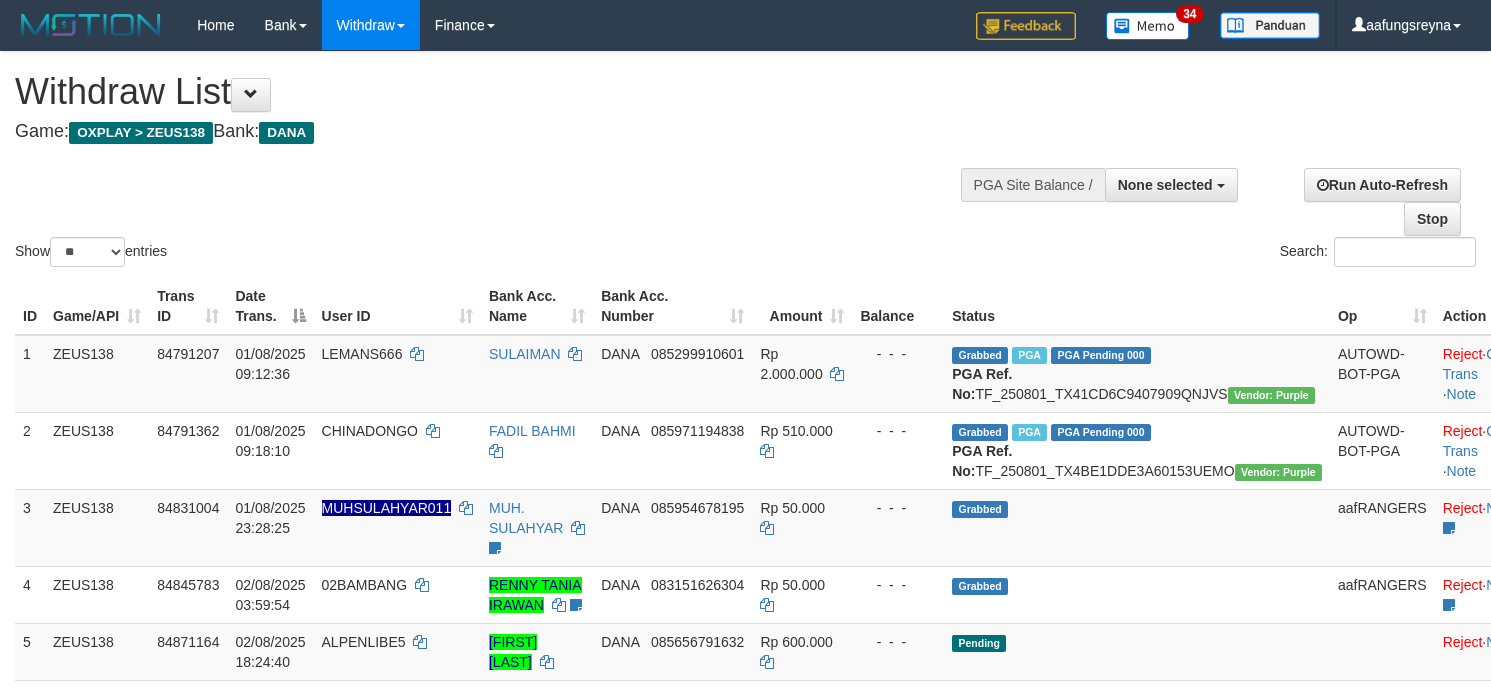 select 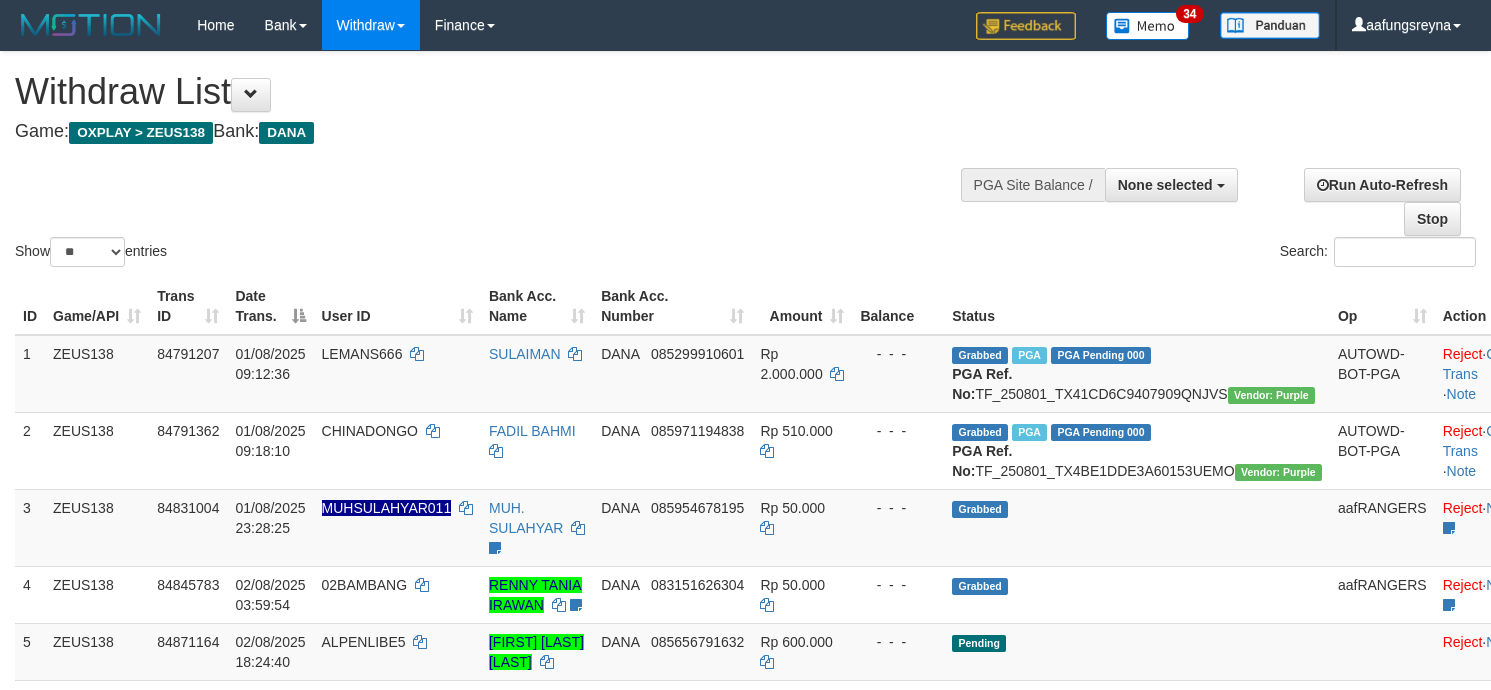 select 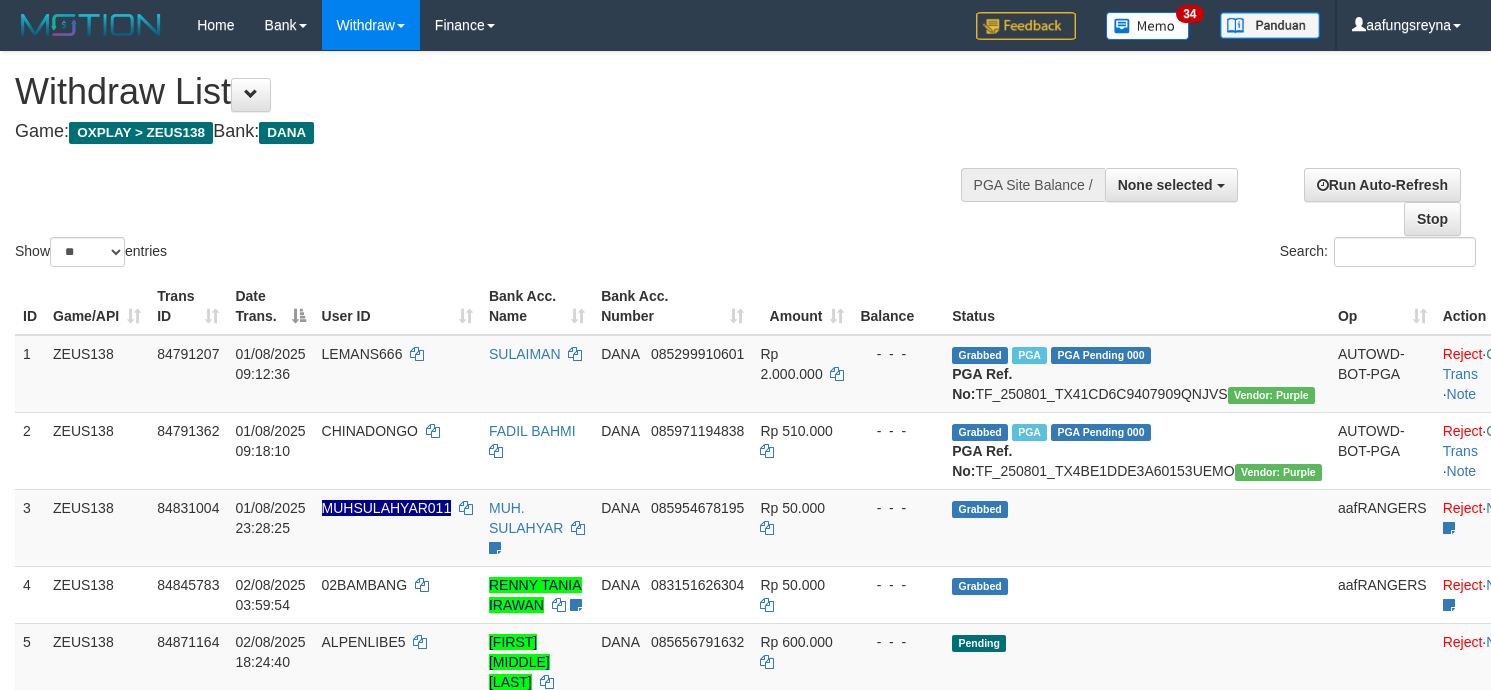 select 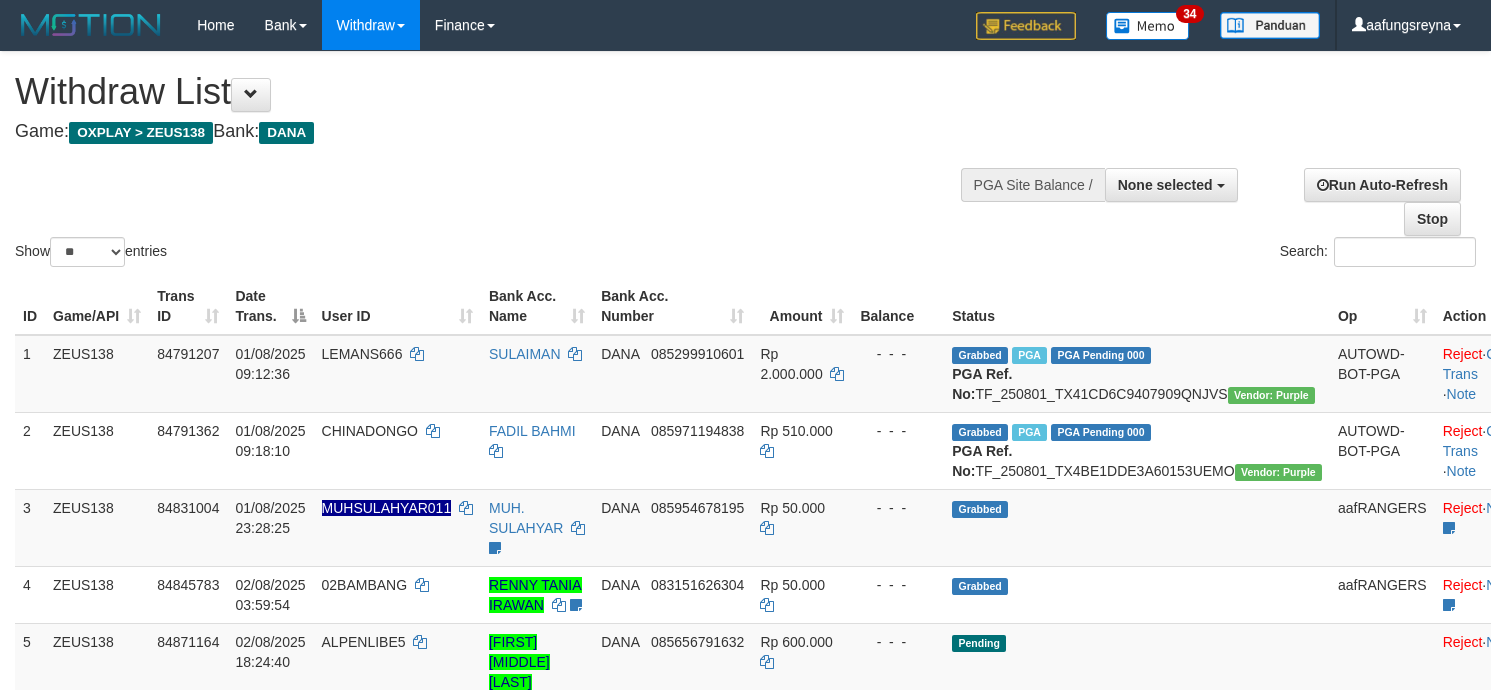 select 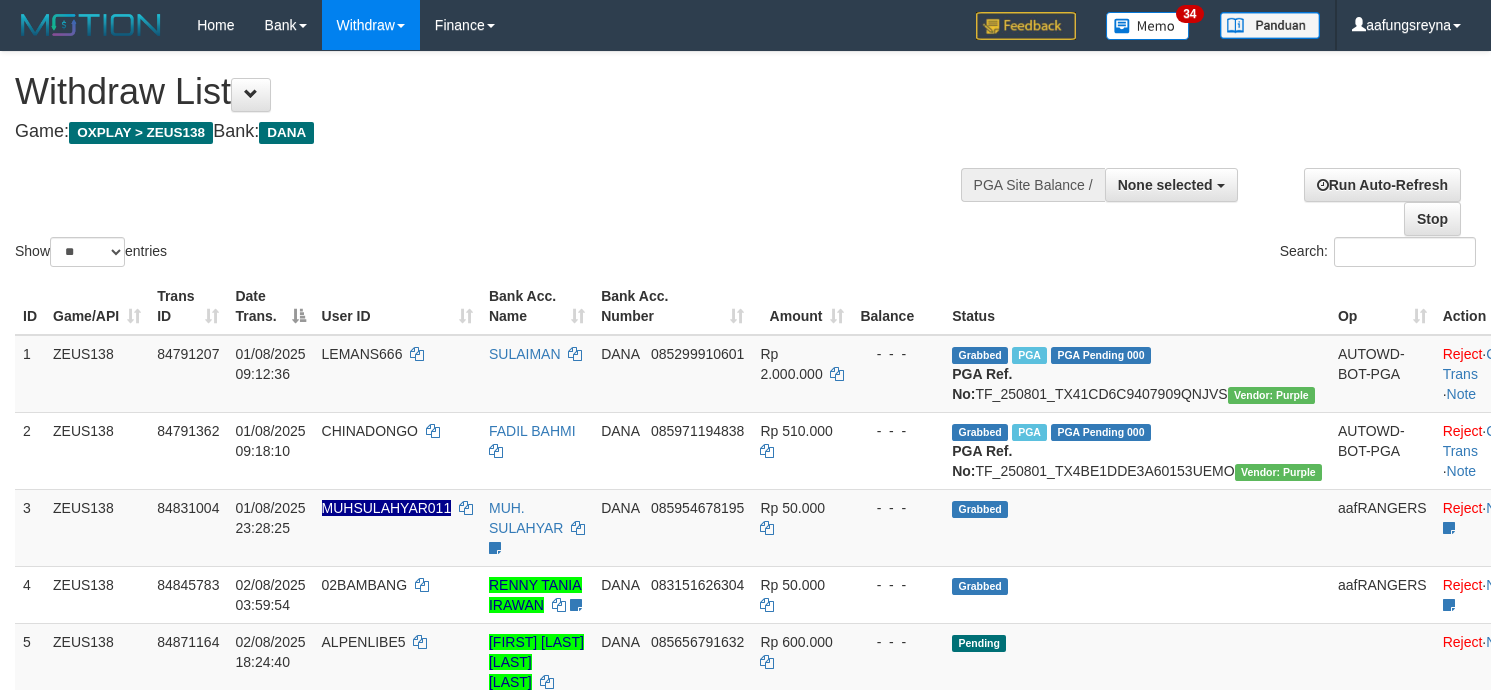 select 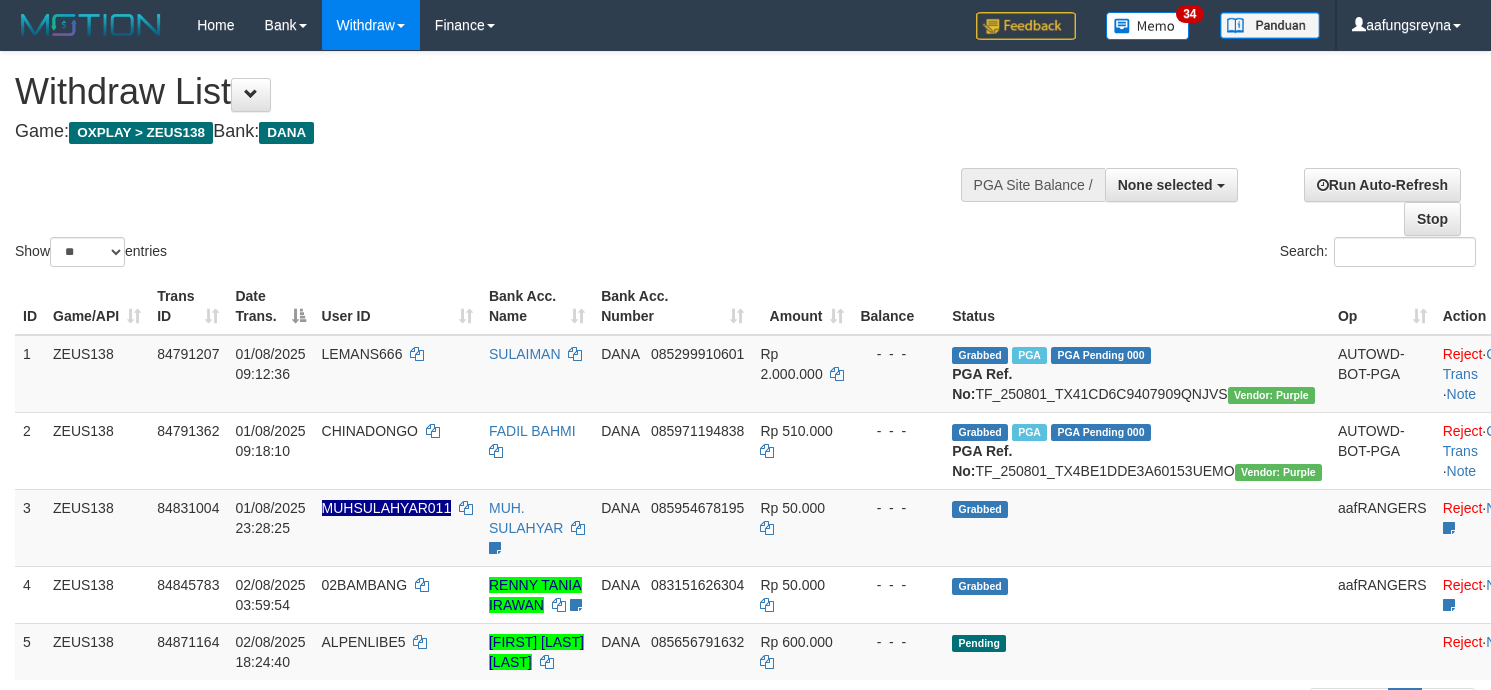 select 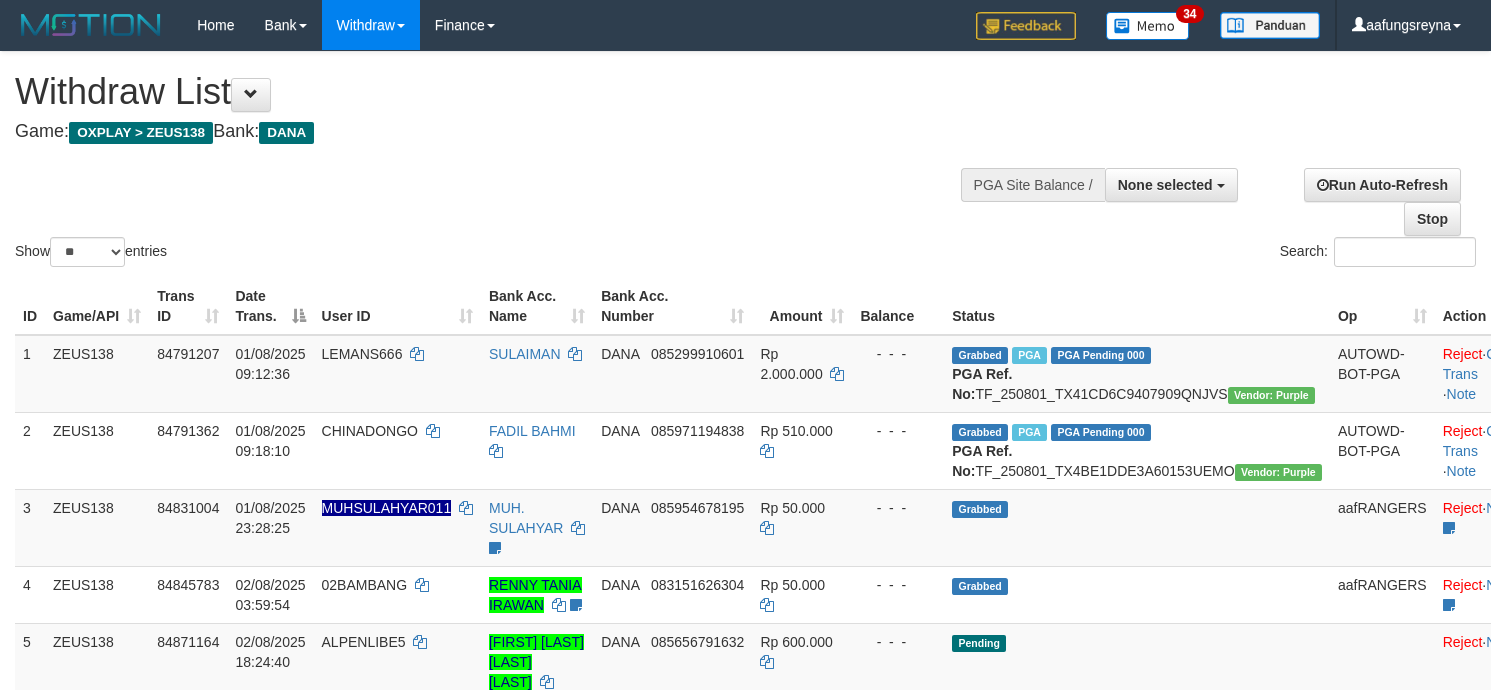 select 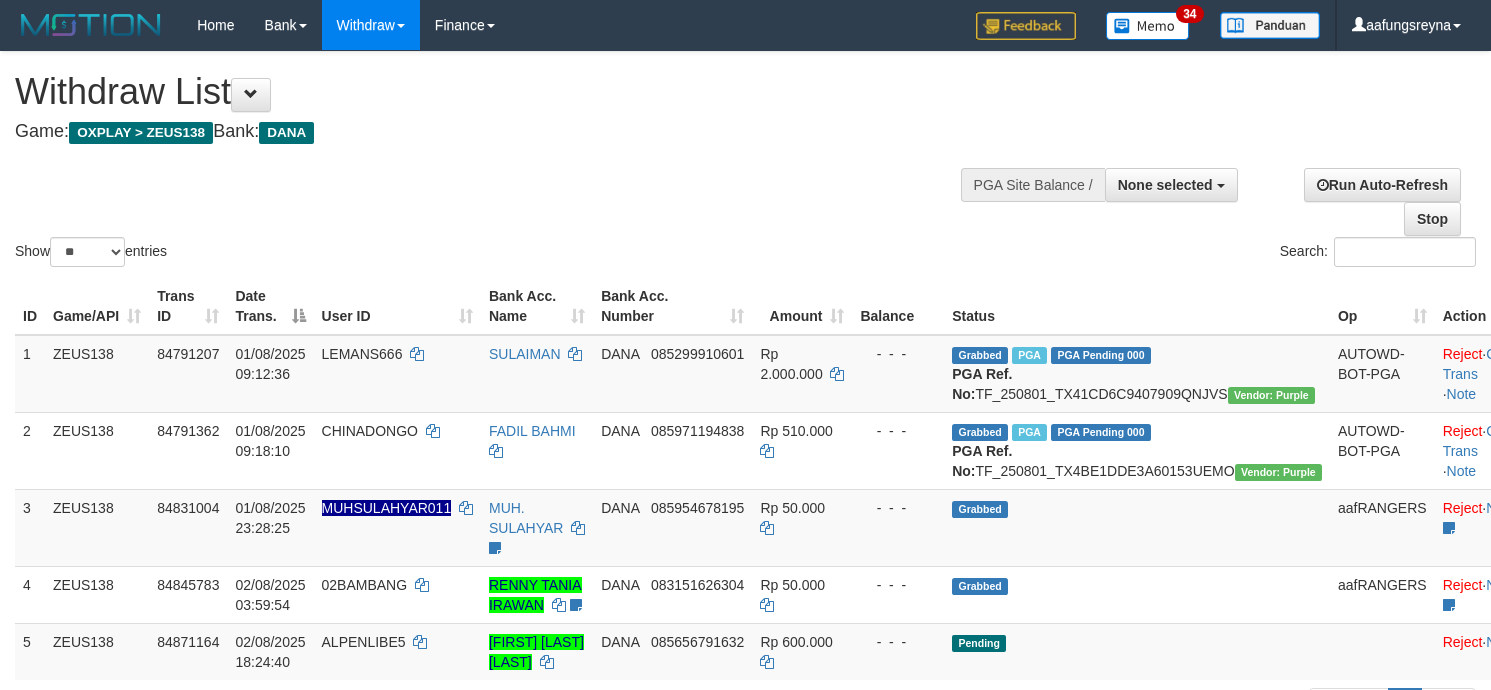 select 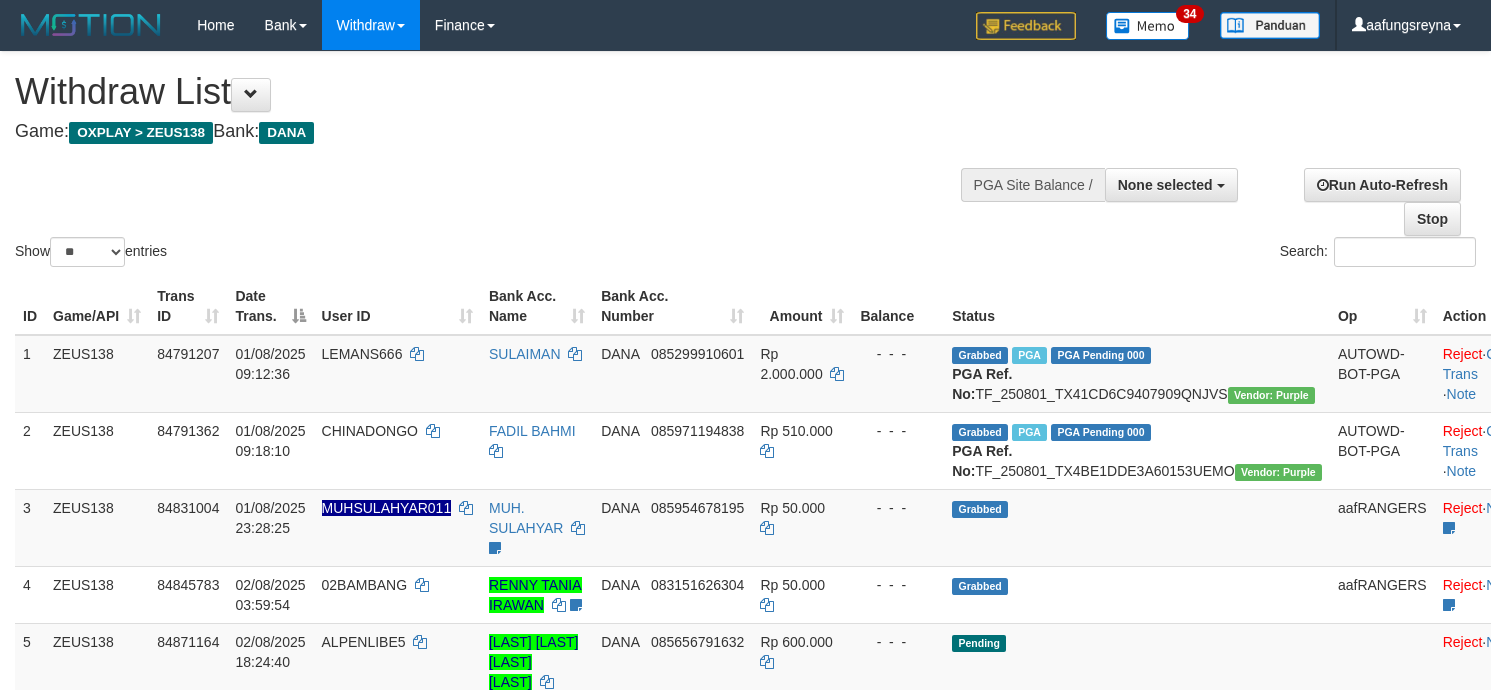 select 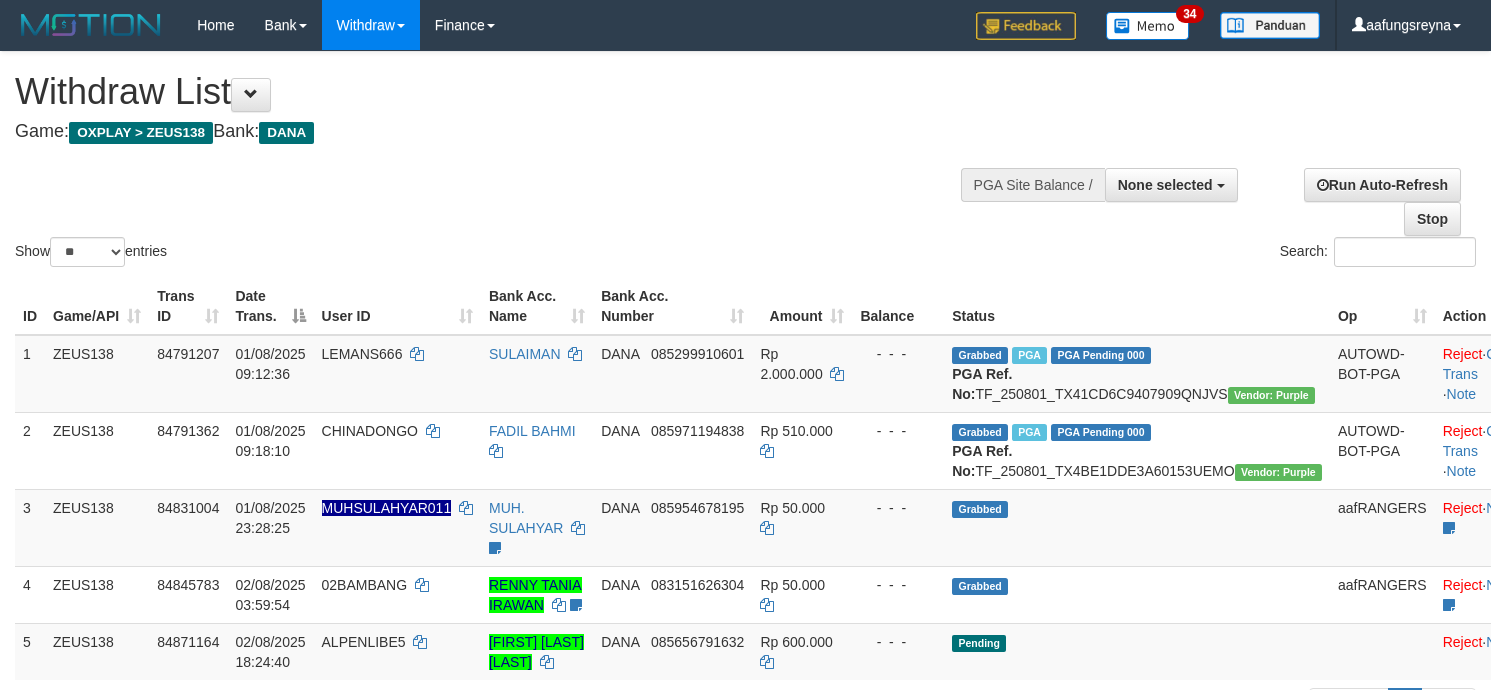 select 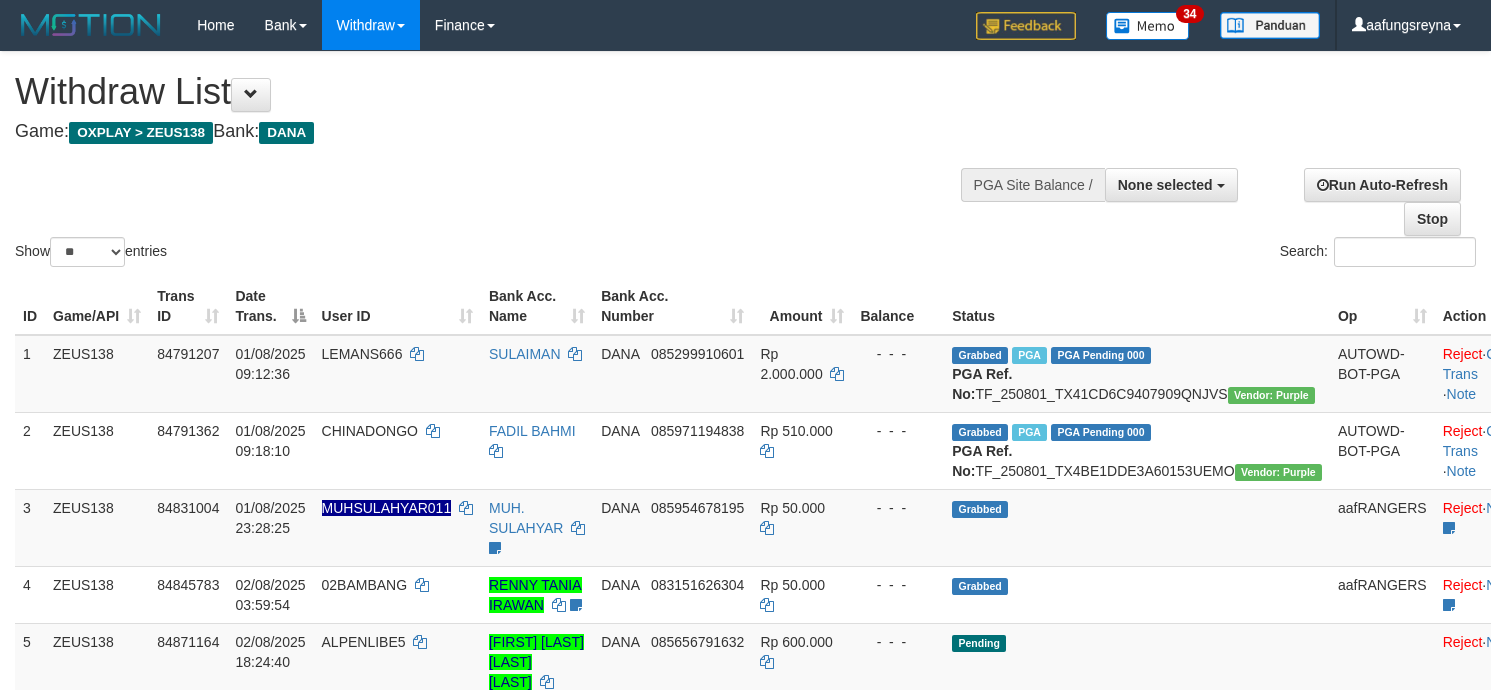 select 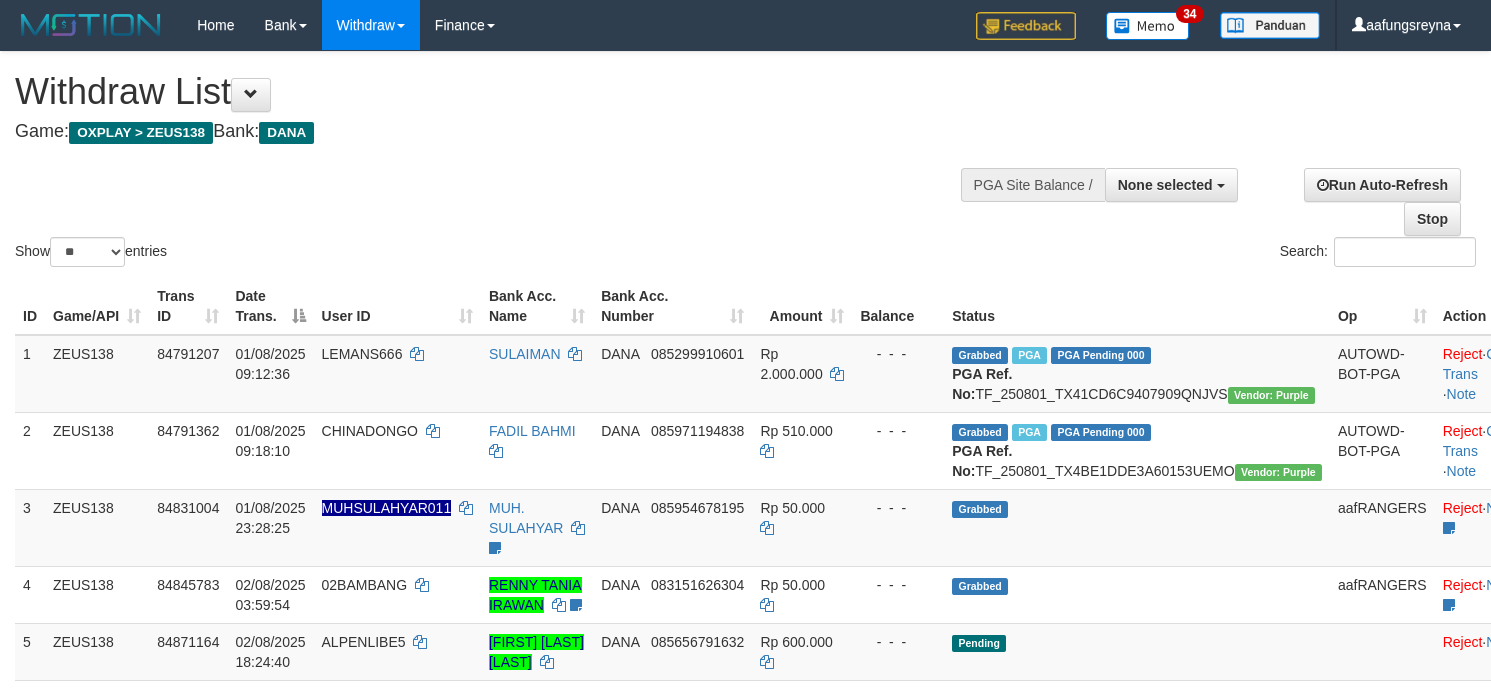 select 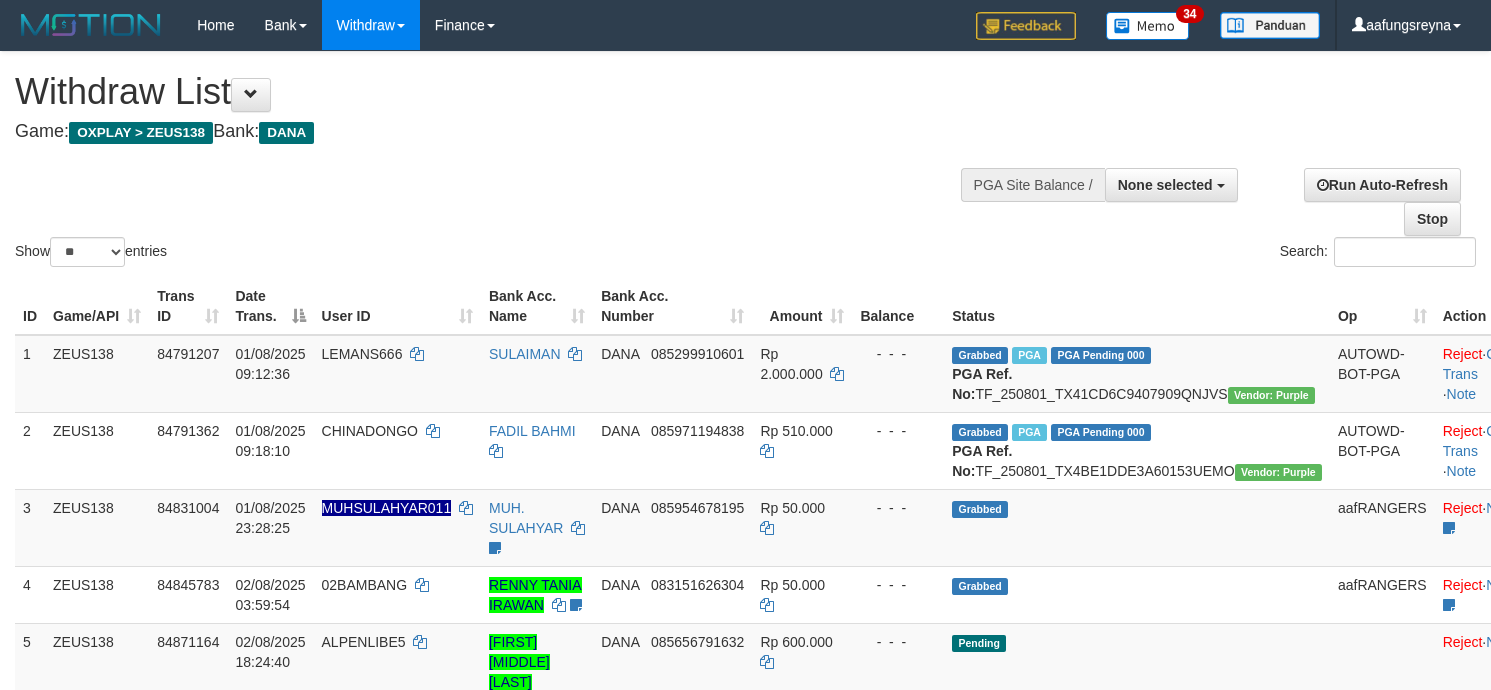 select 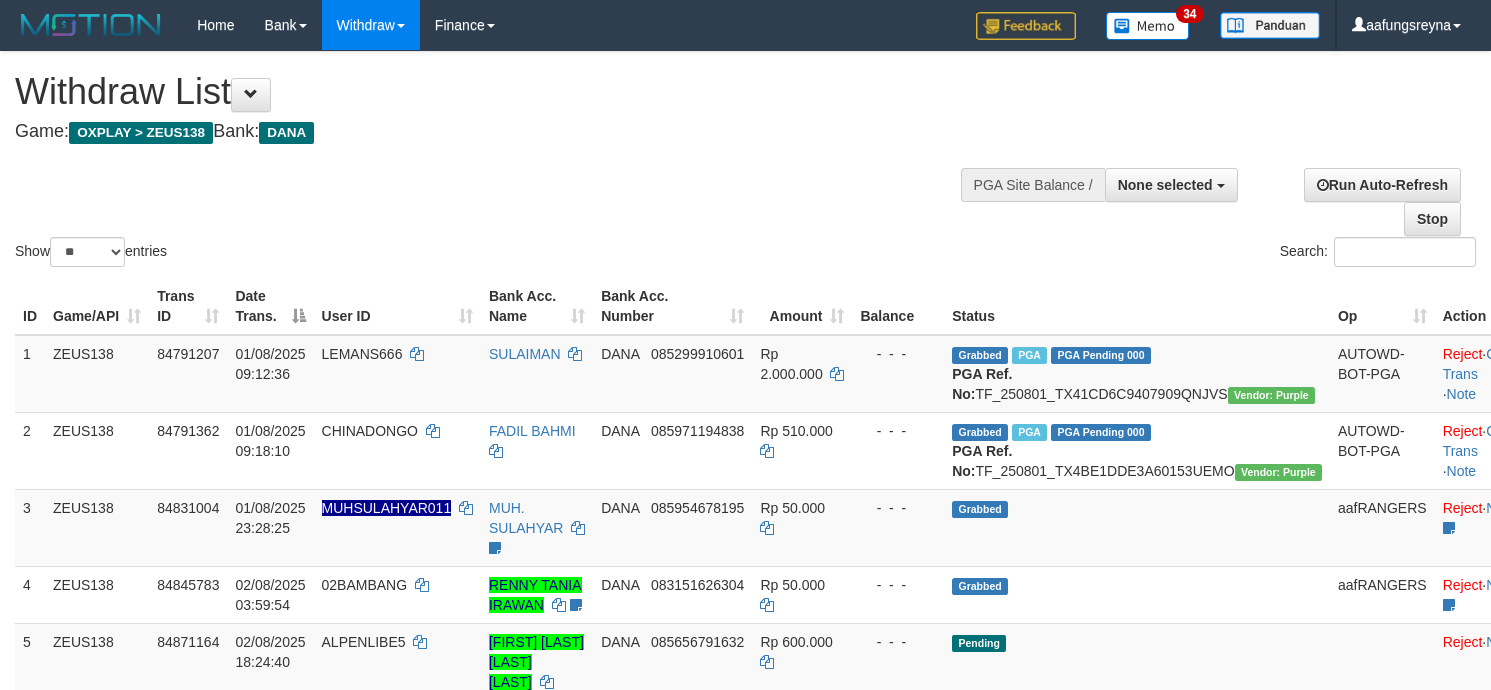 select 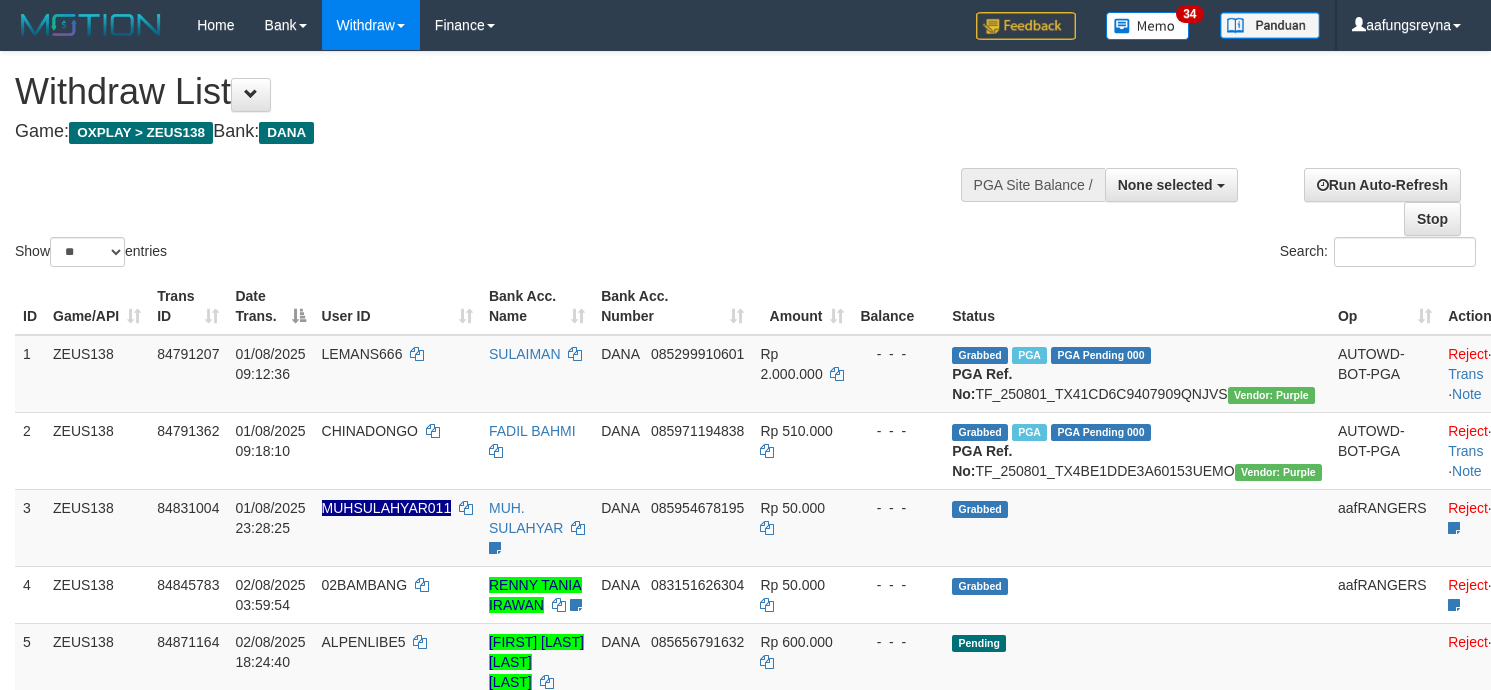 select 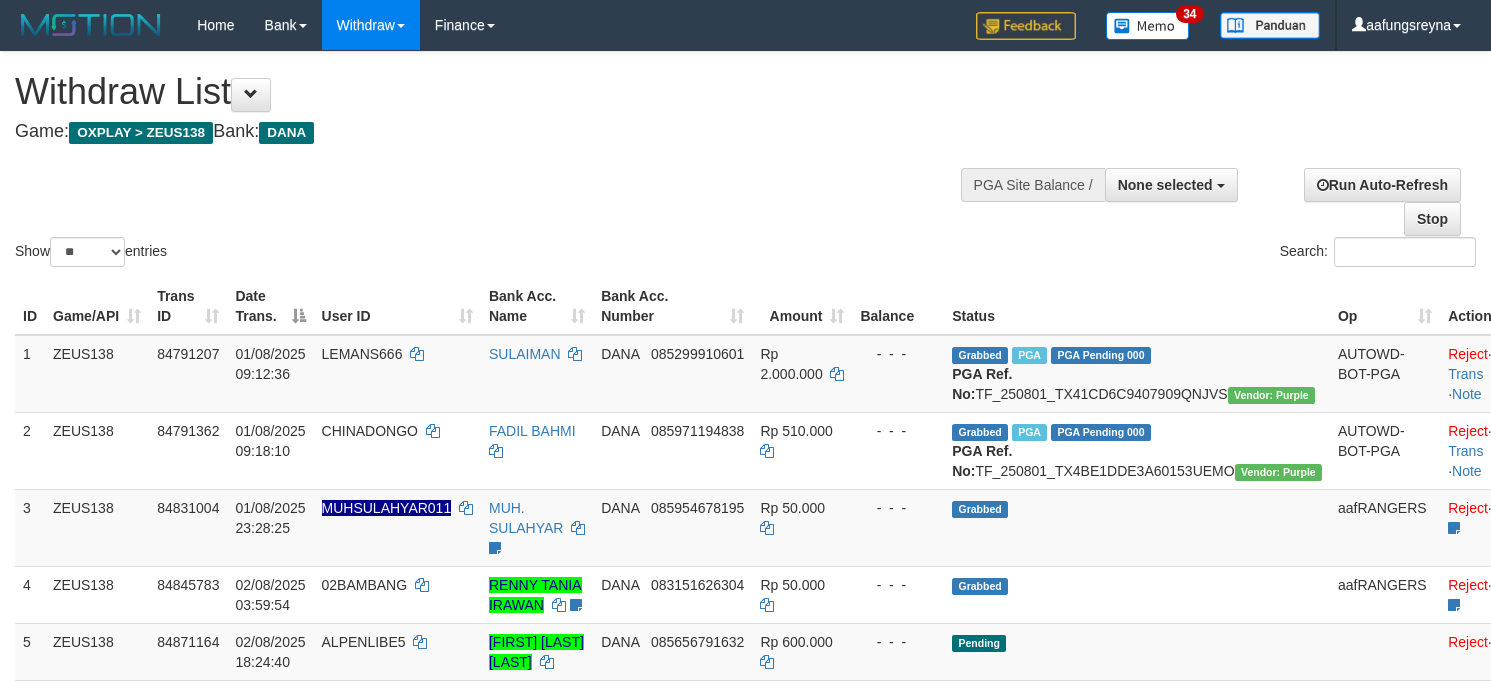 select 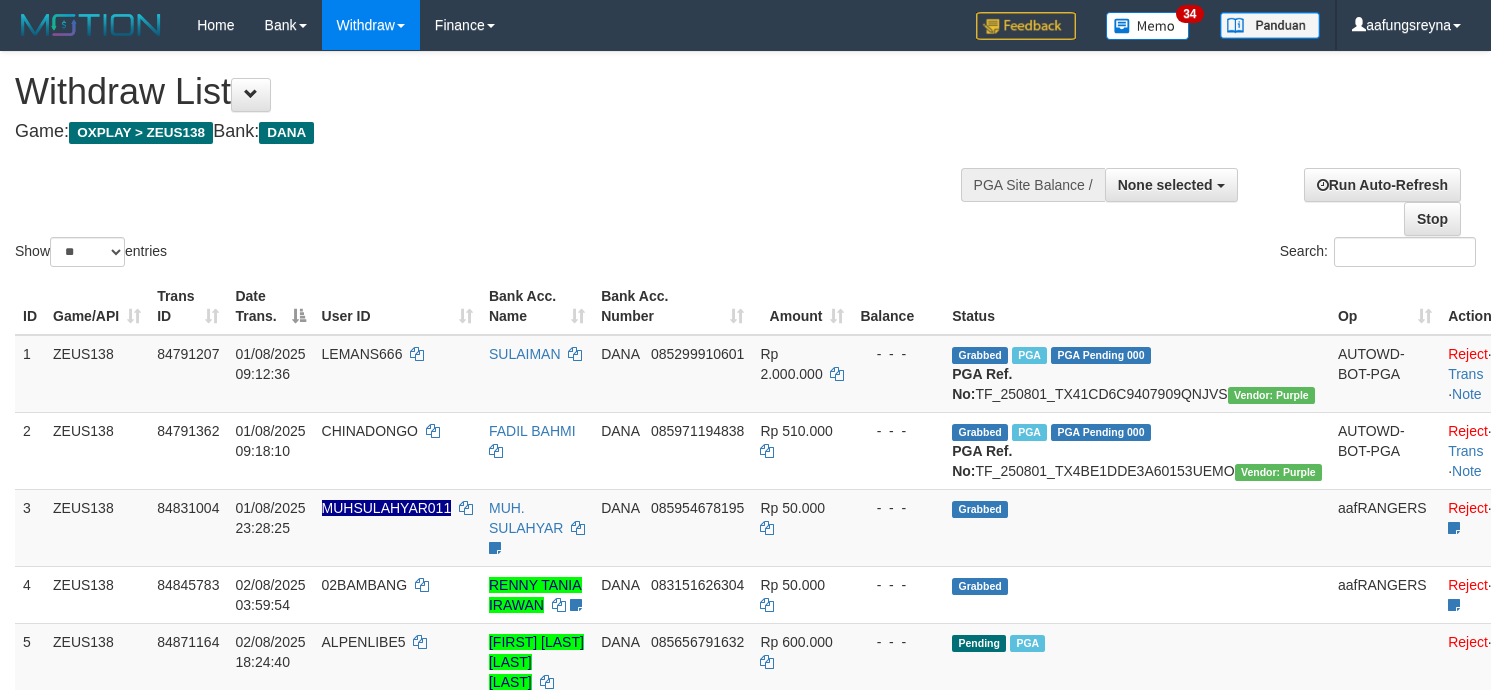 select 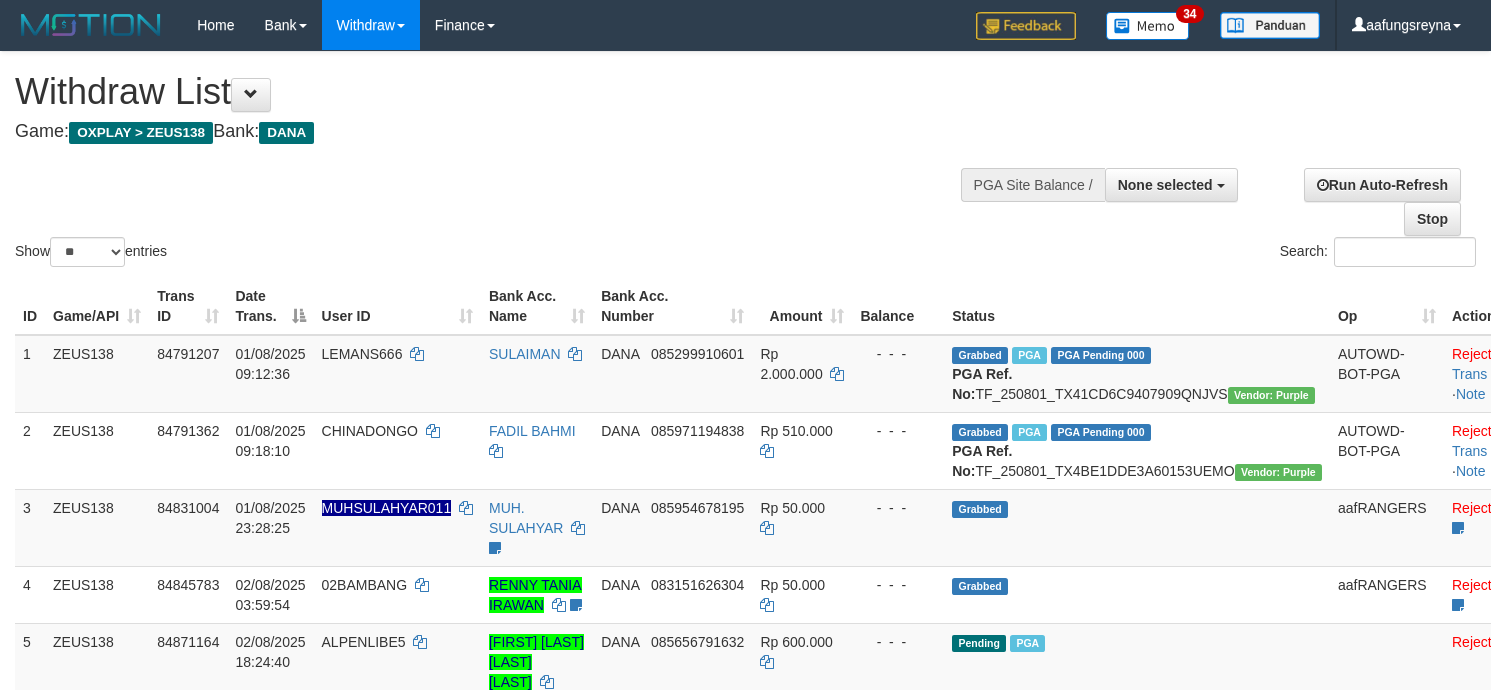 select 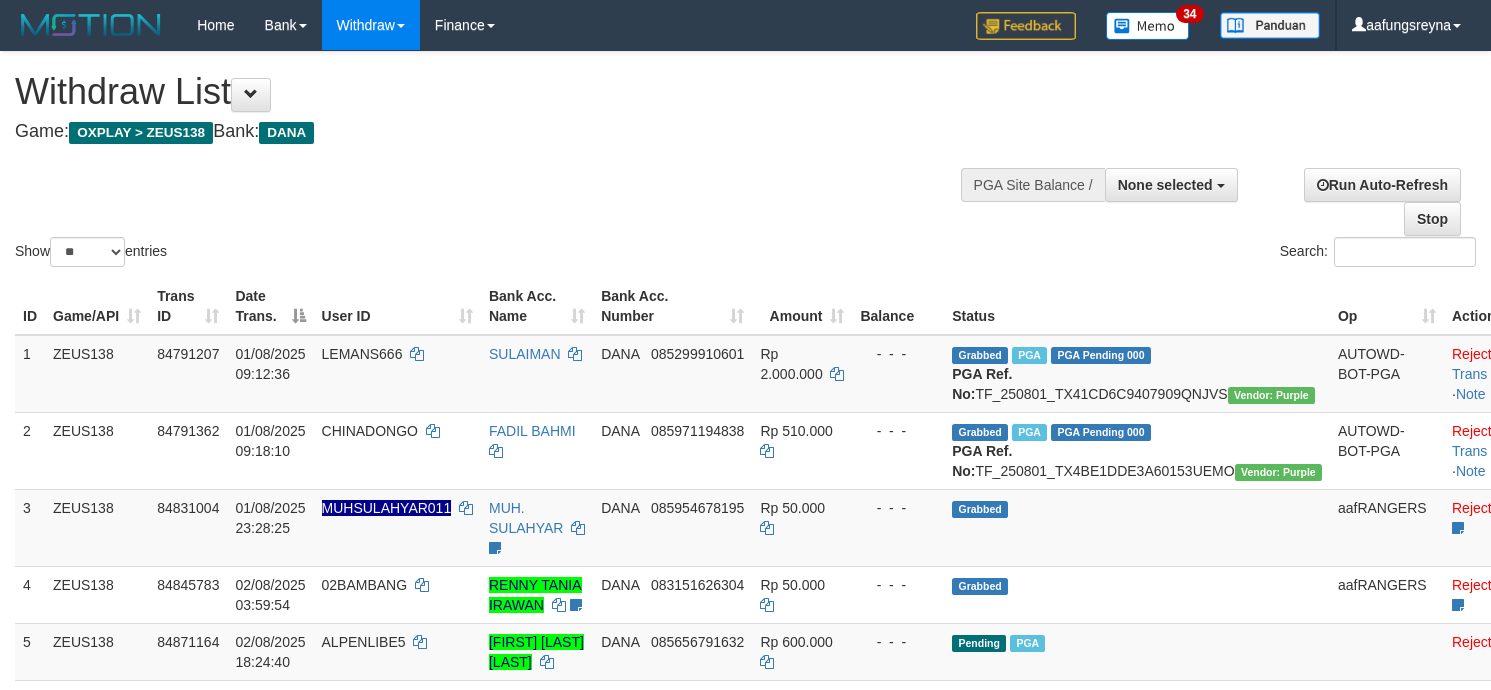 select 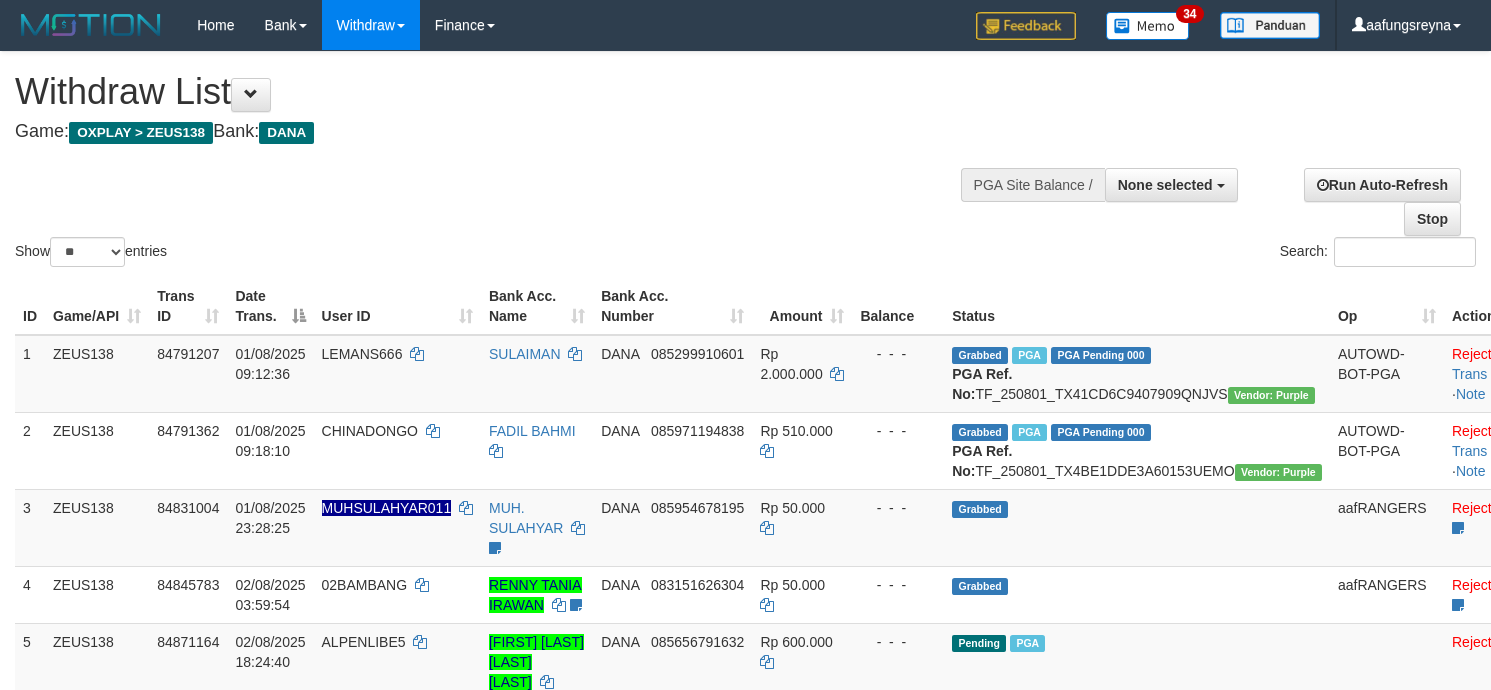 select 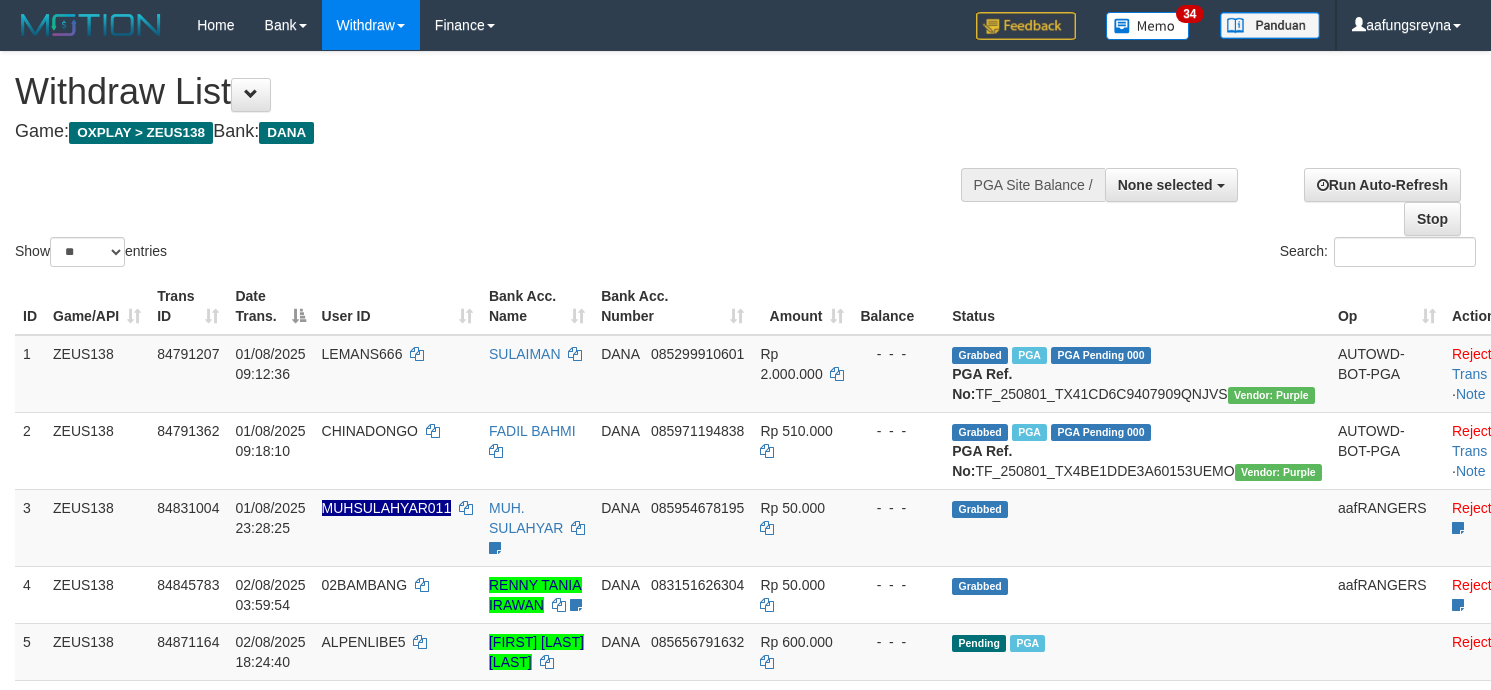 select 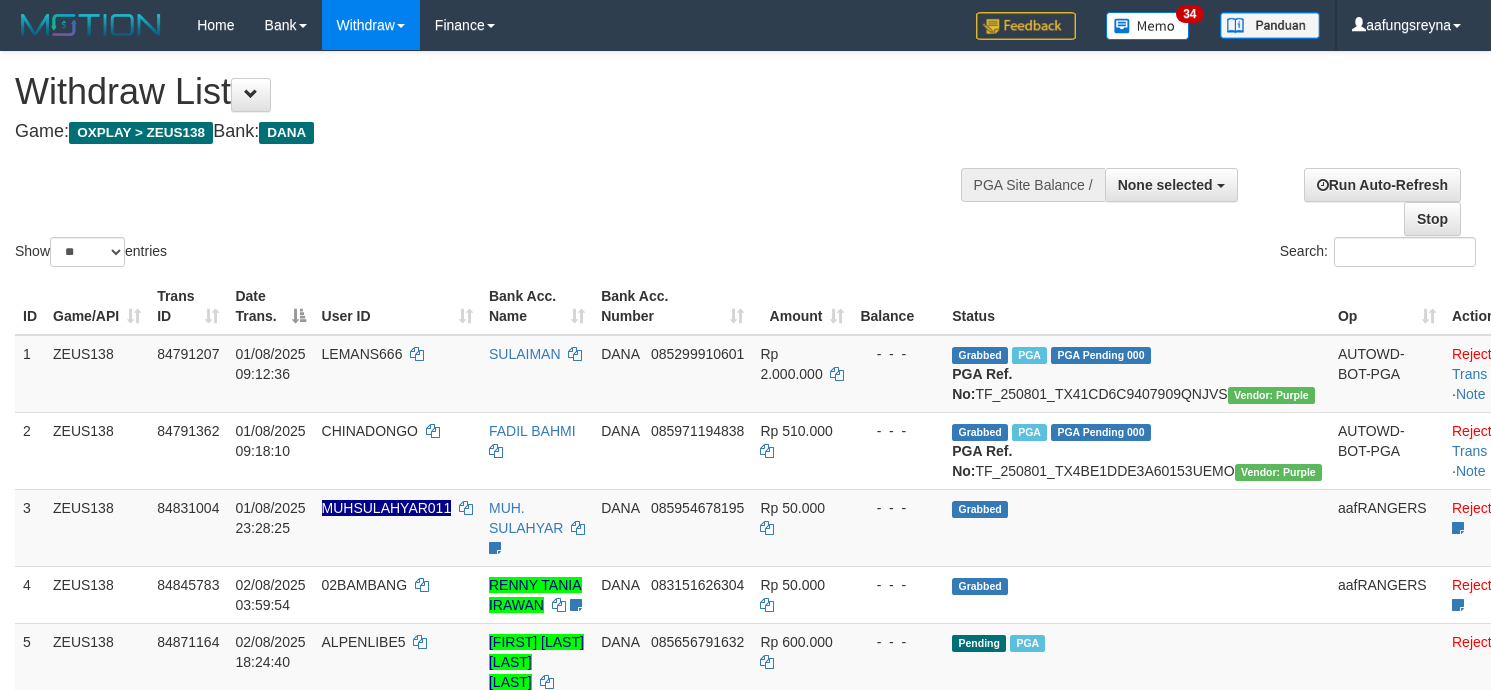 select 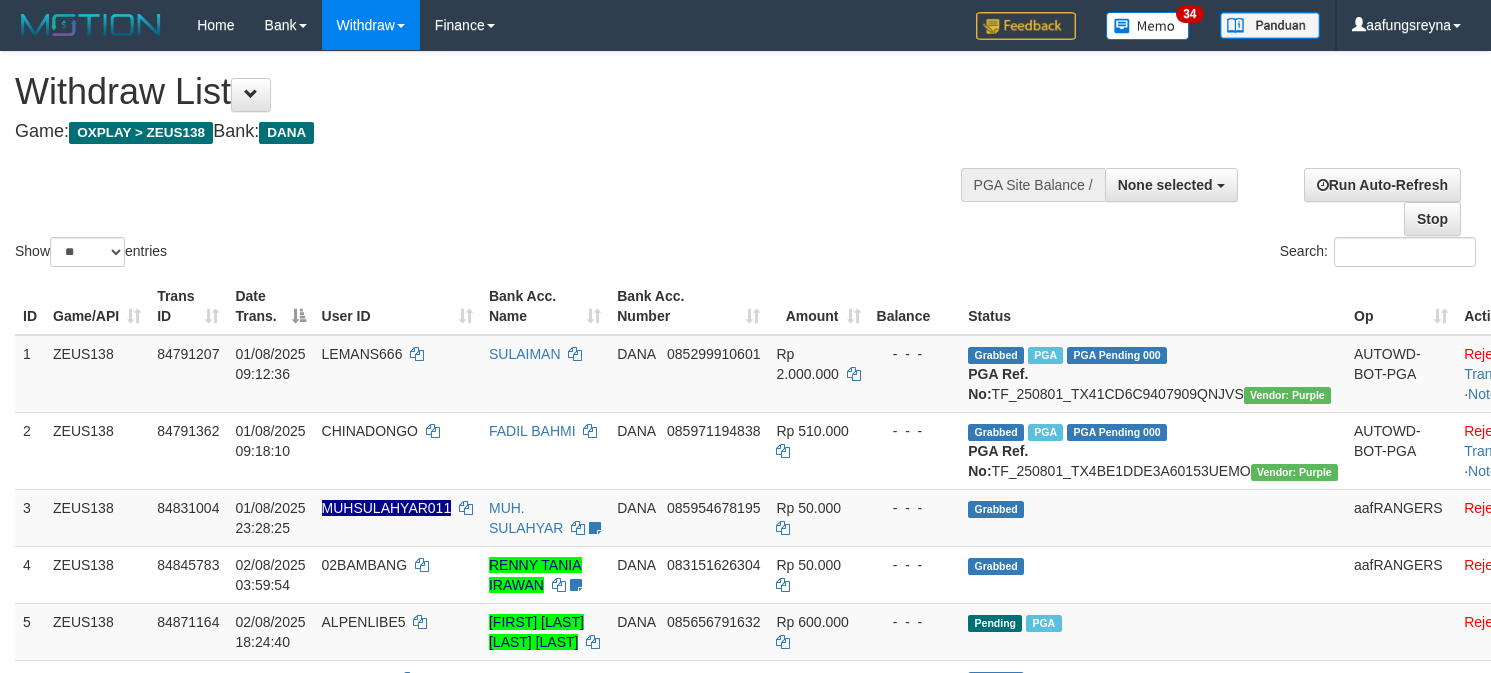 select 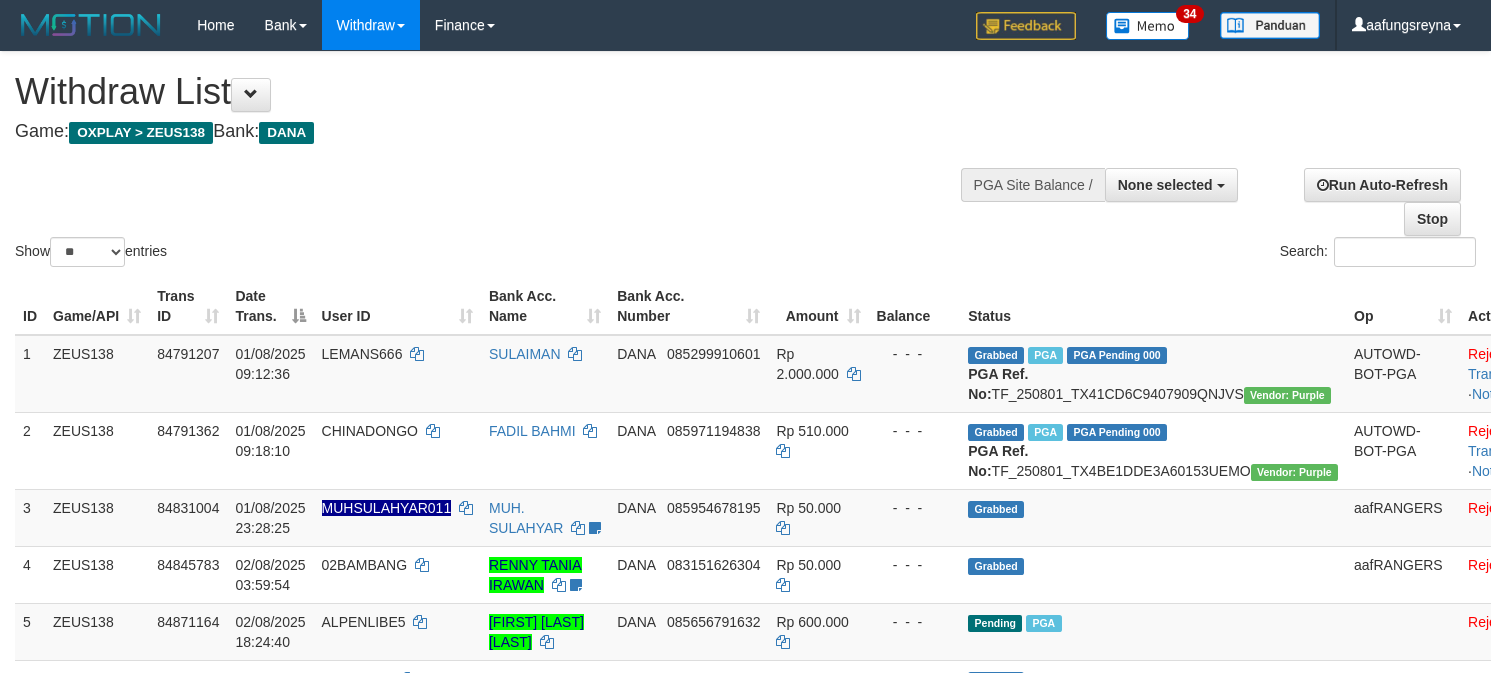 select 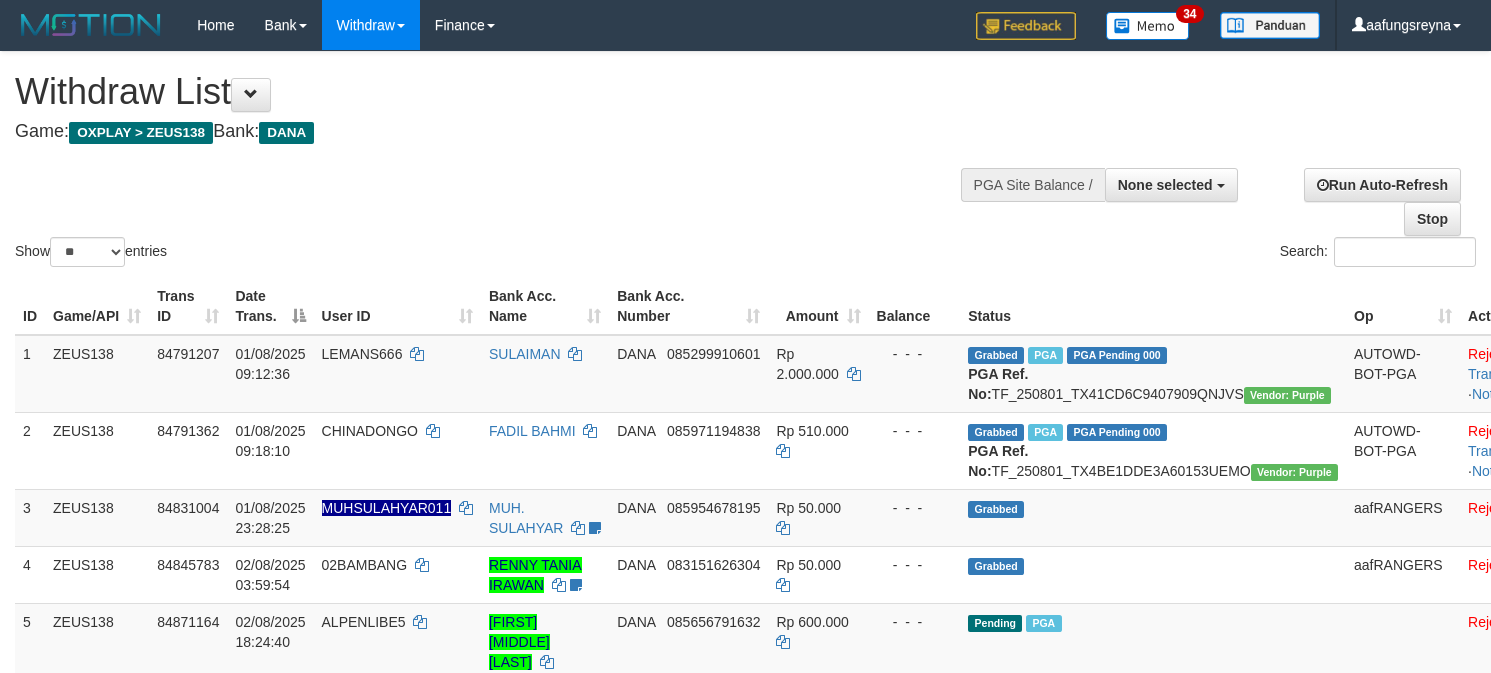 select 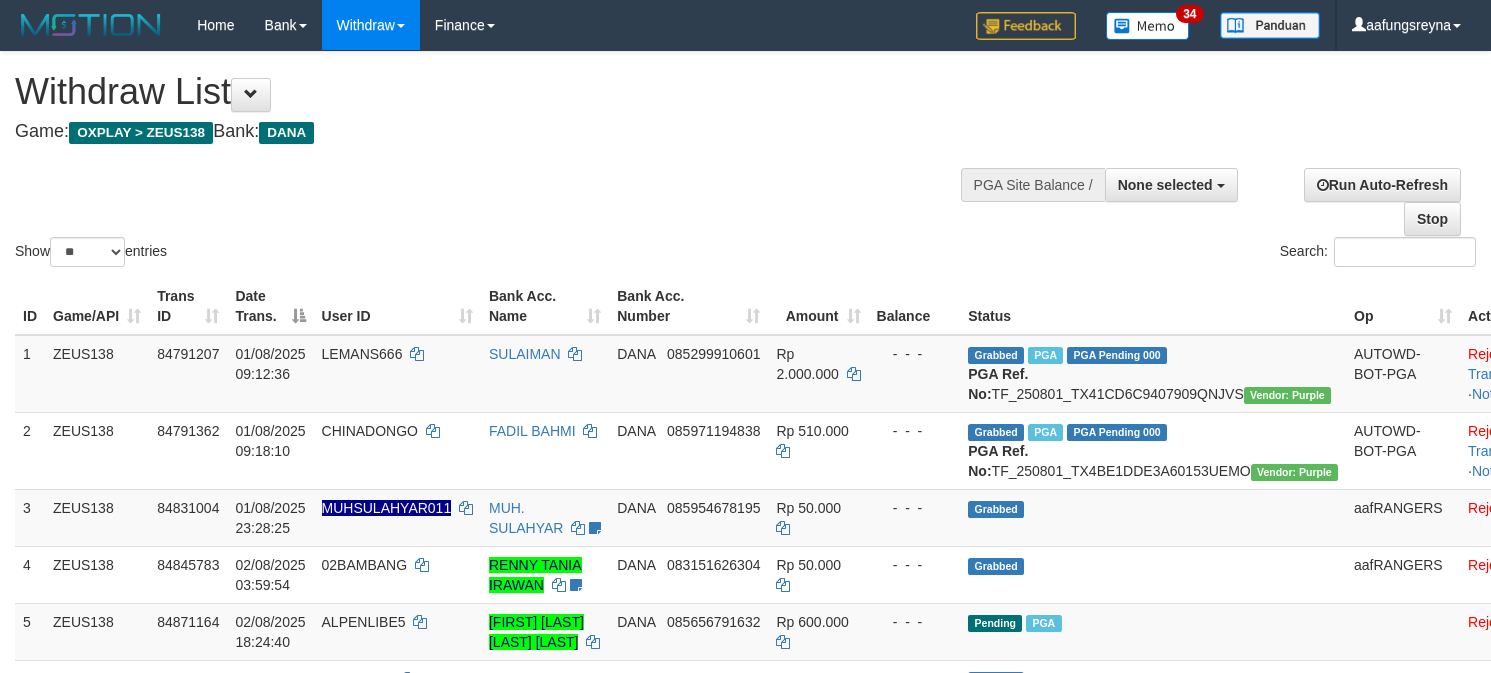 select 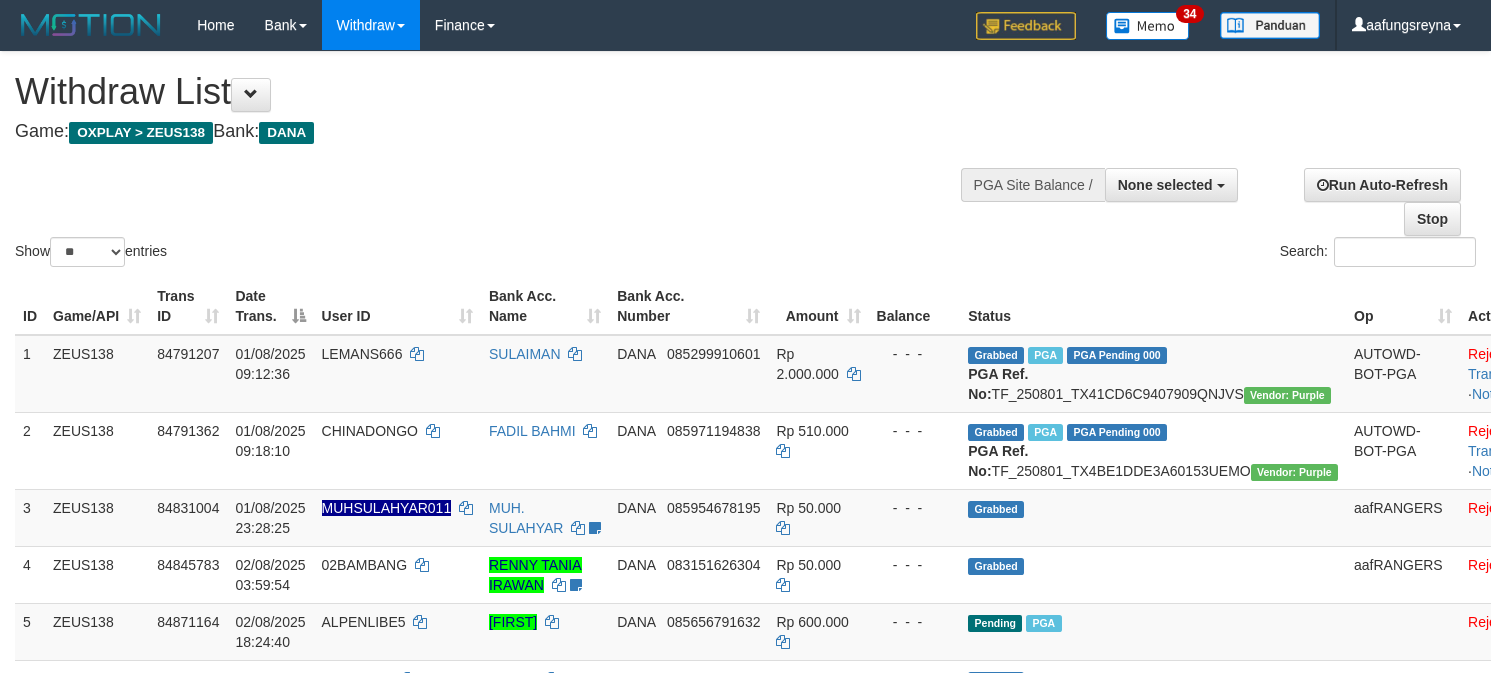 select 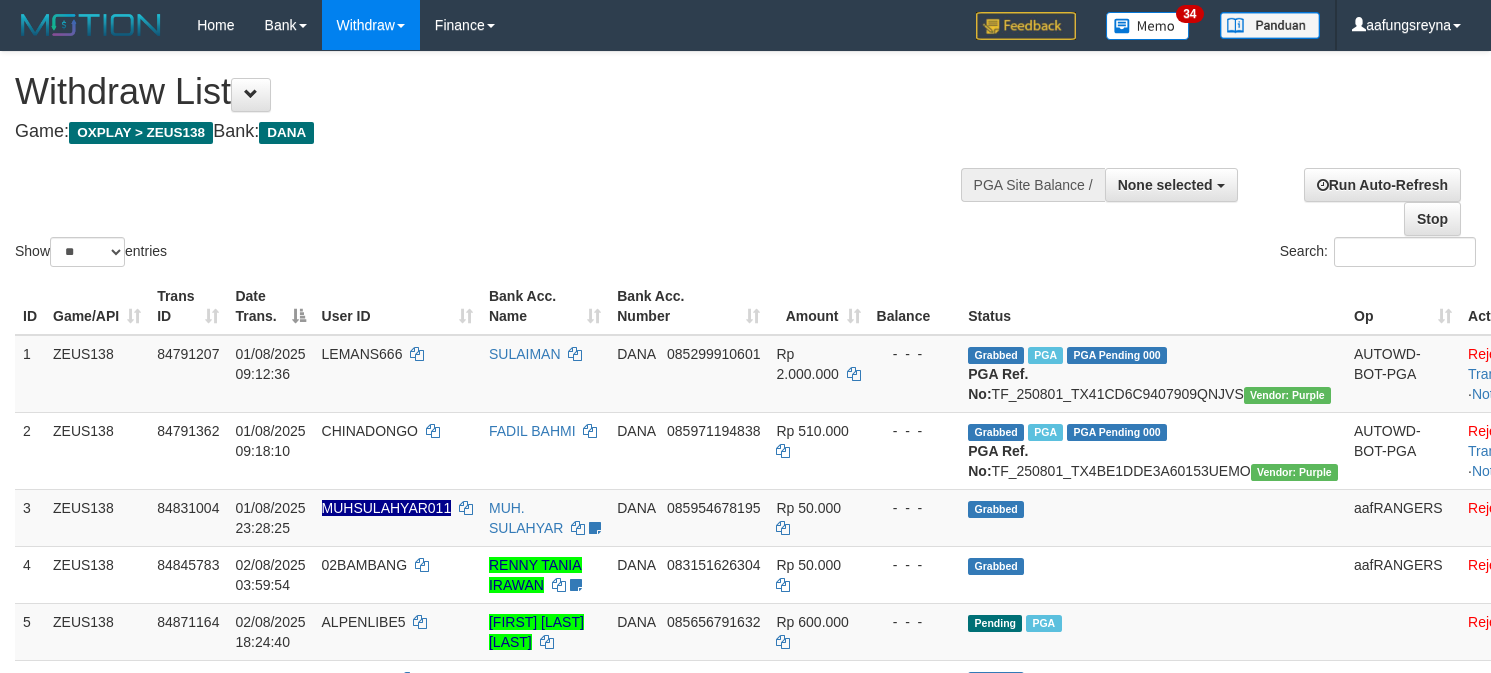 select 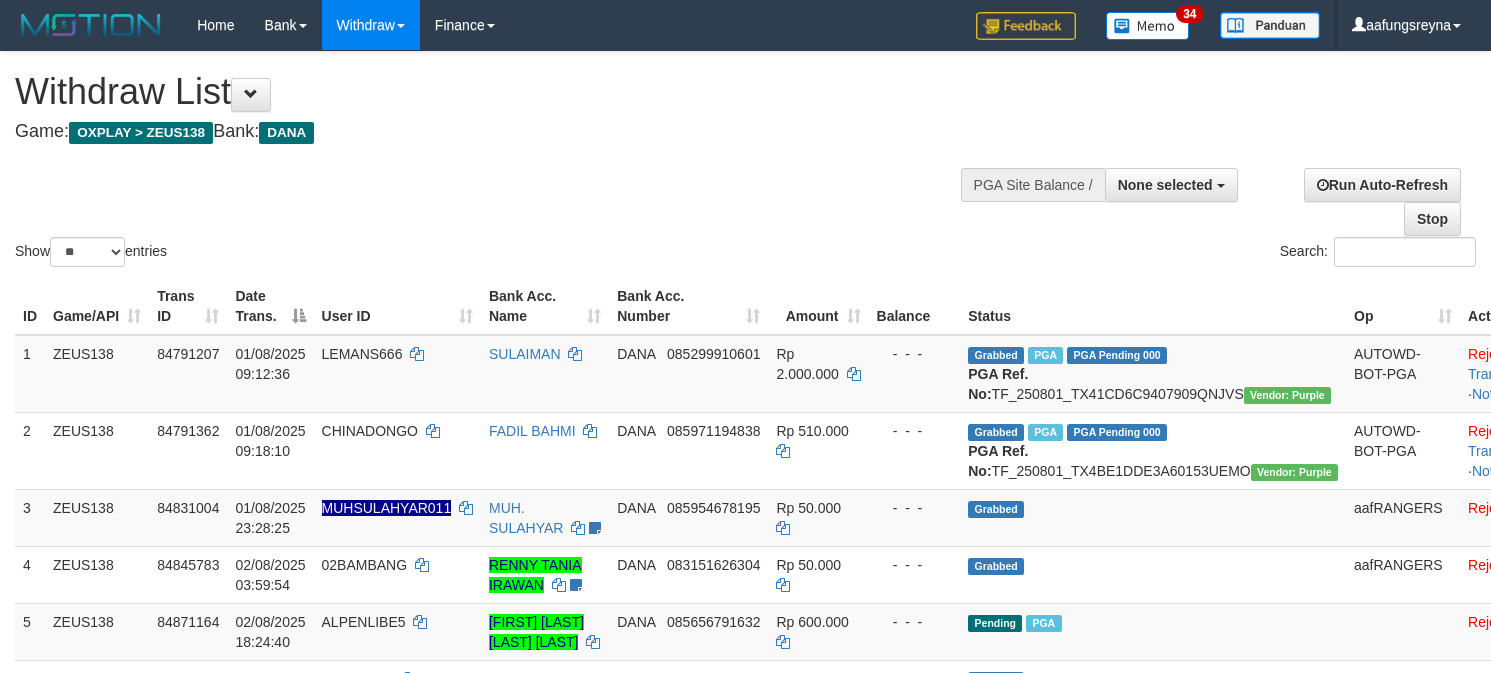 select 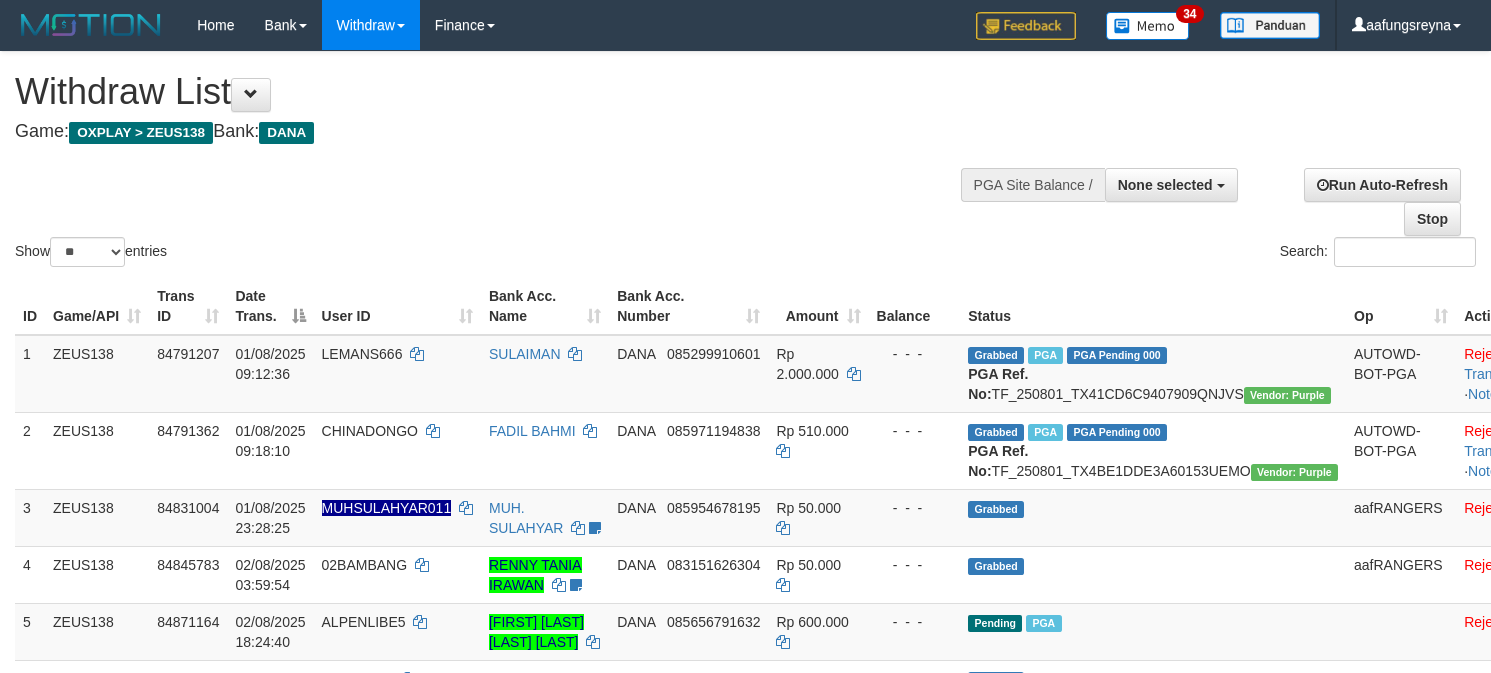 select 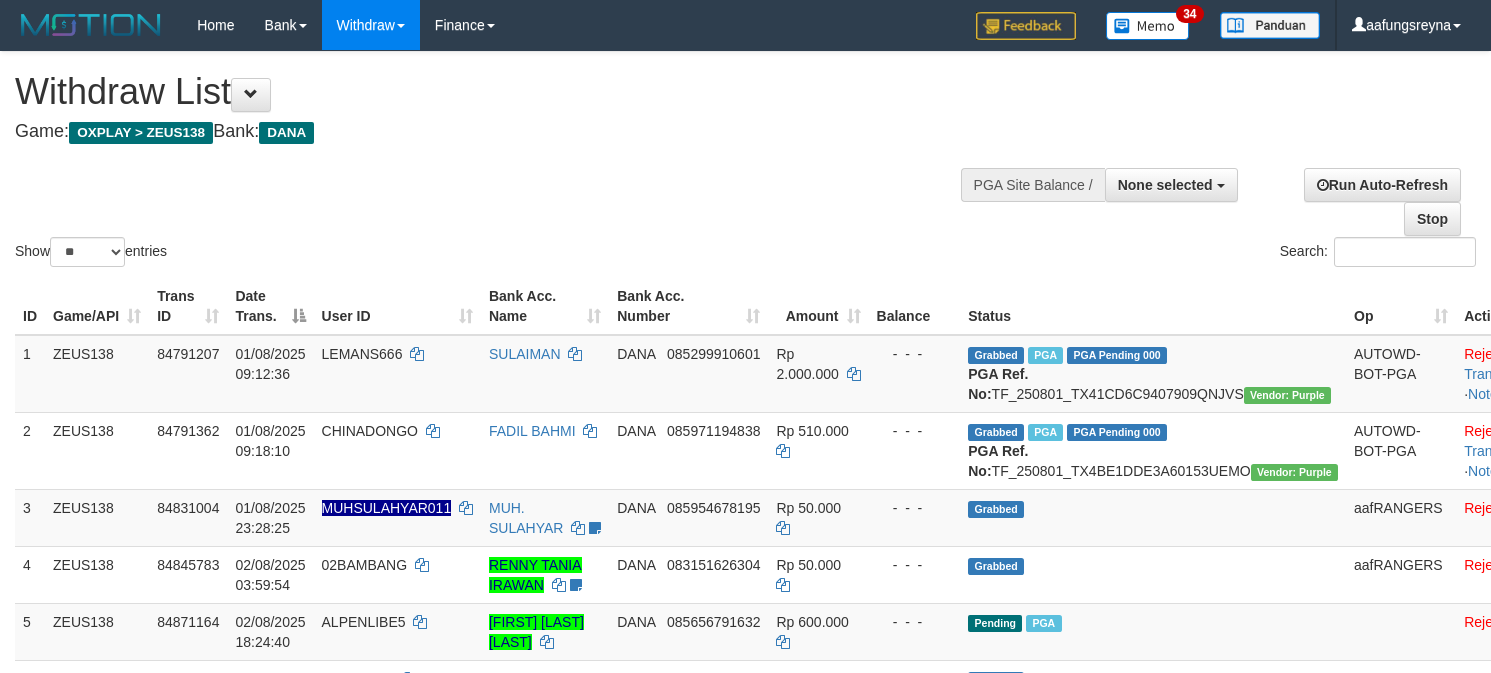 select 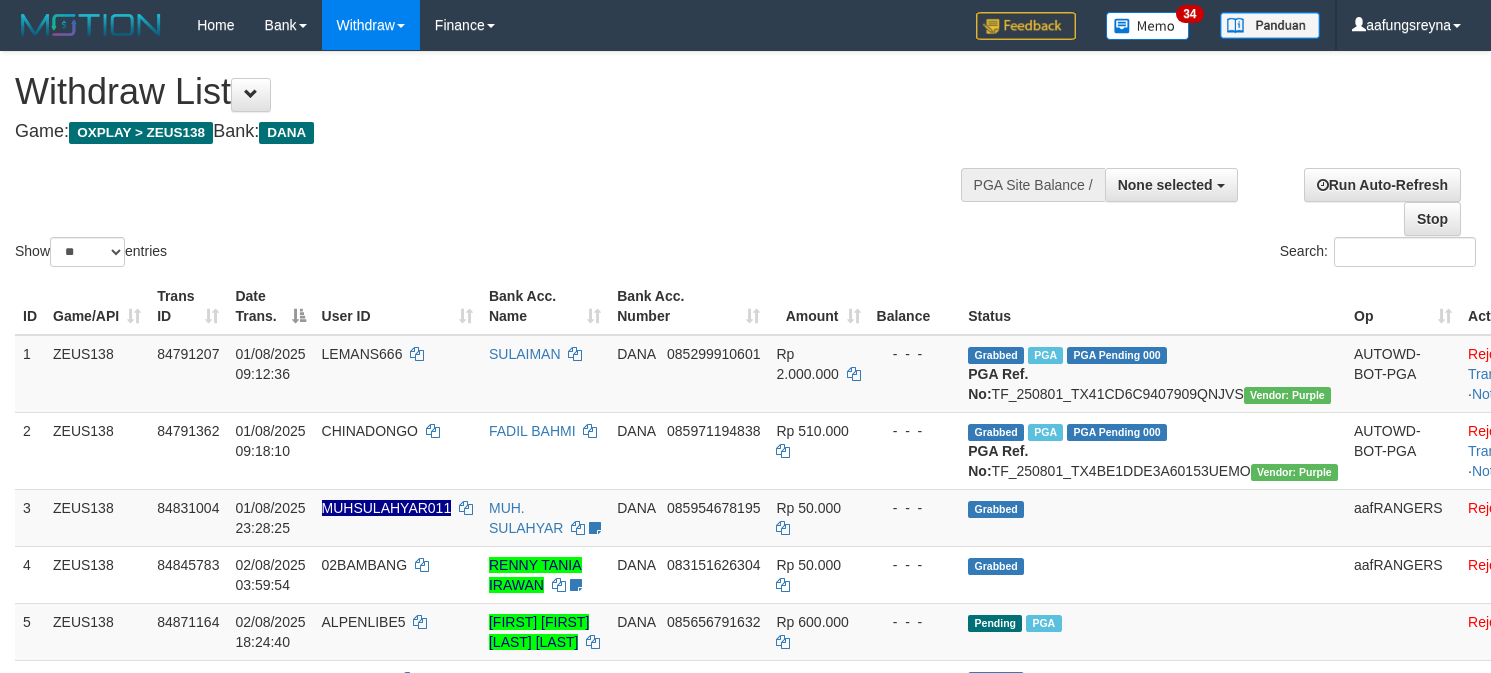 select 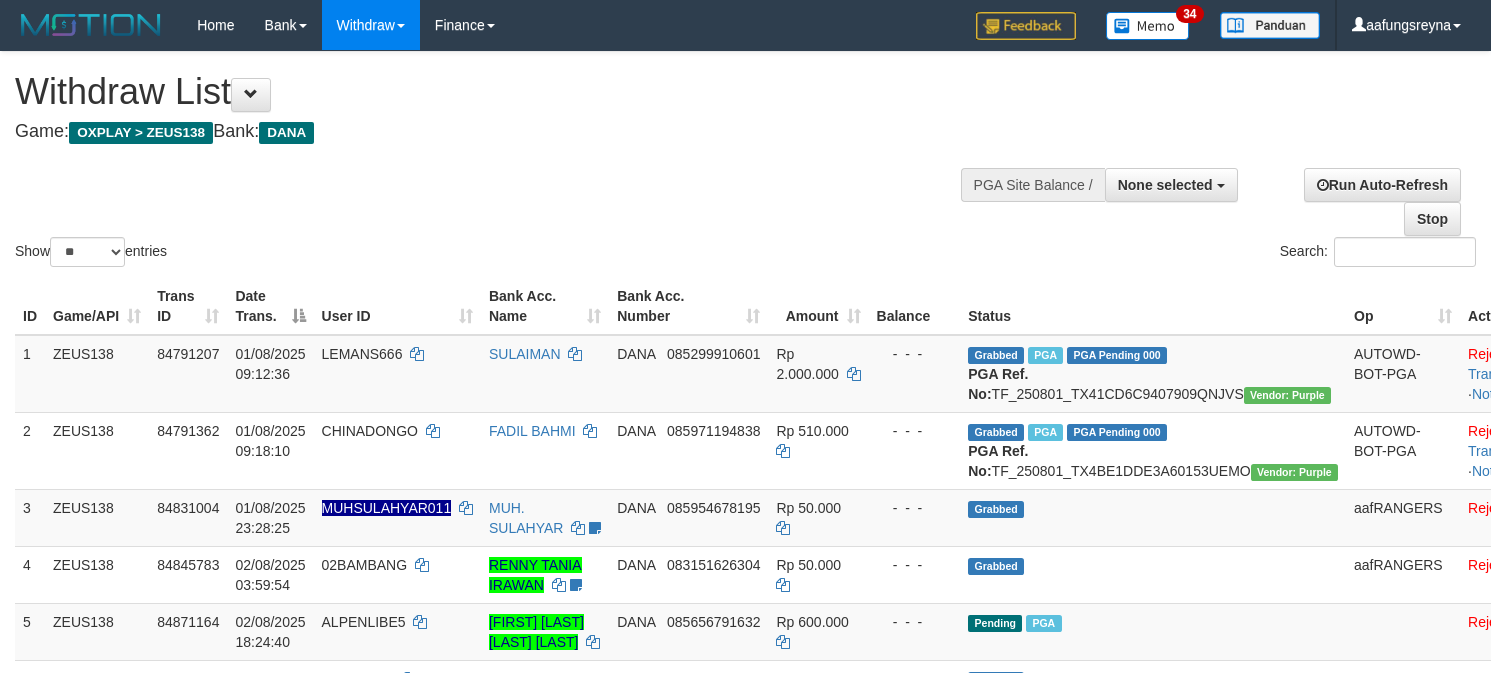 select 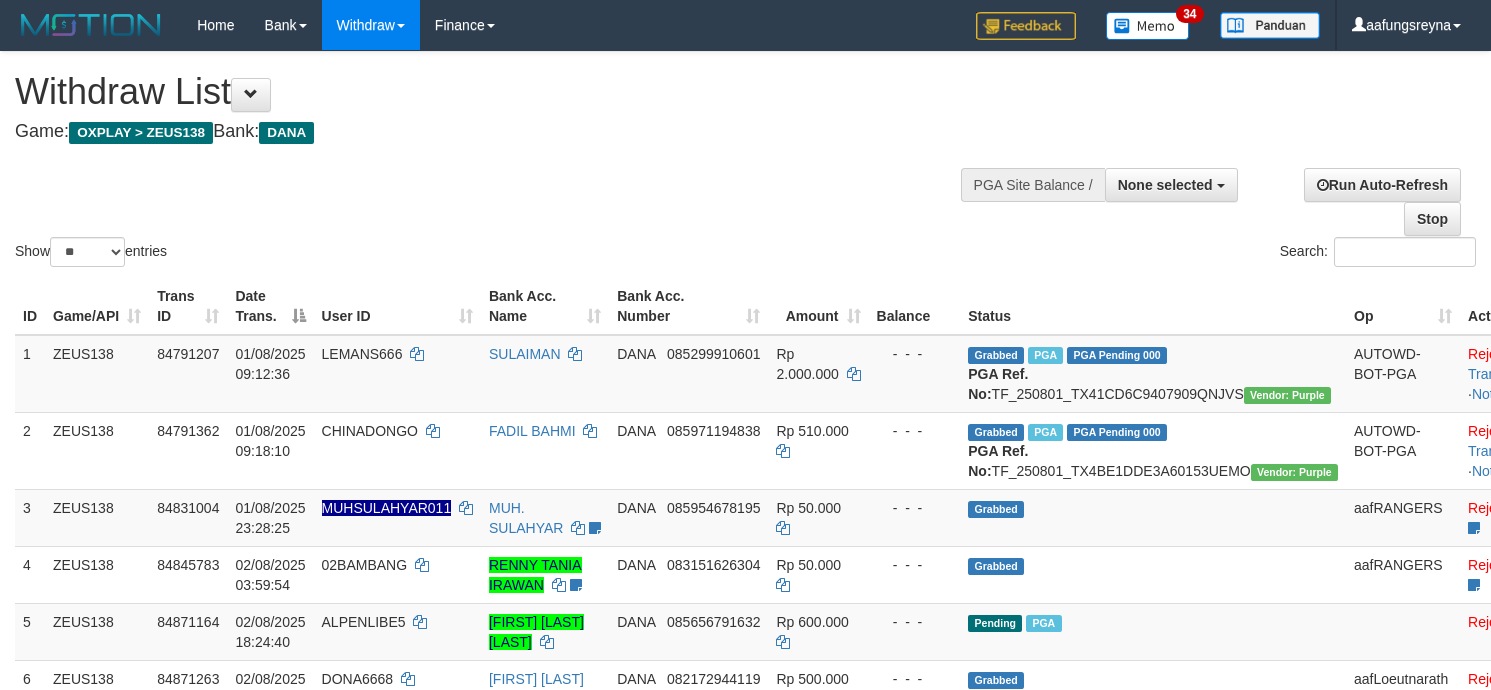 select 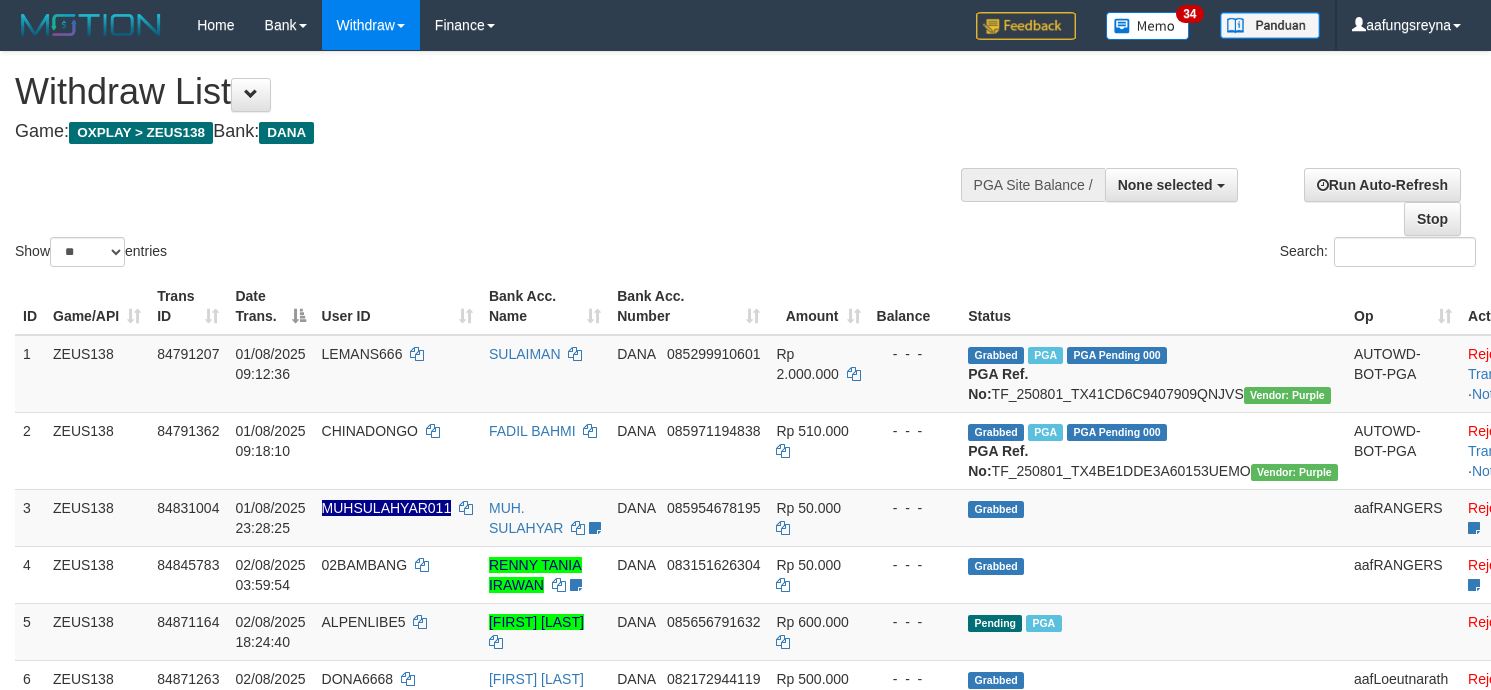 select 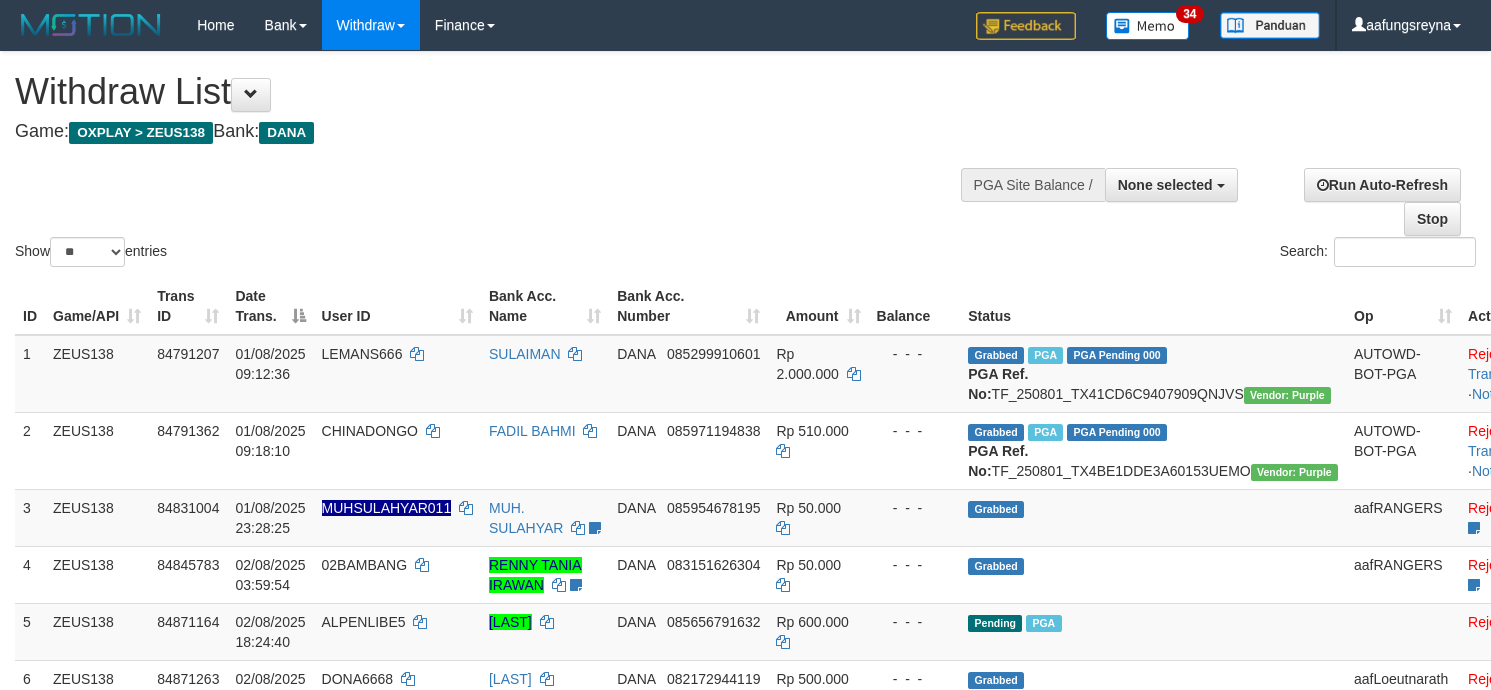 select 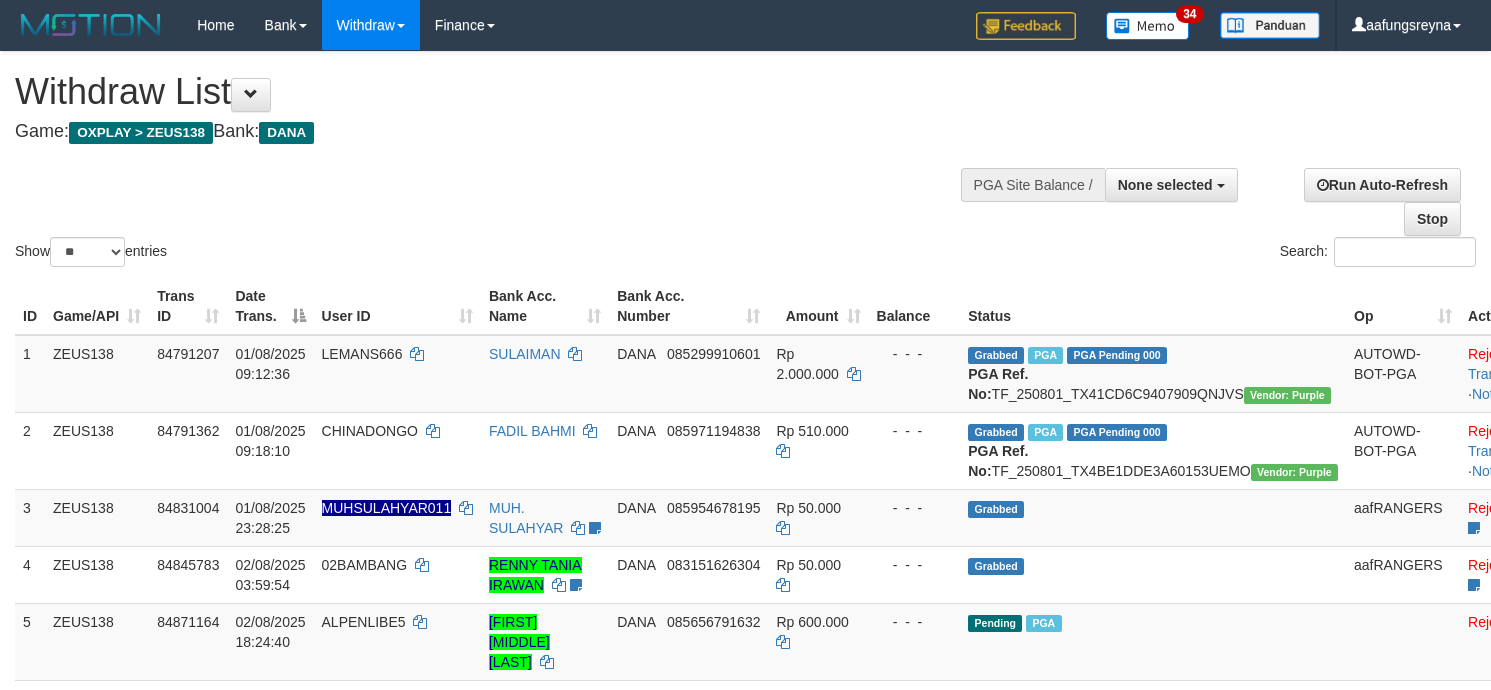 select 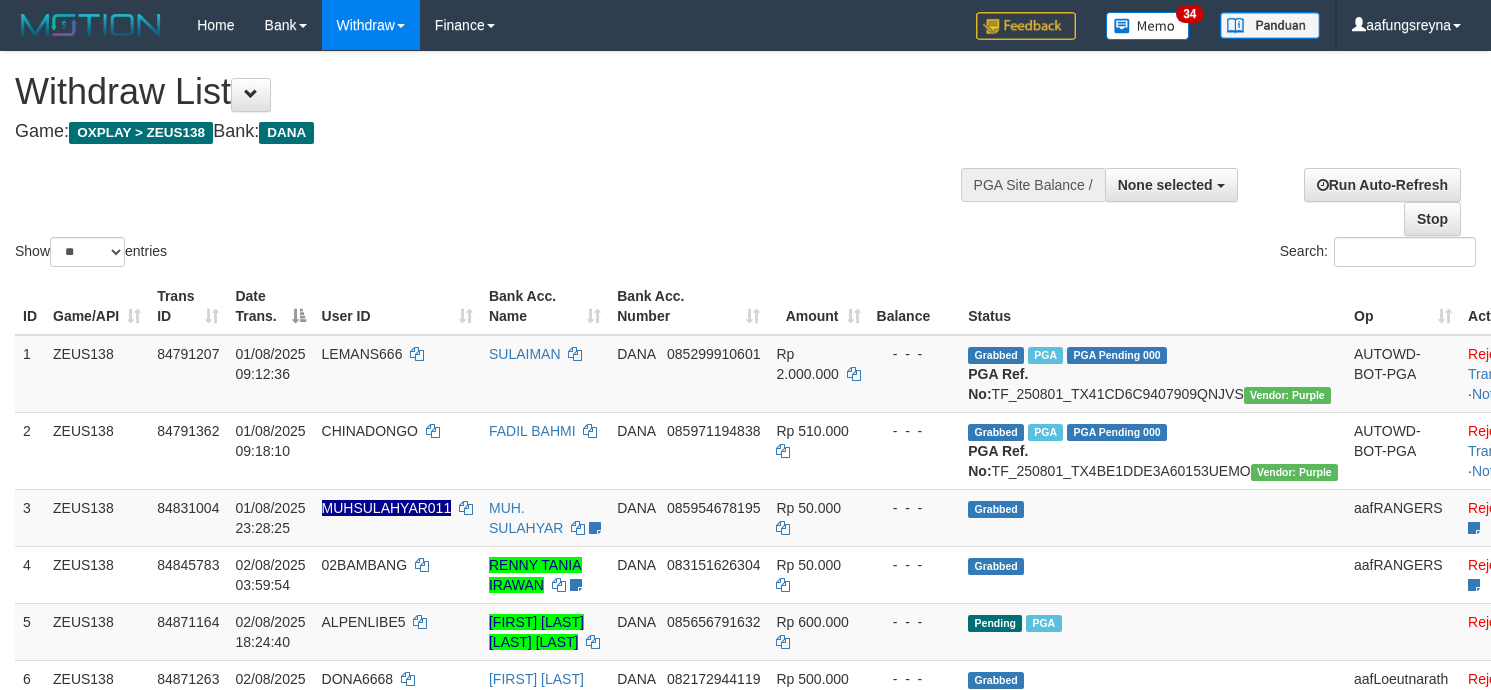 select 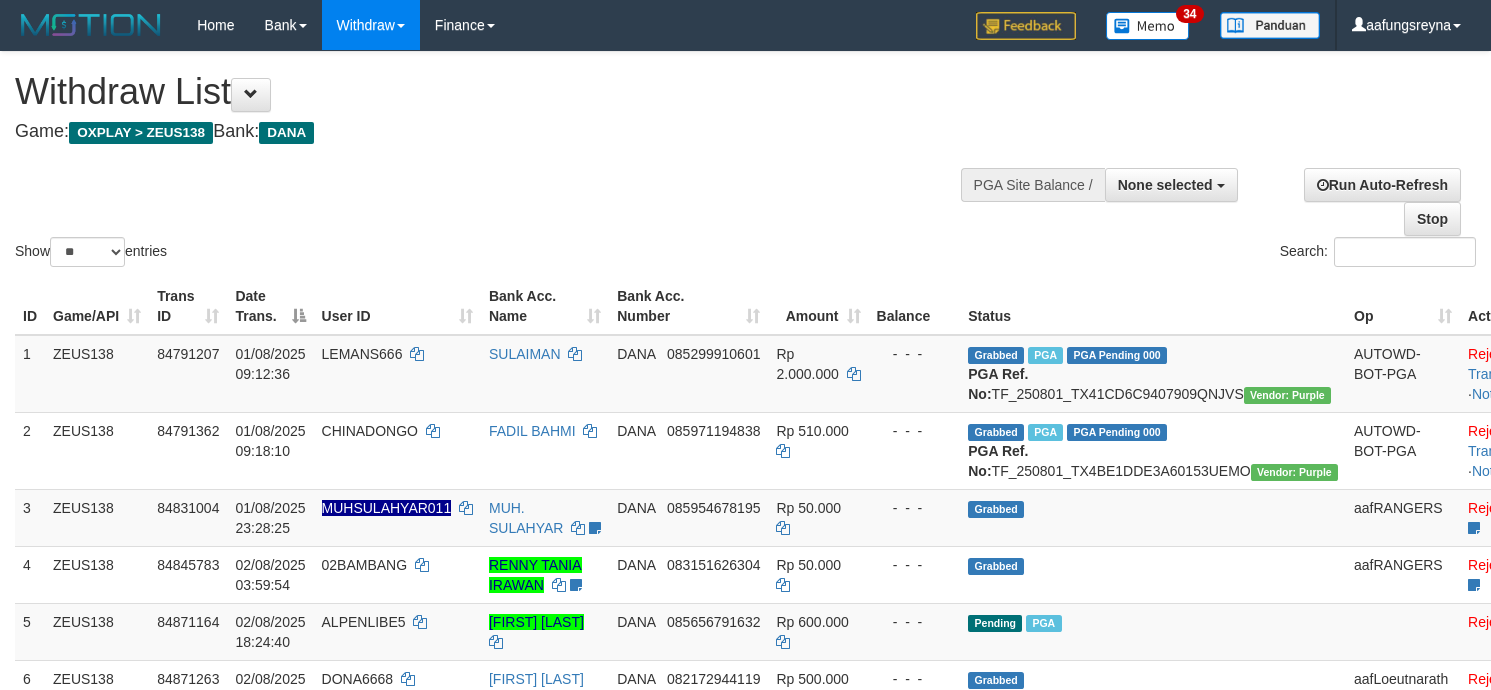 select 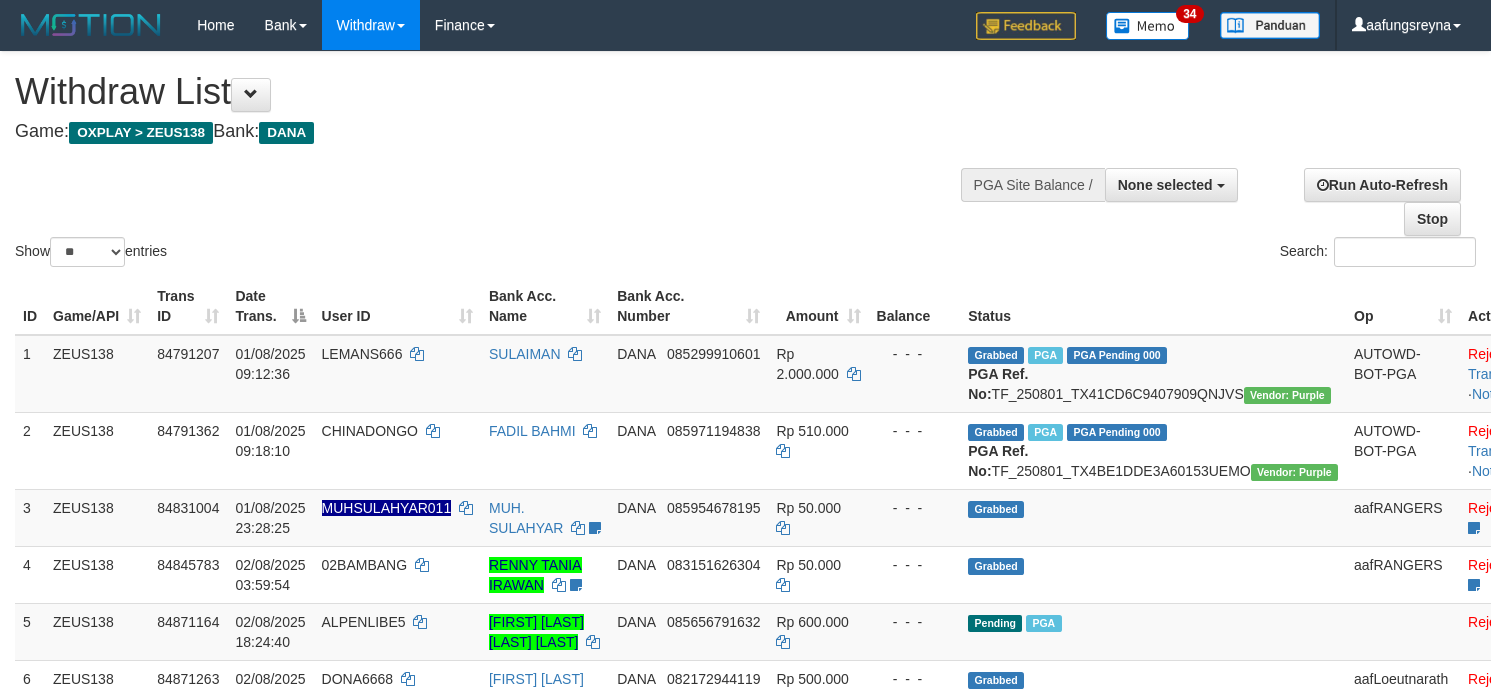 select 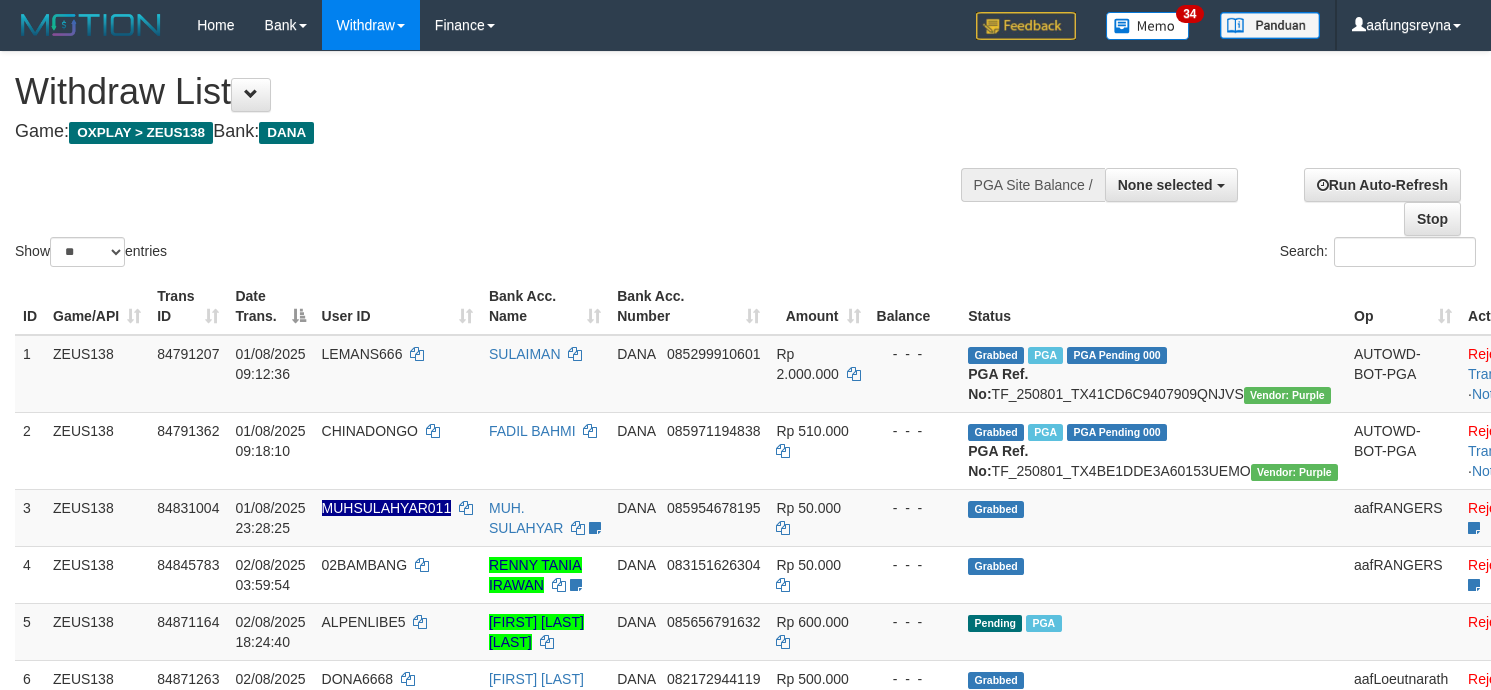 select 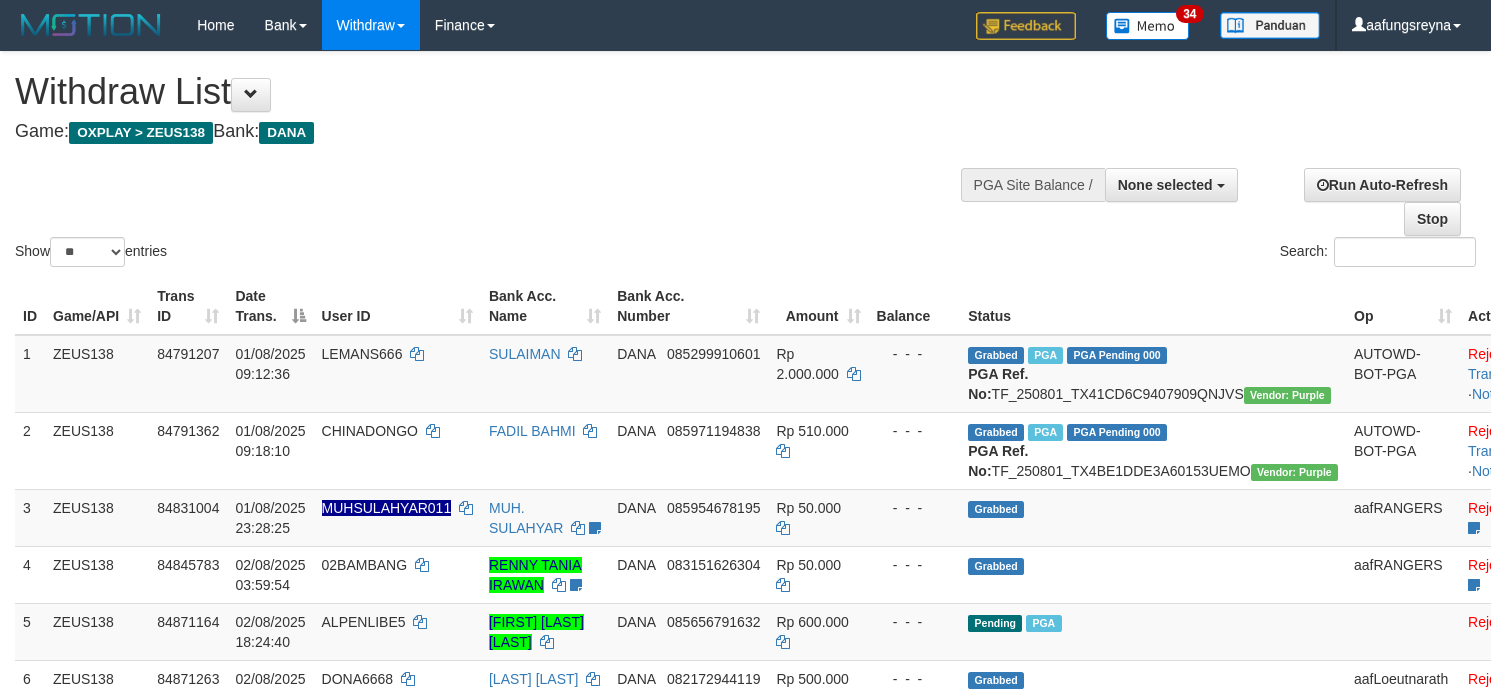 select 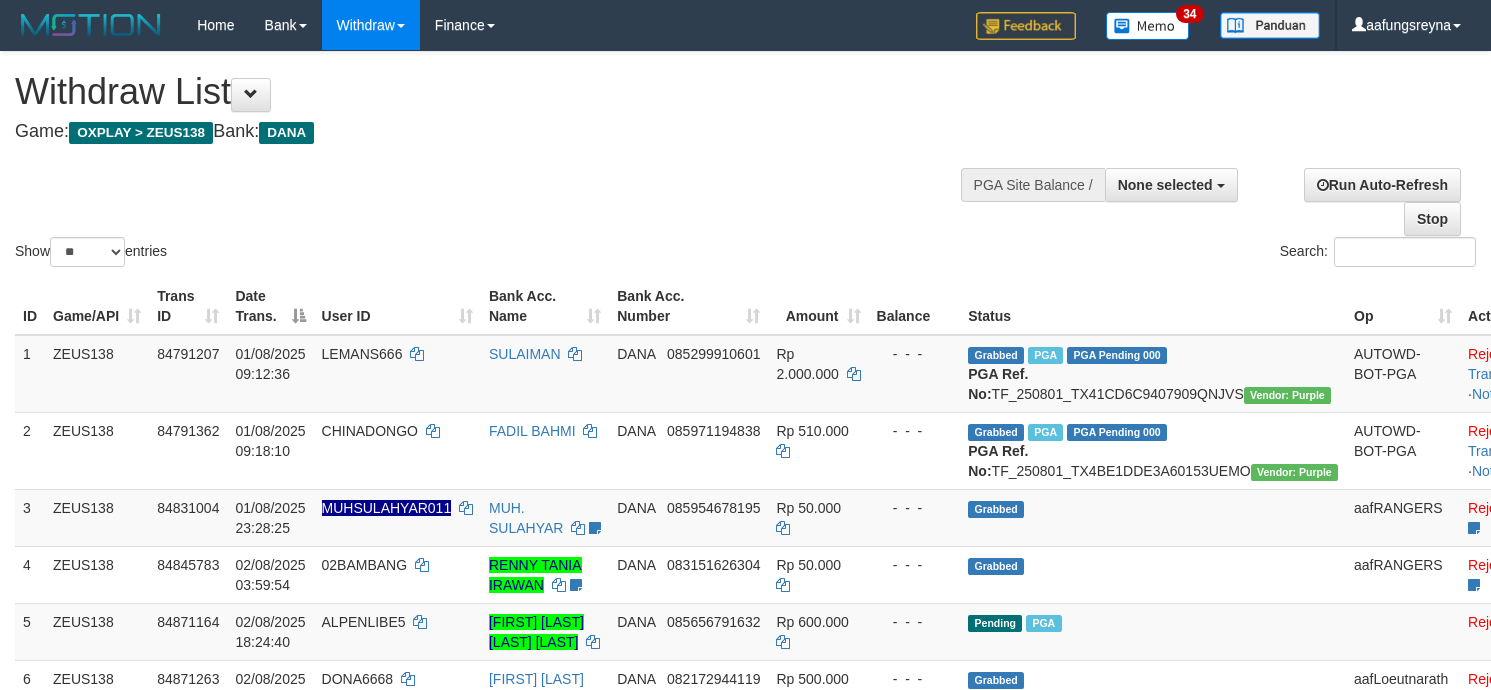select 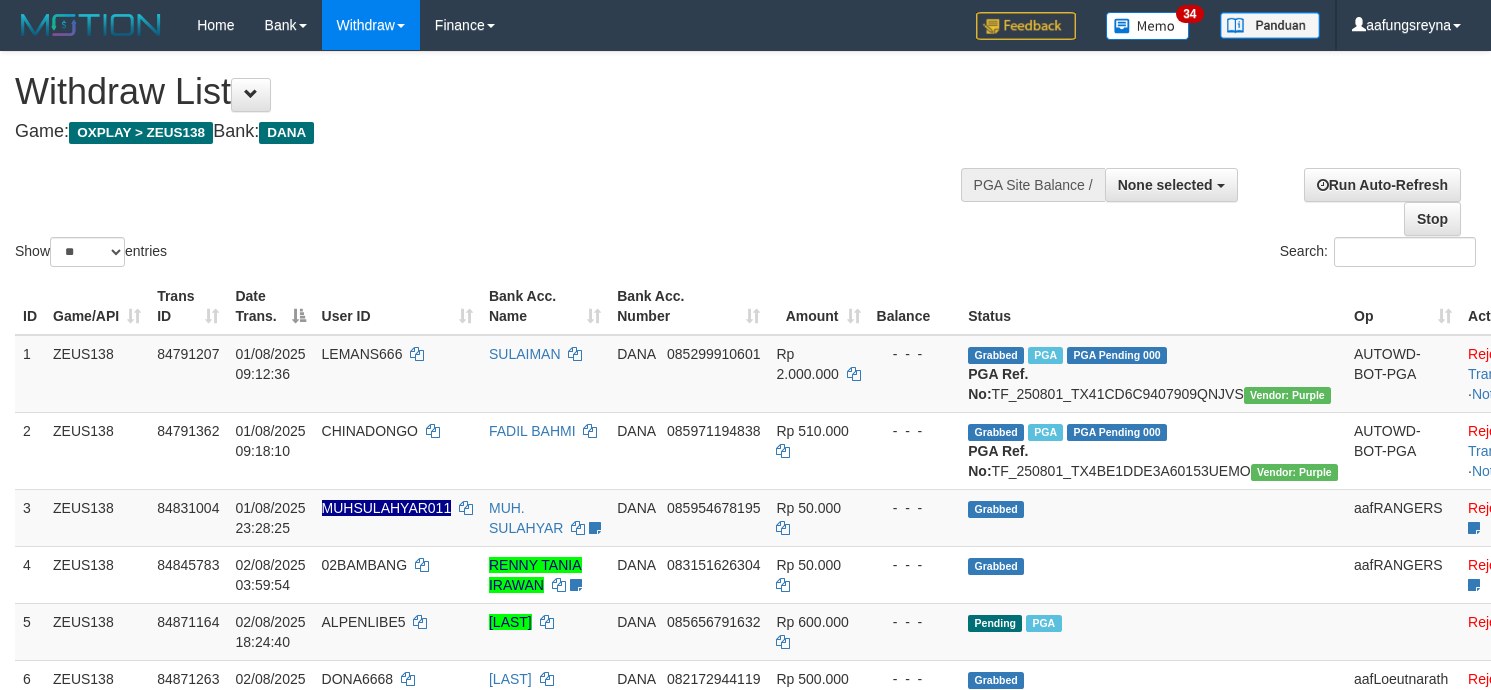 select 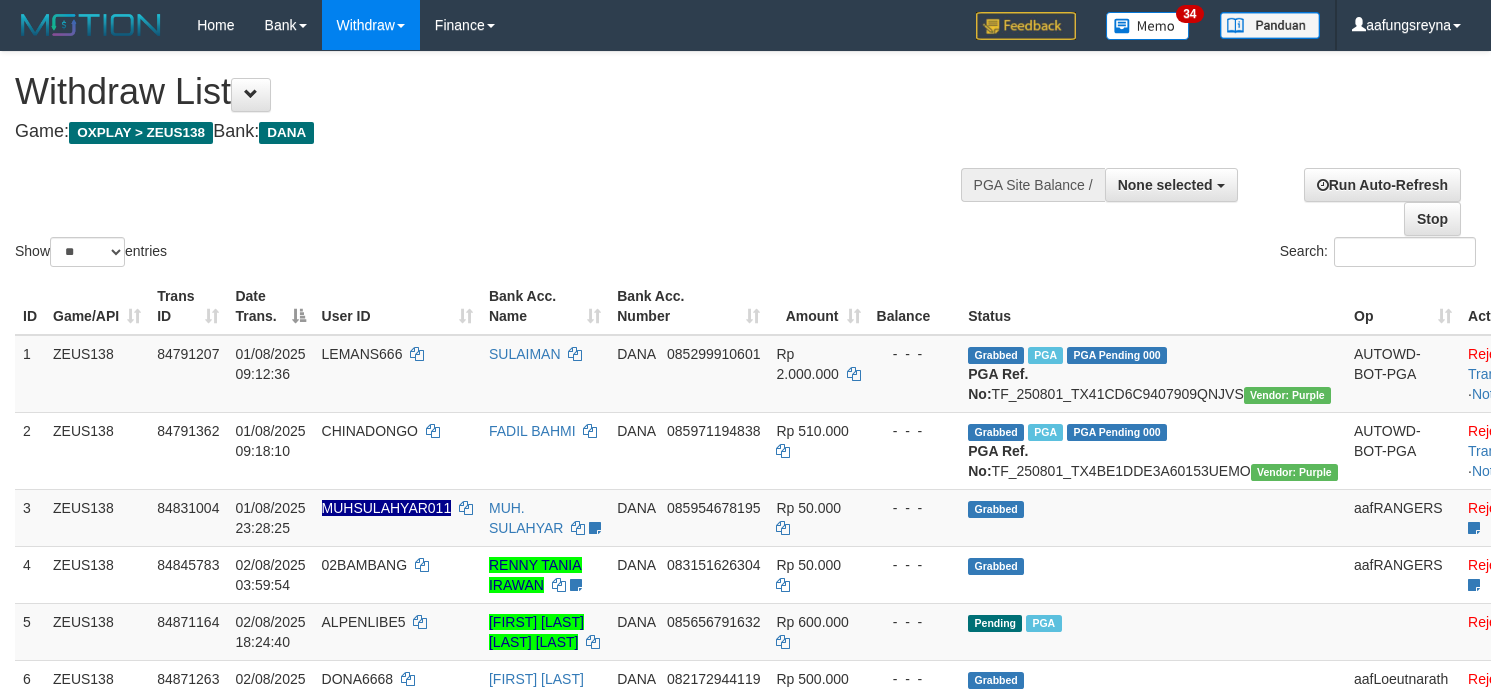 select 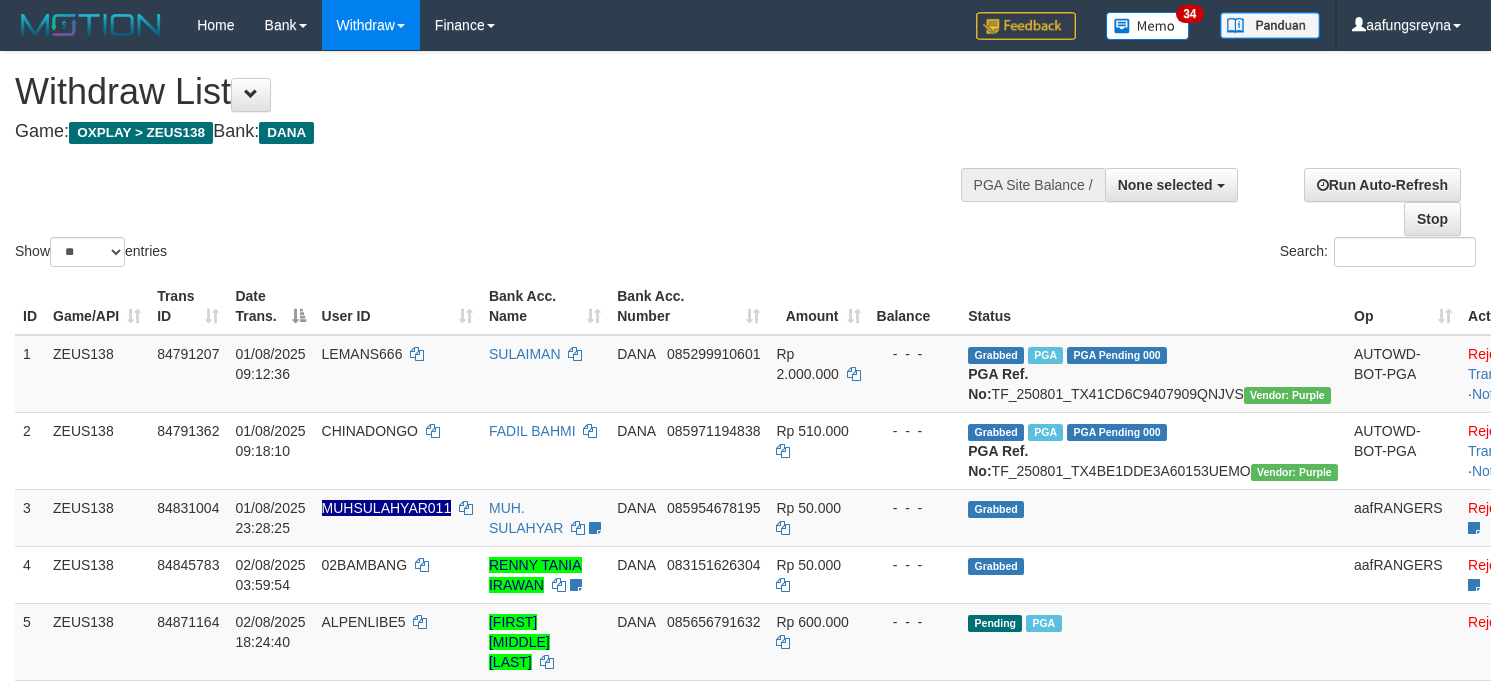 select 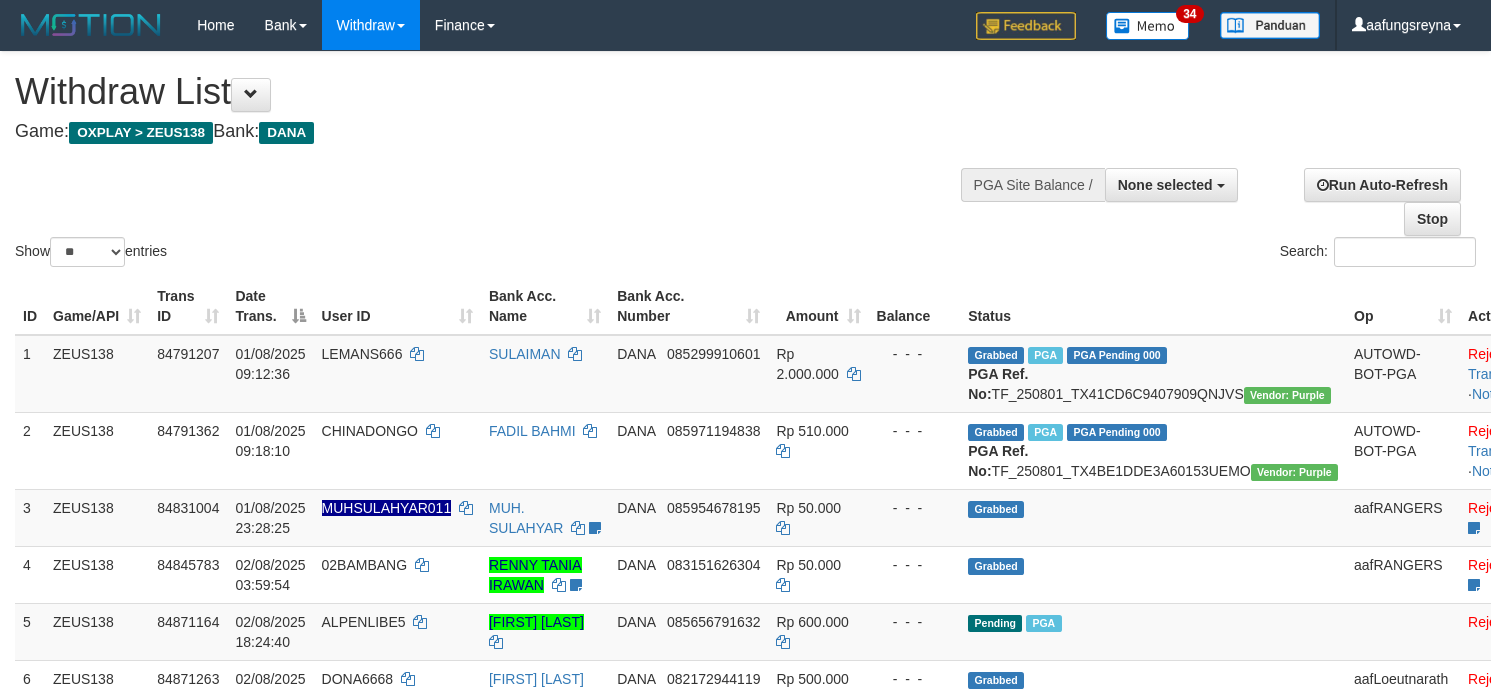 select 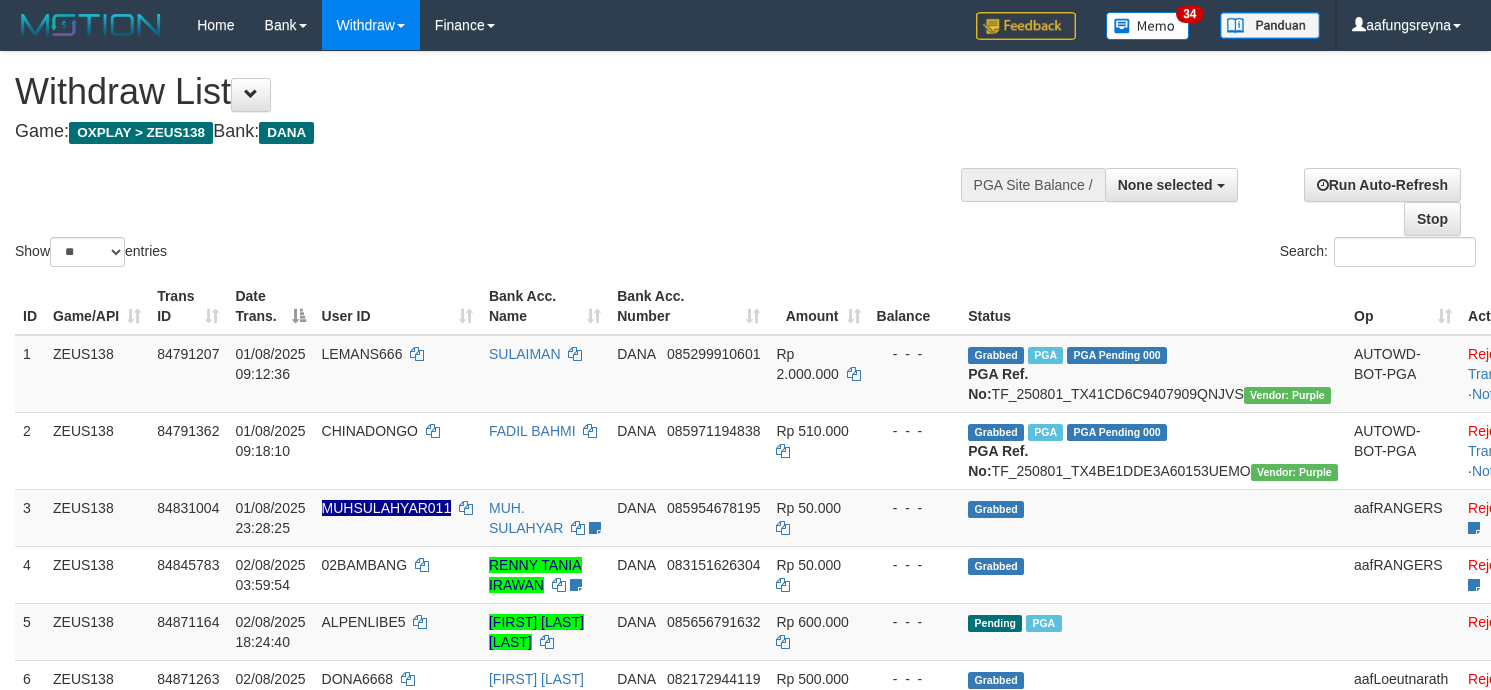 select 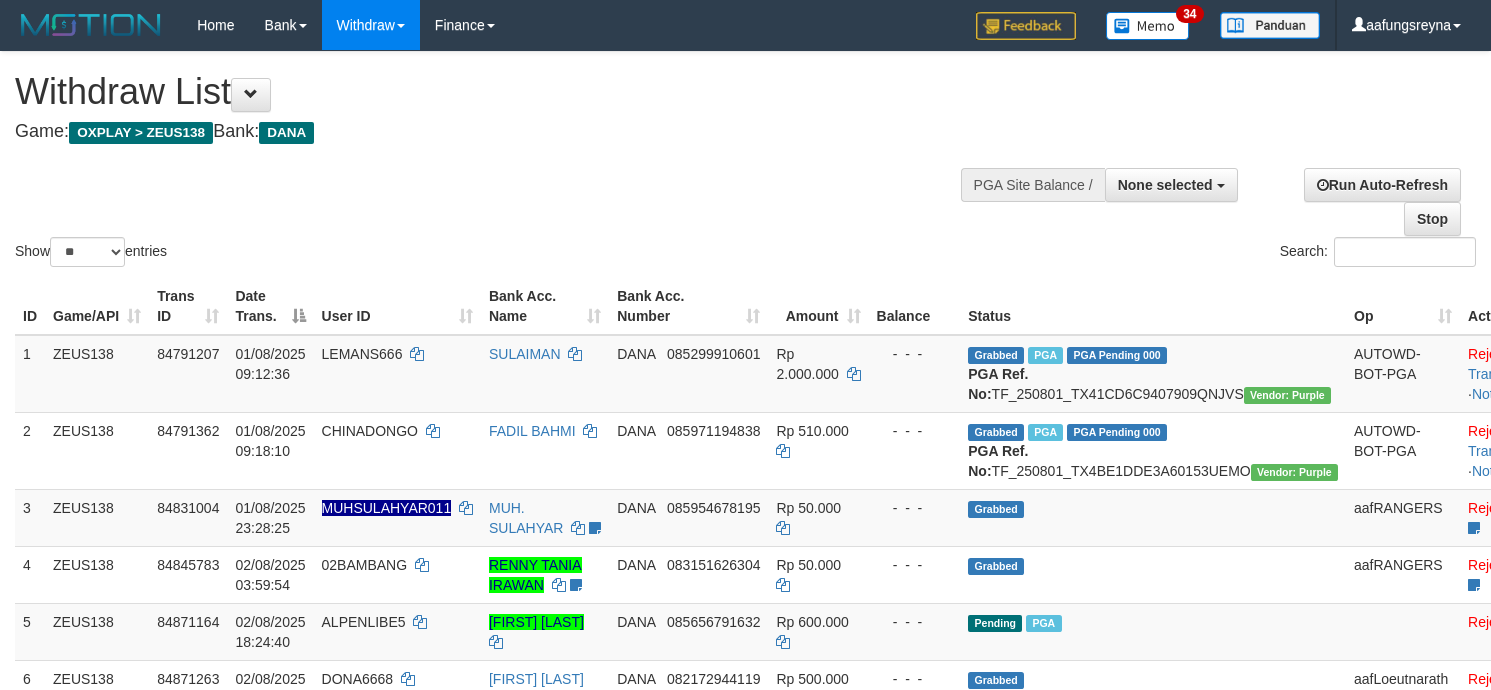 select 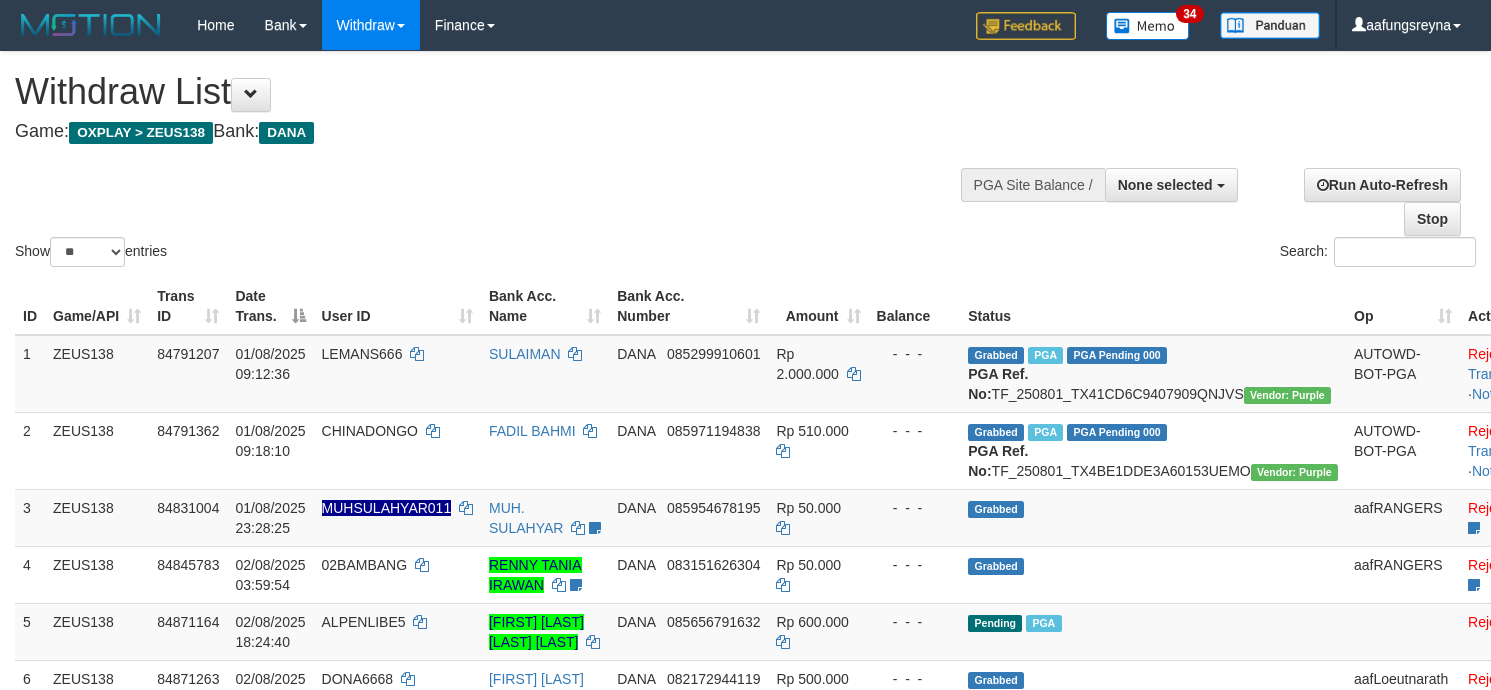 select 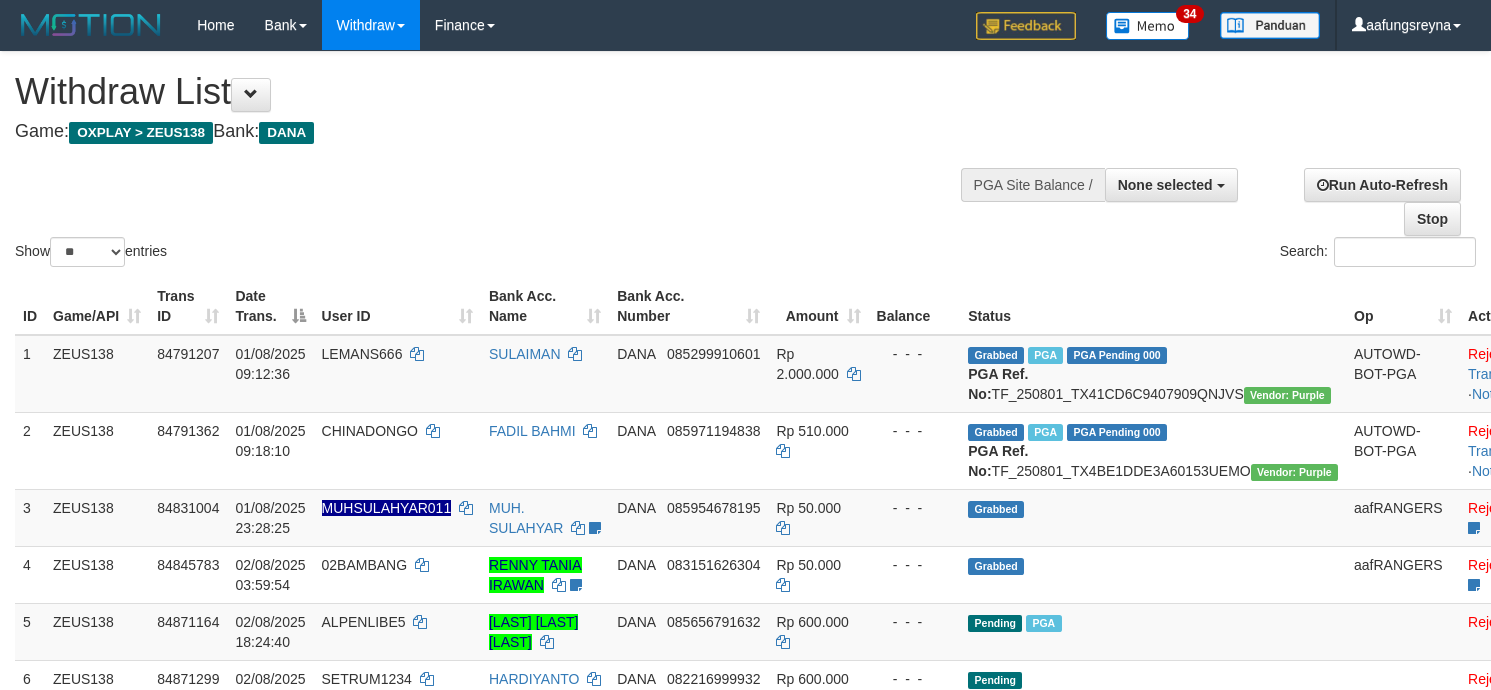 select 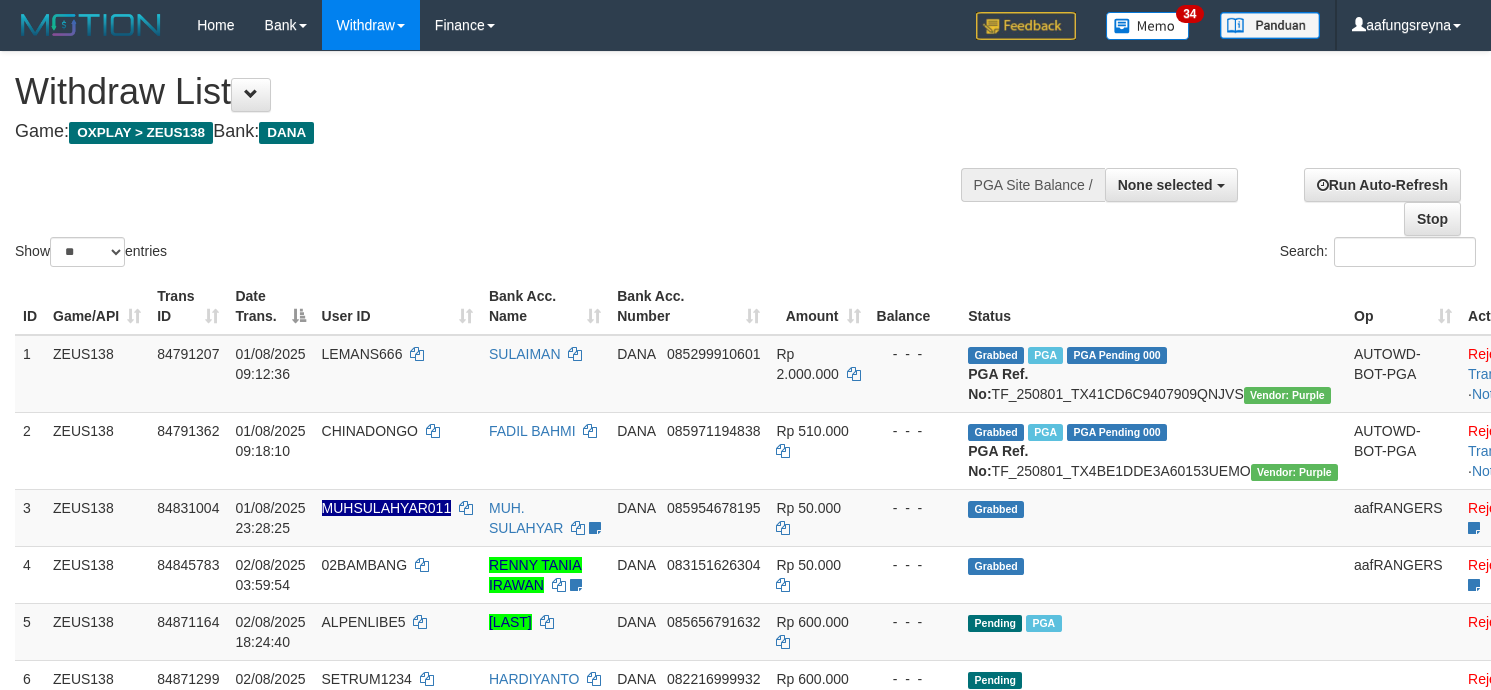 select 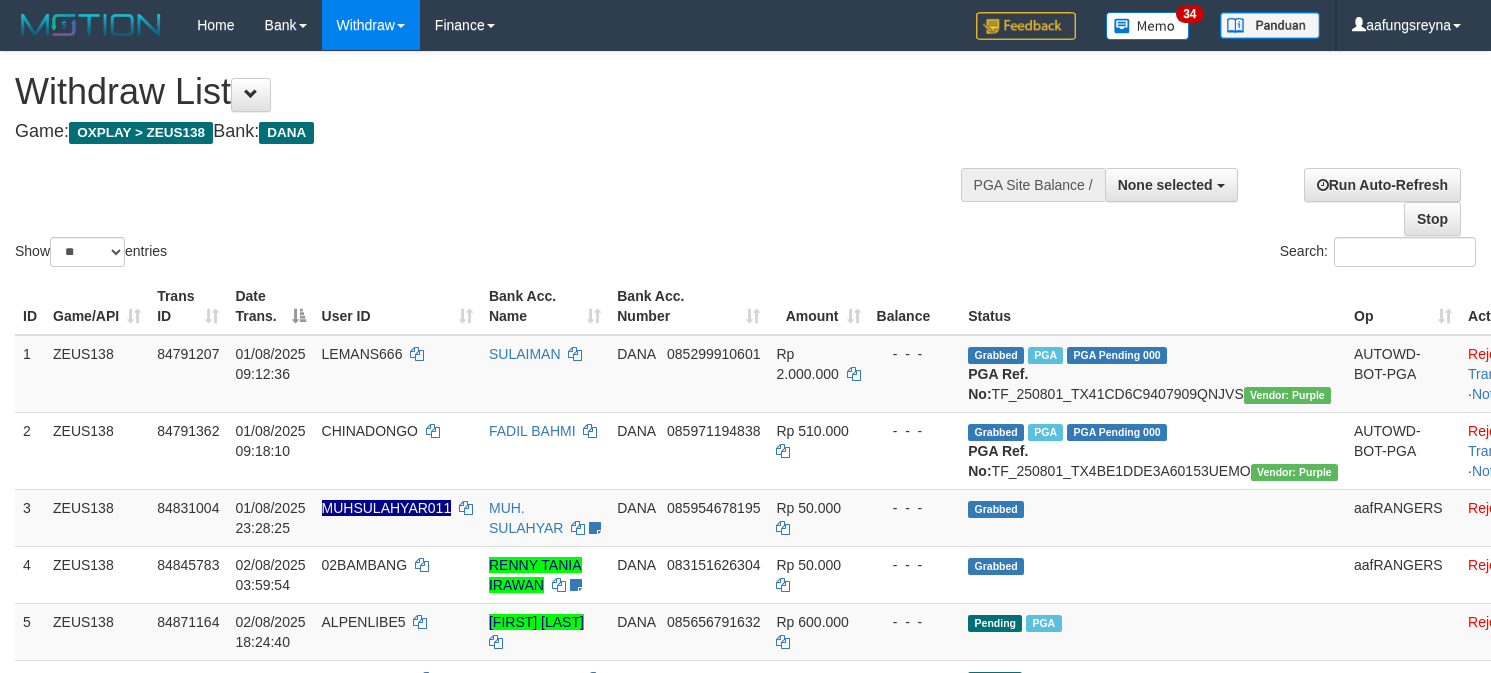 select 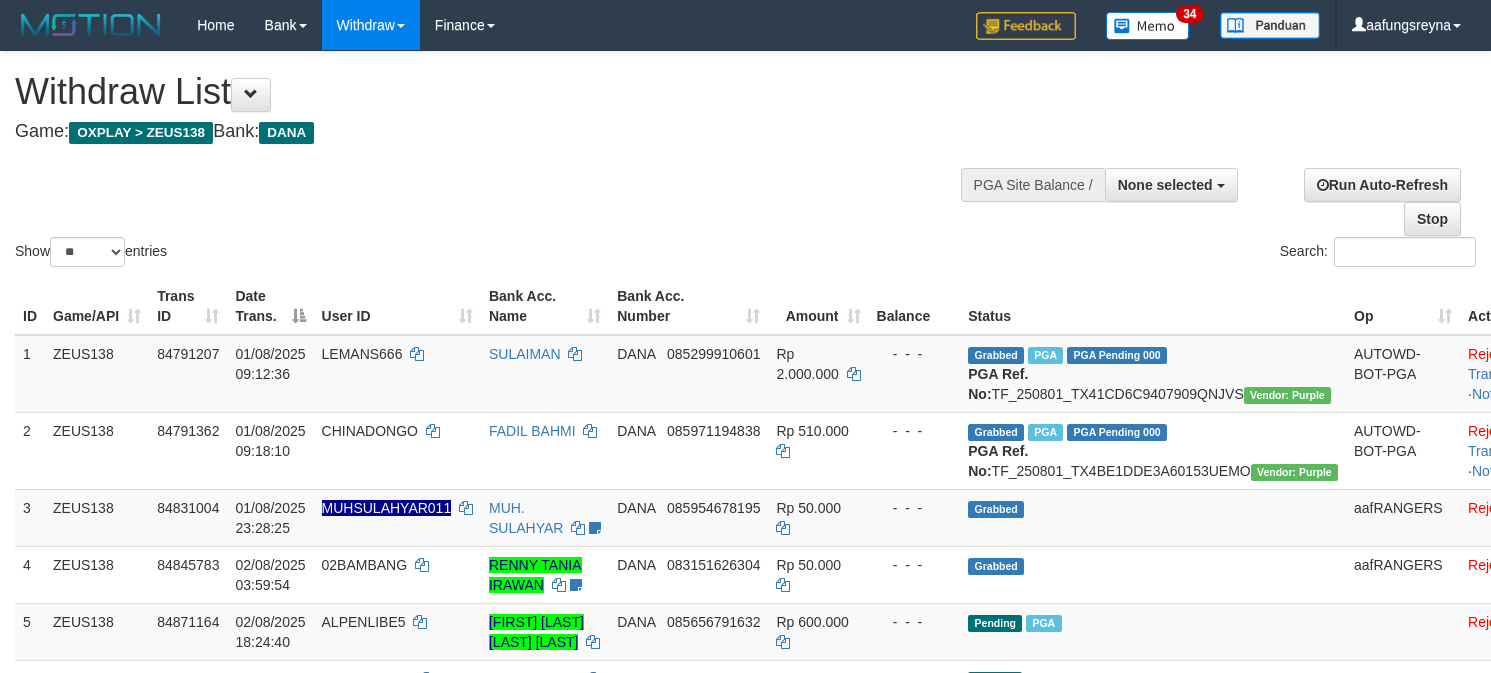 select 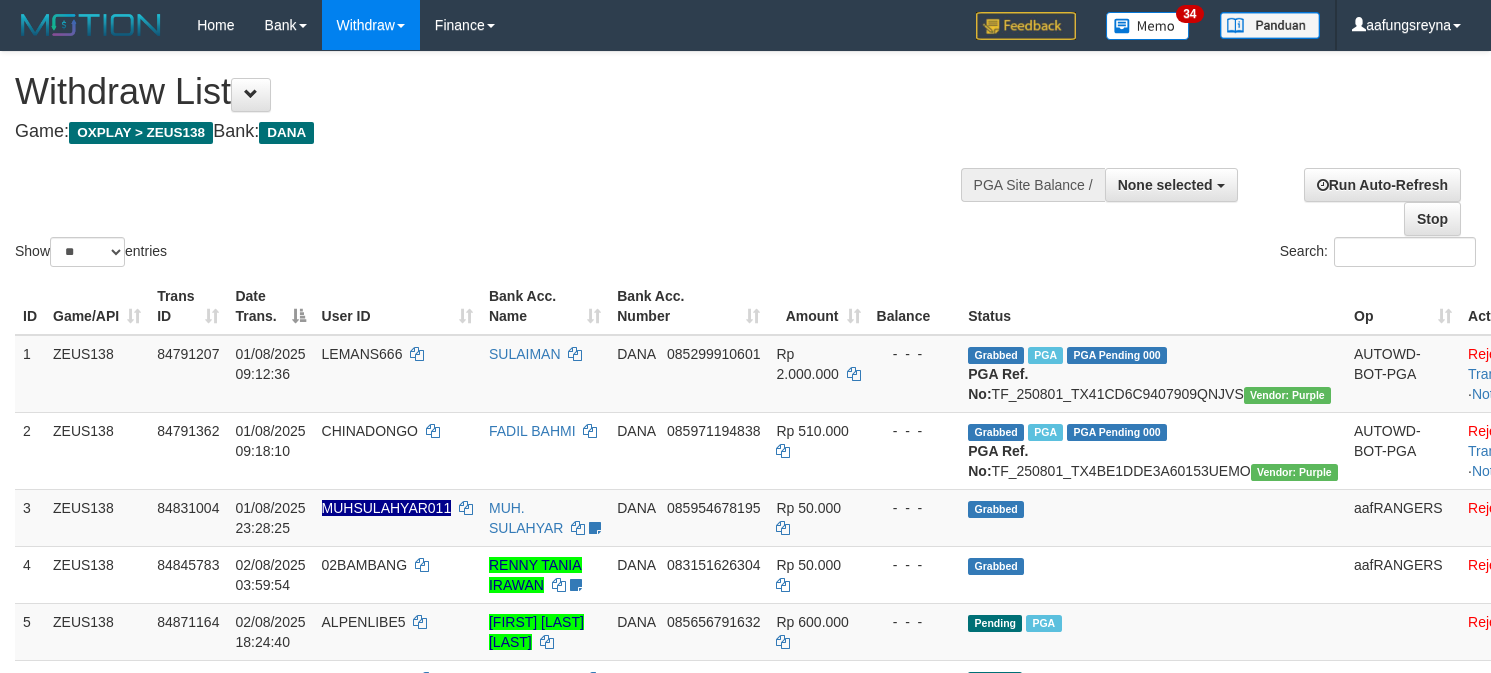 select 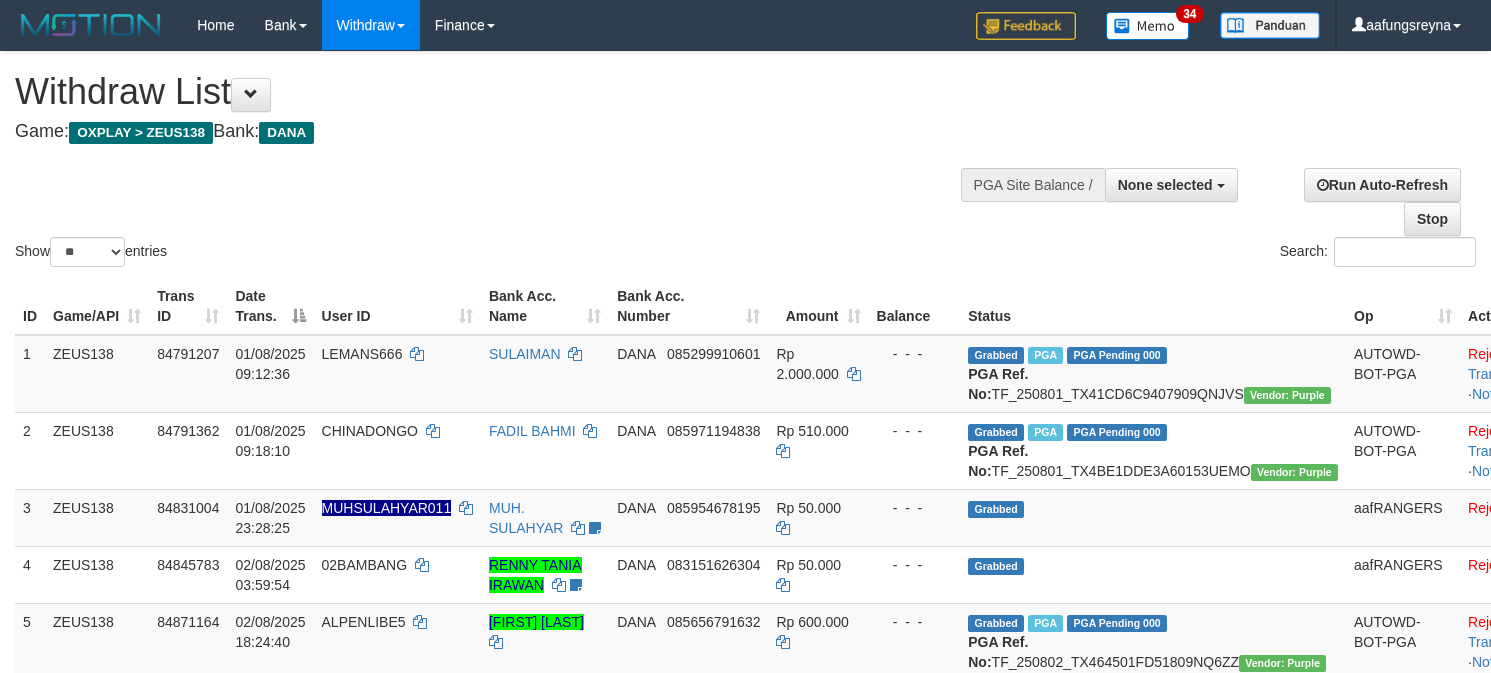 select 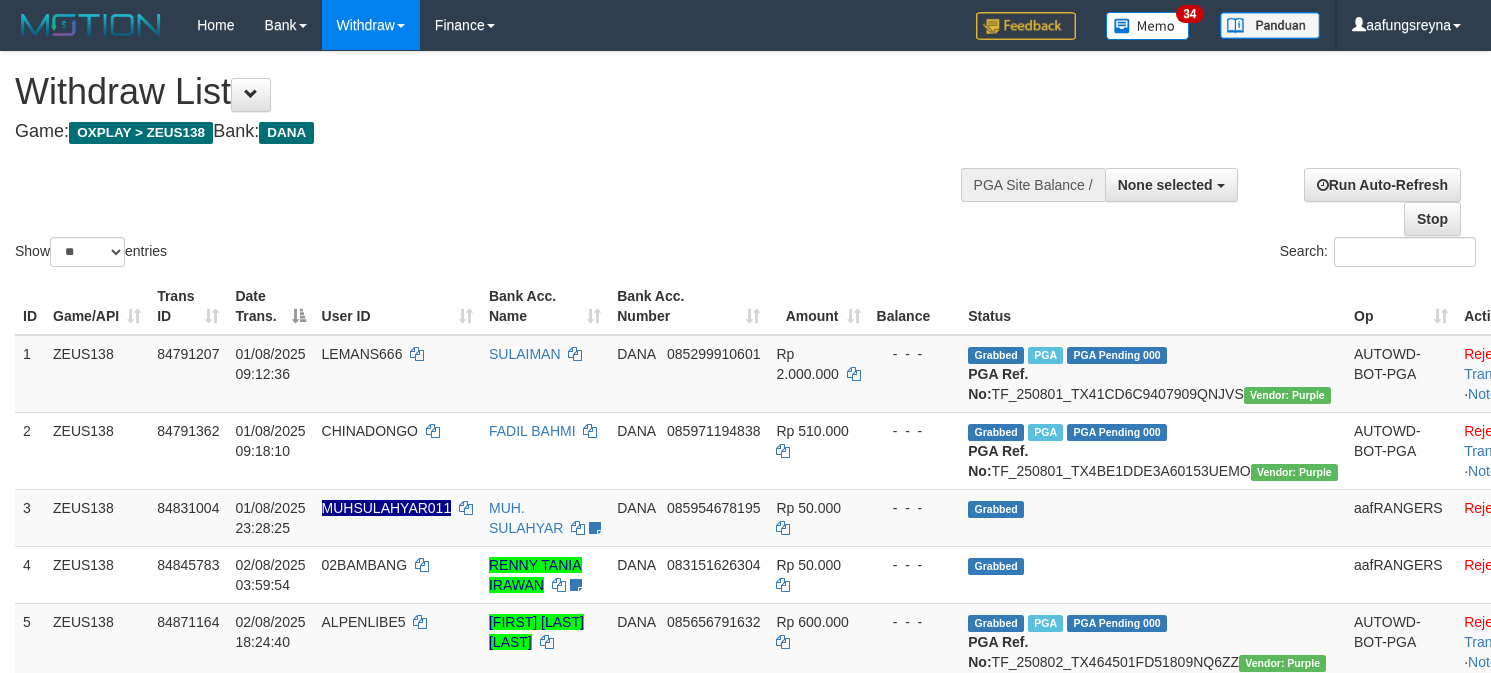 select 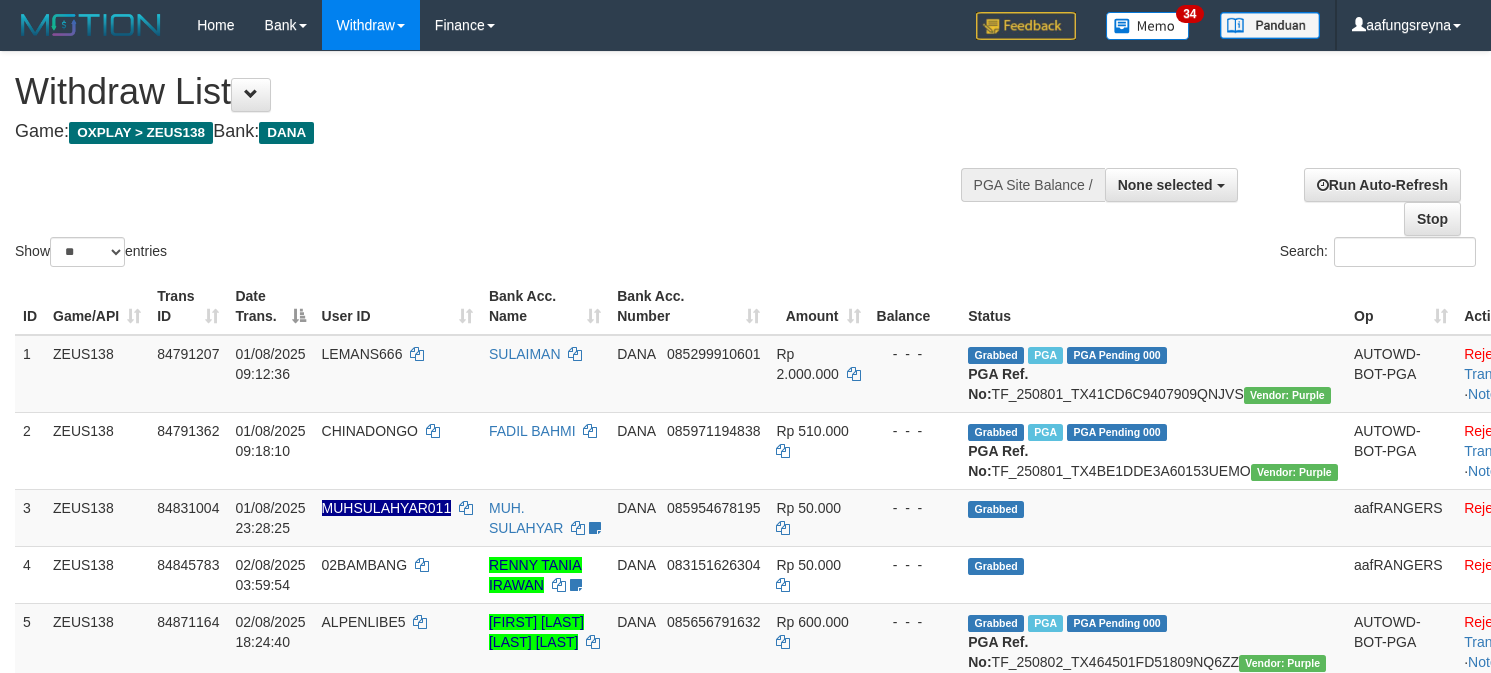 select 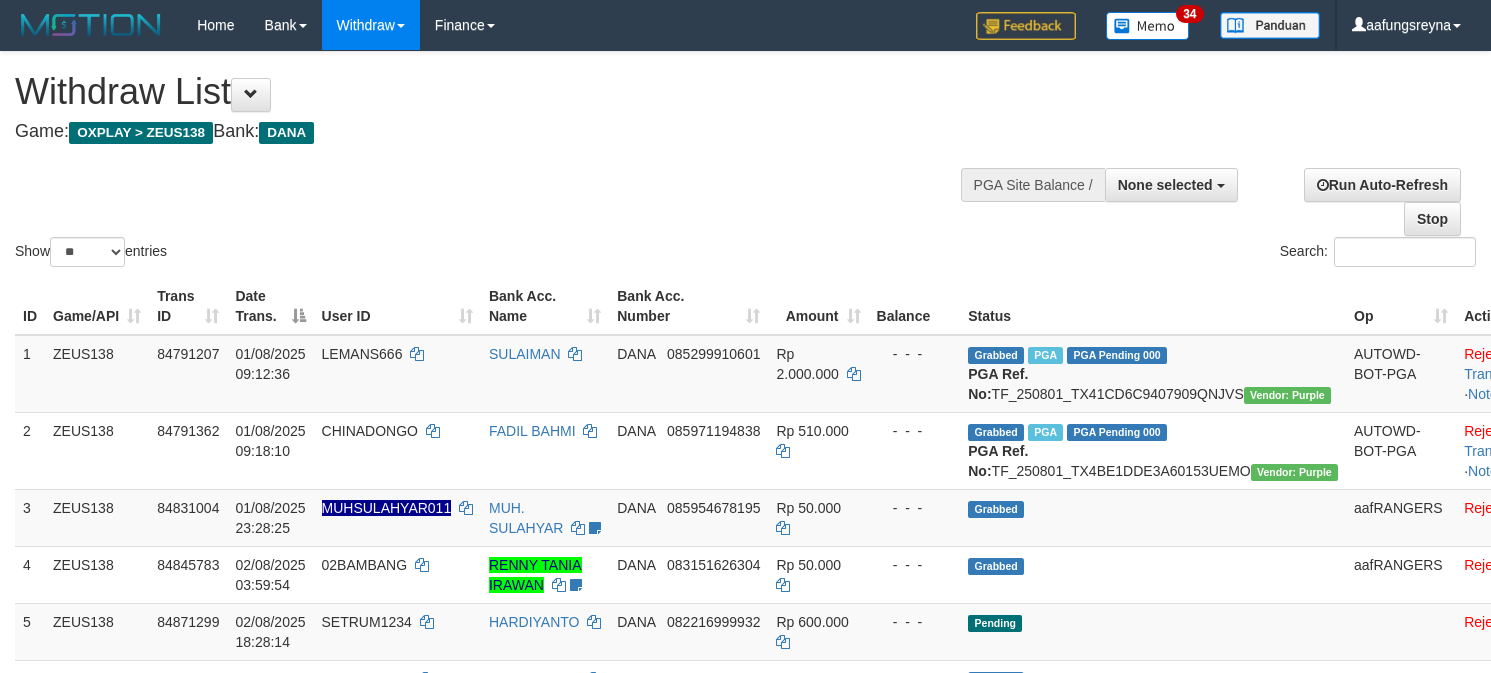 select 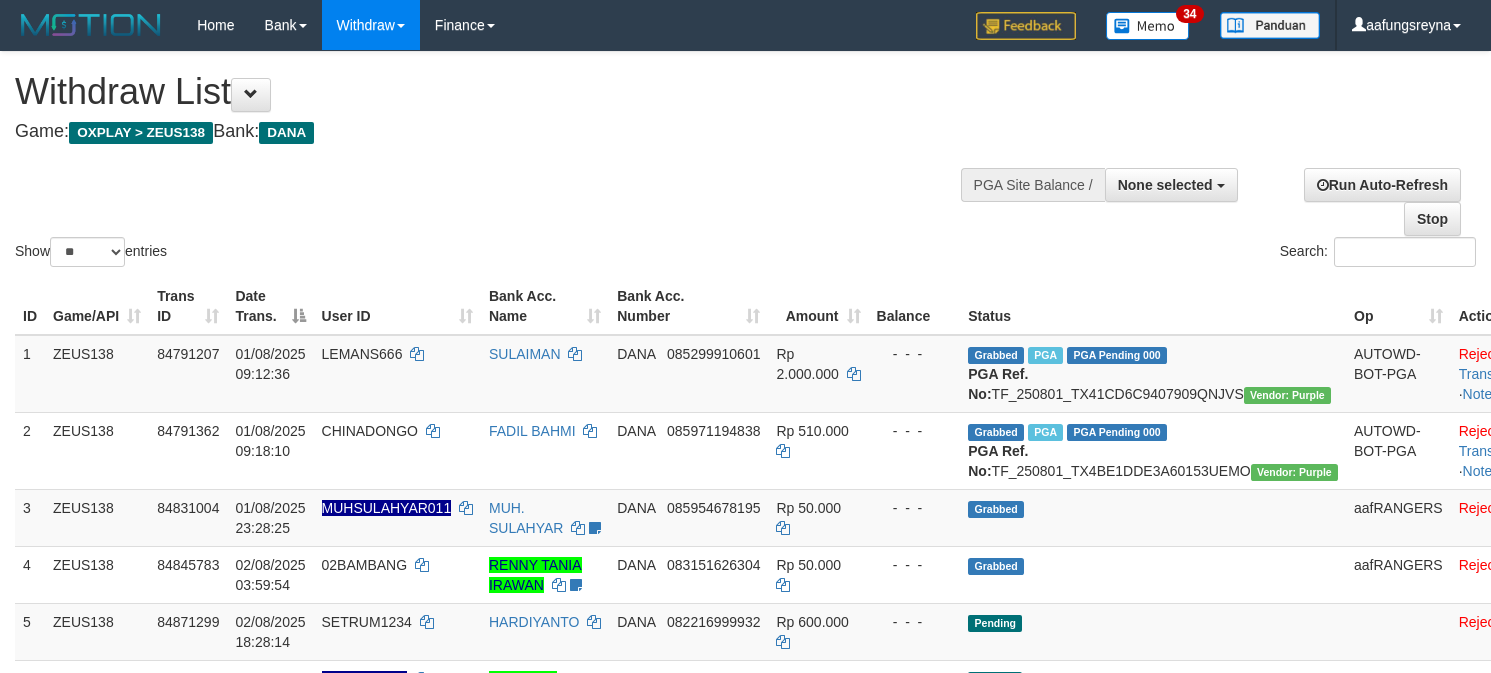 select 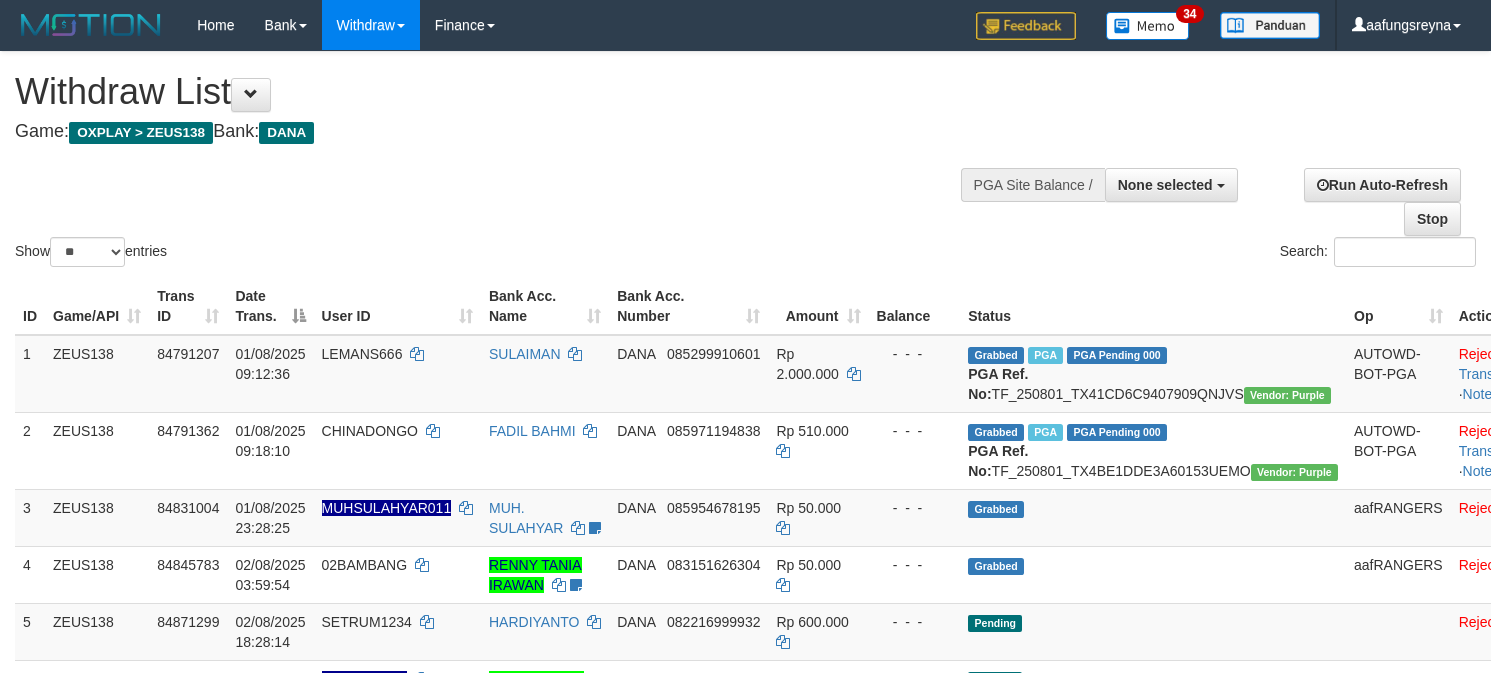 select 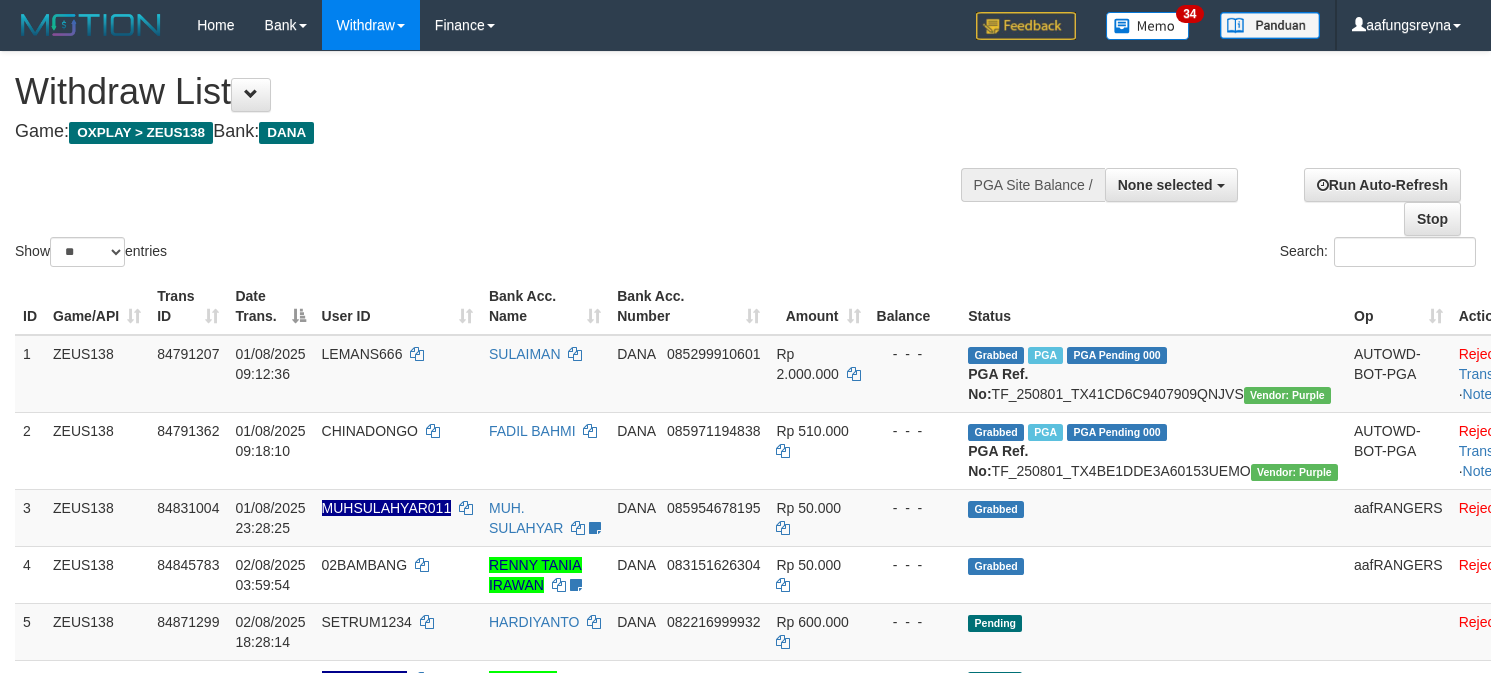 select 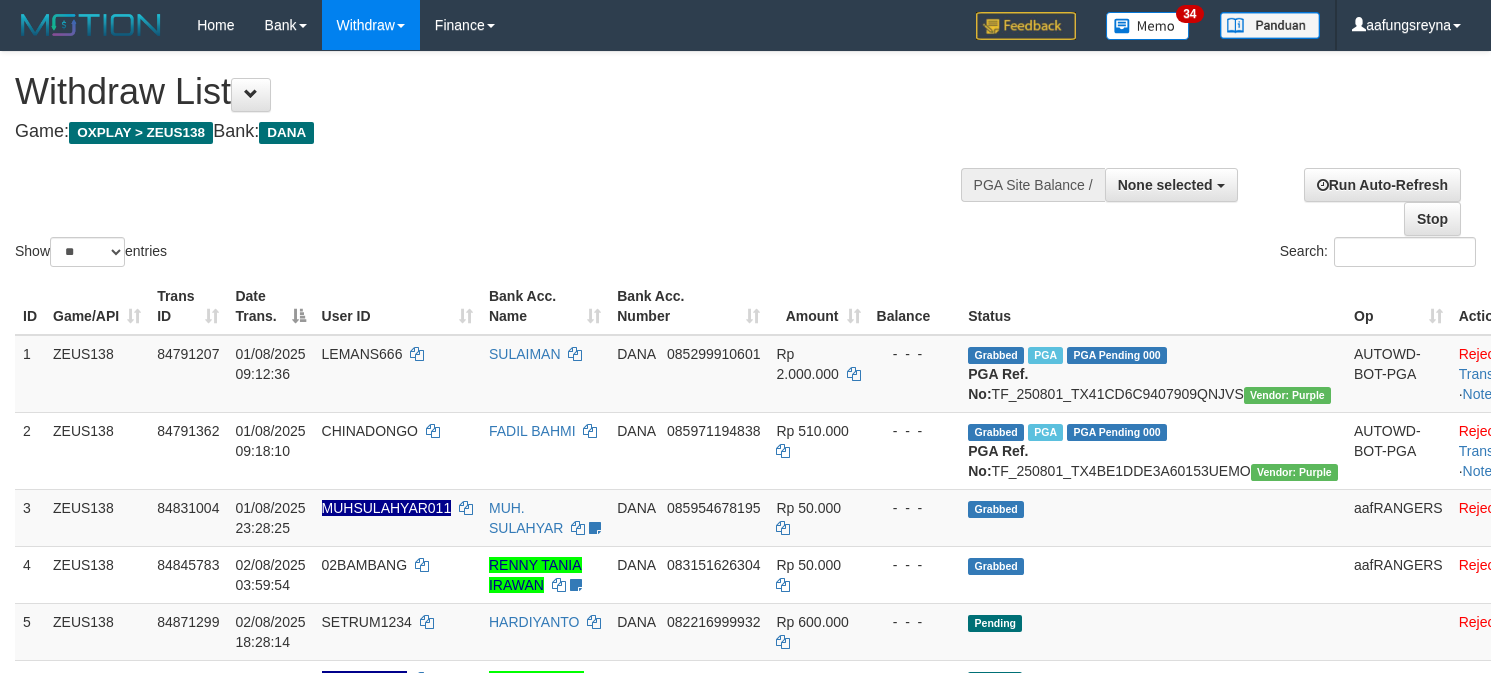 select 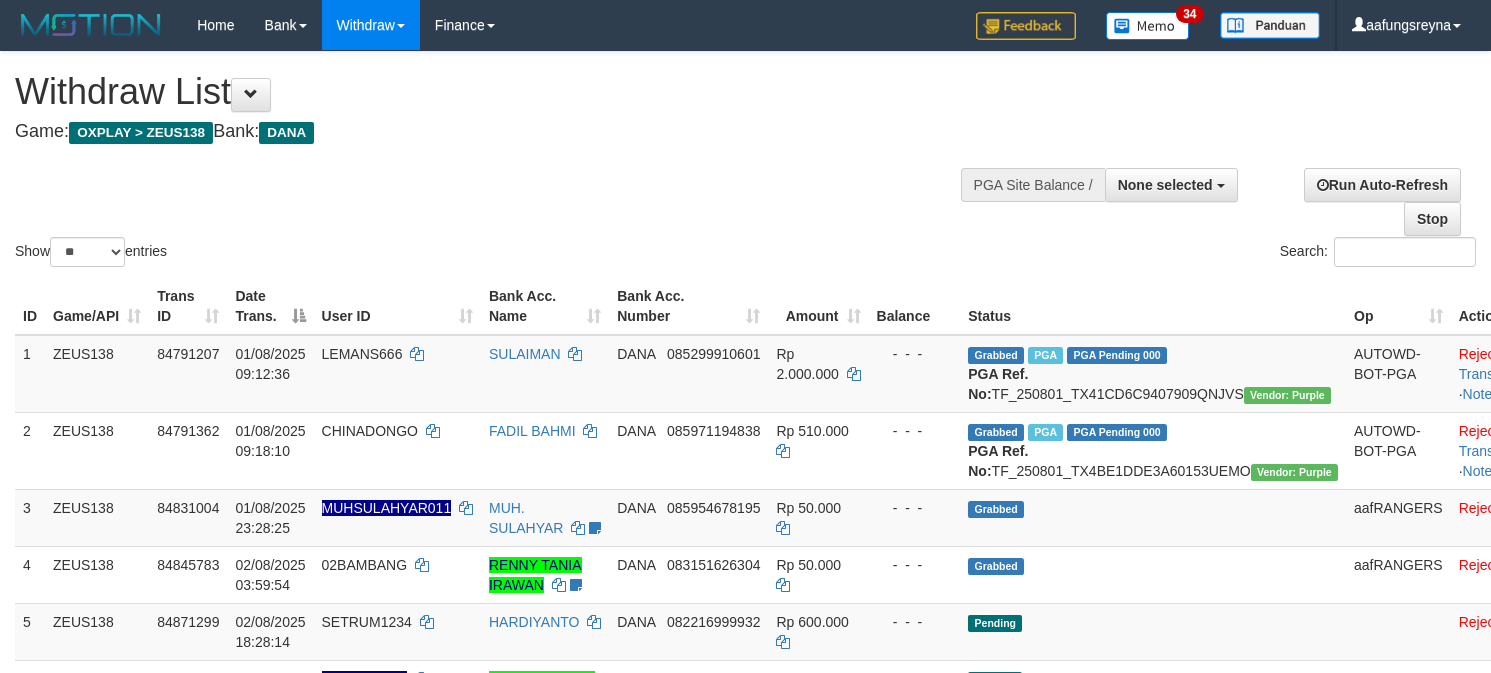 select 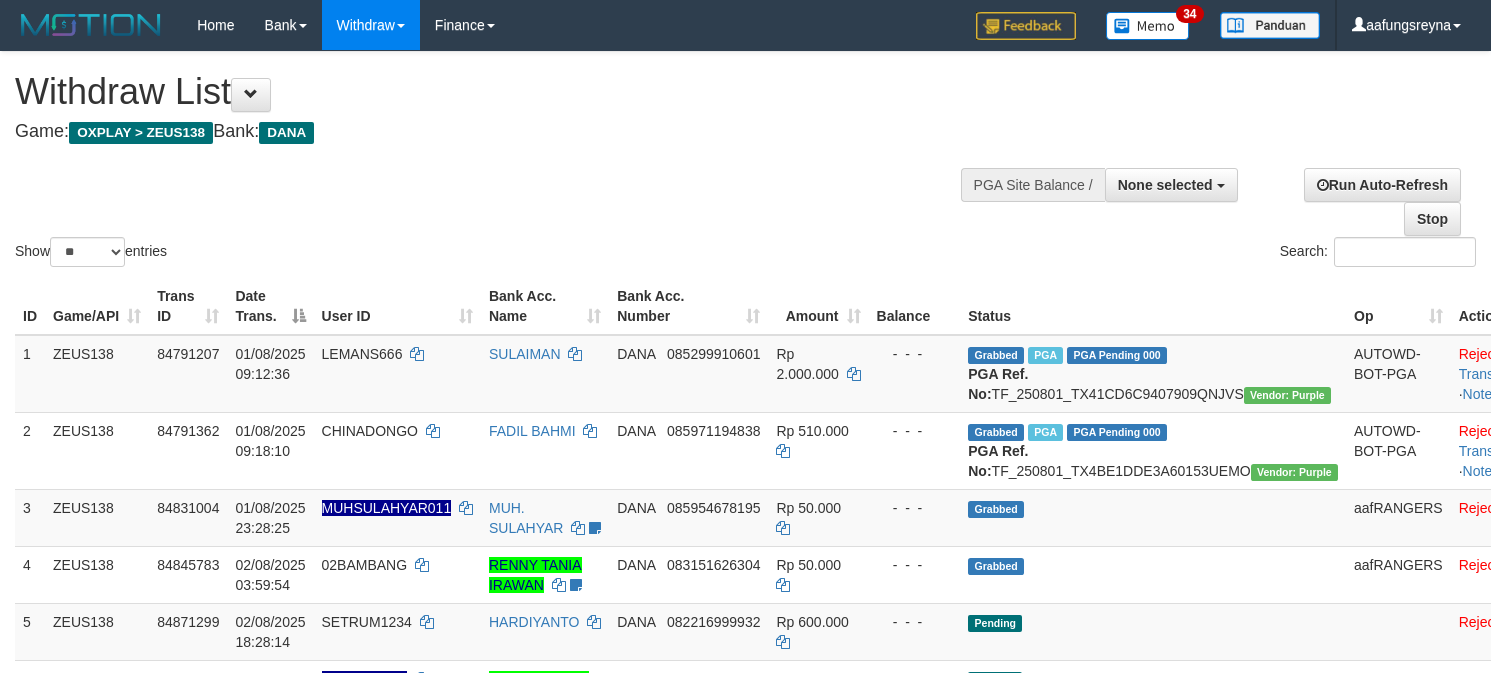 select 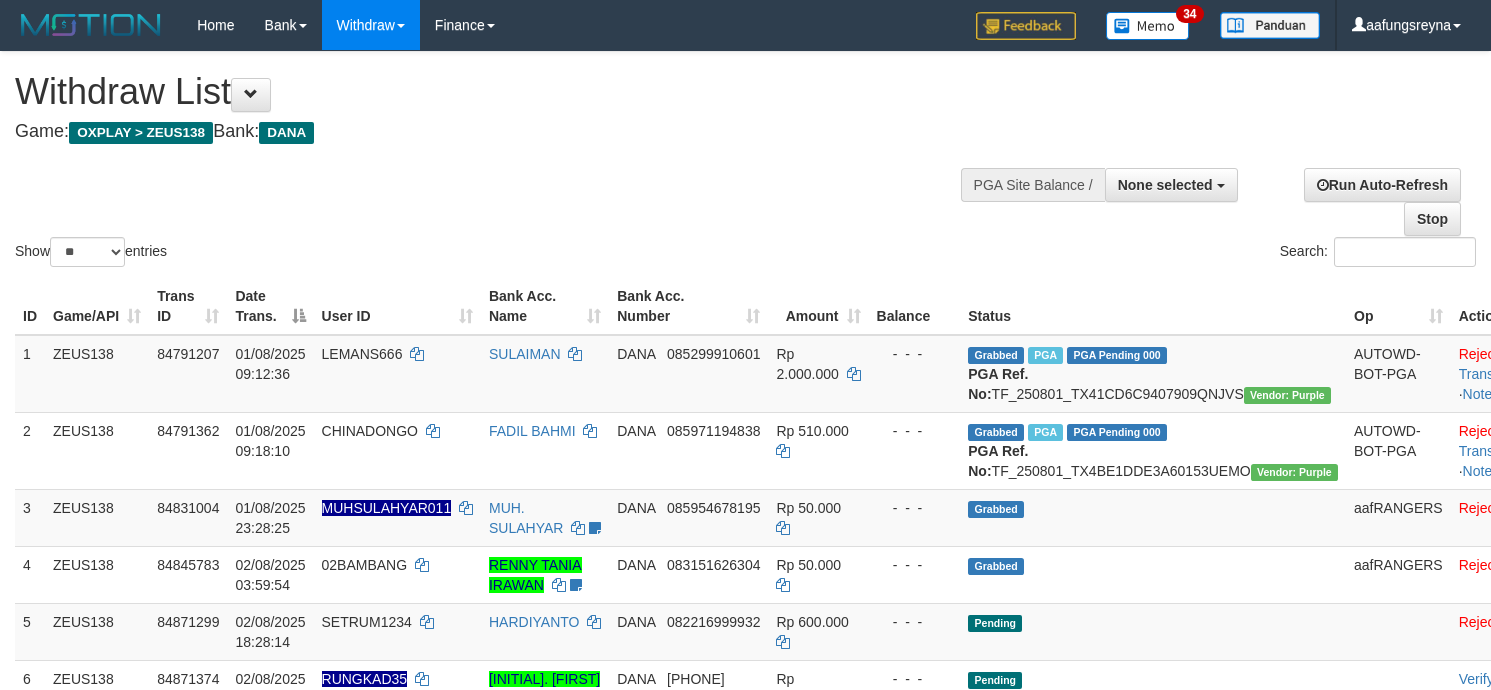 select 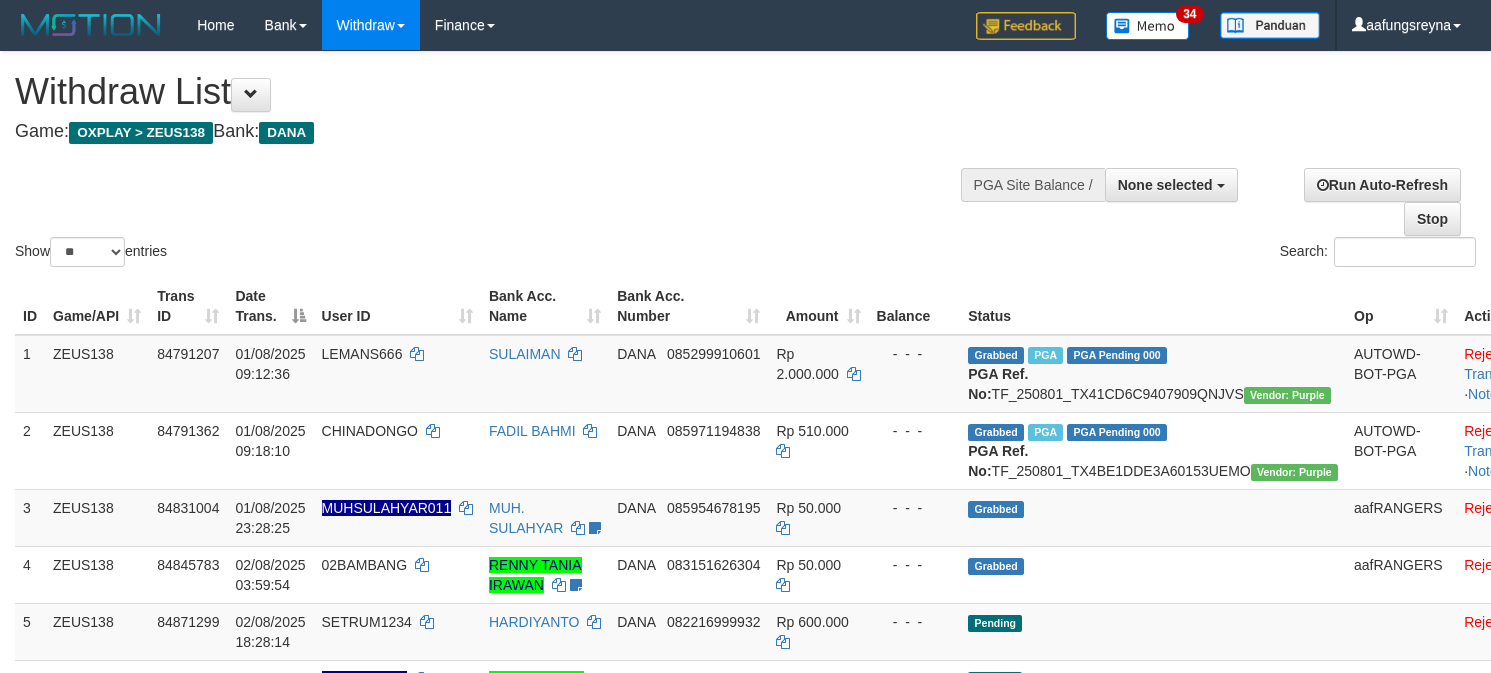 select 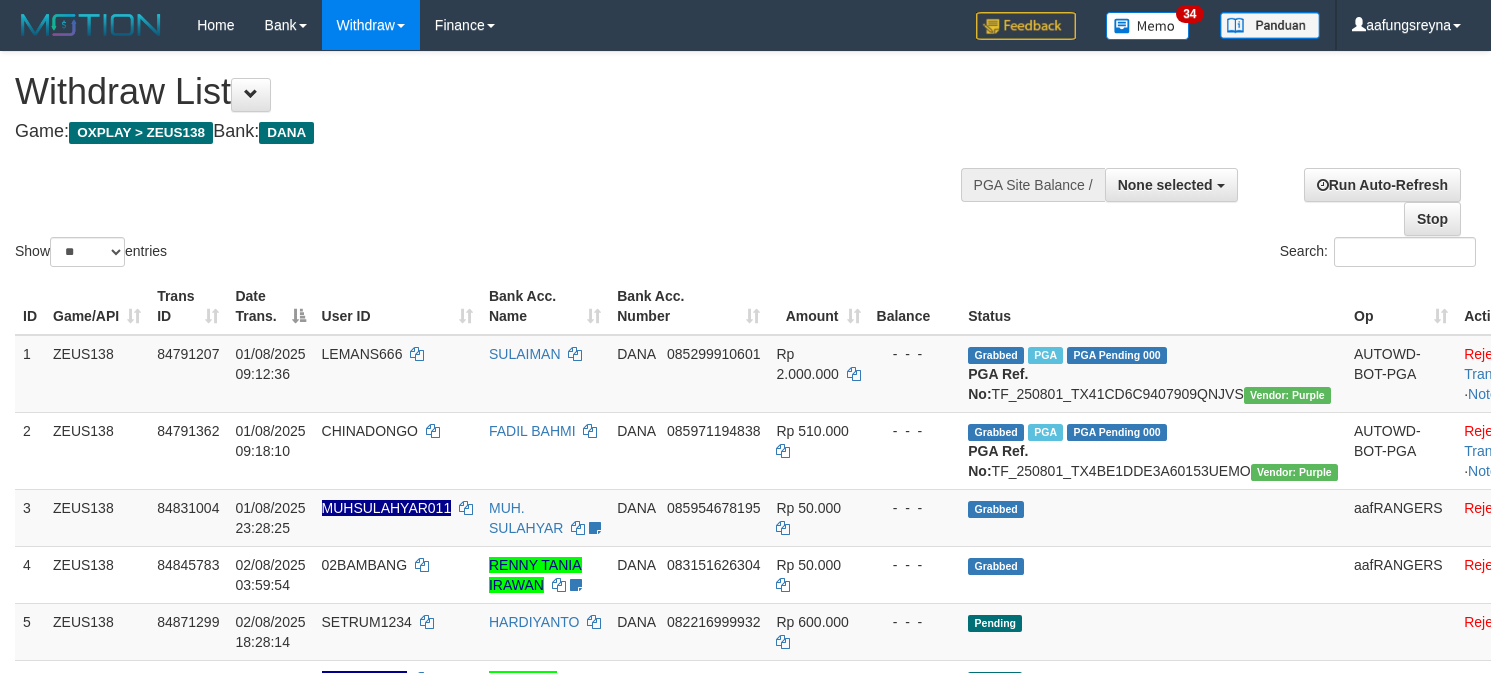 select 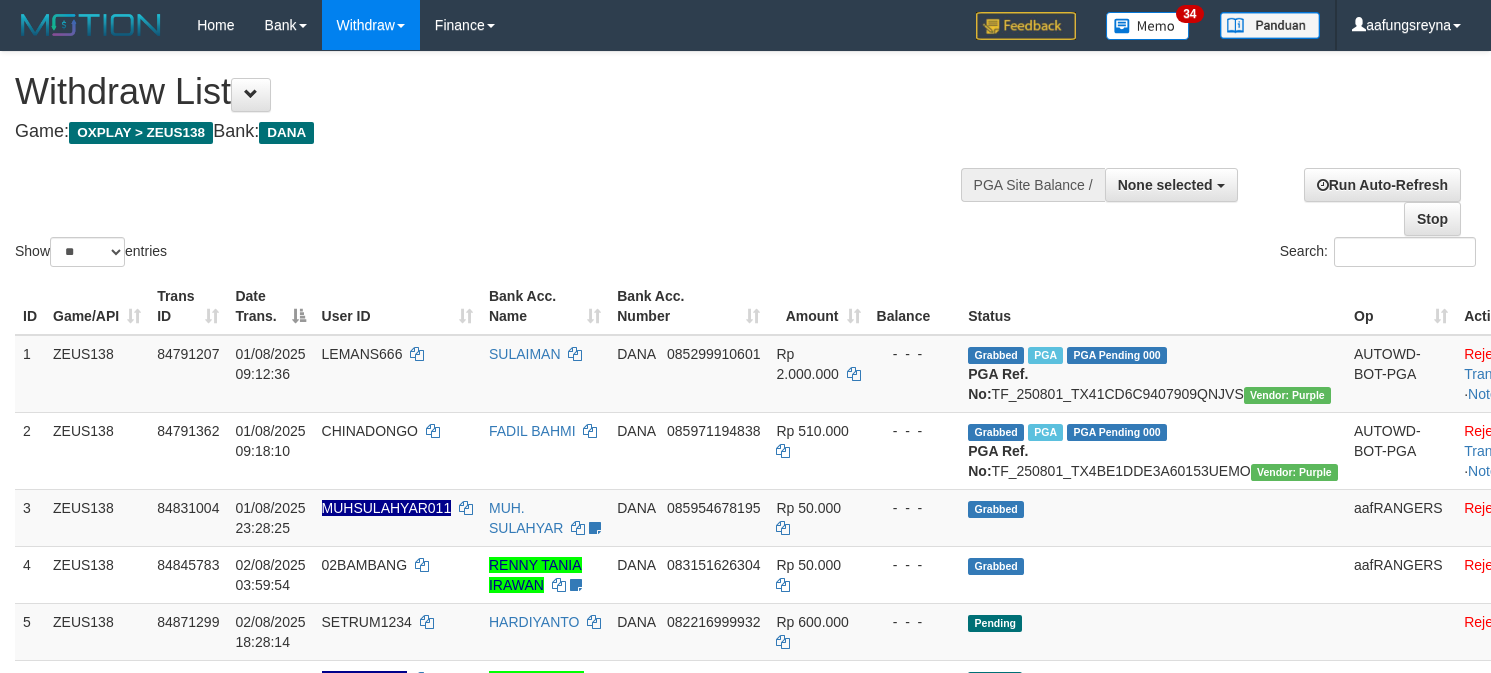 select 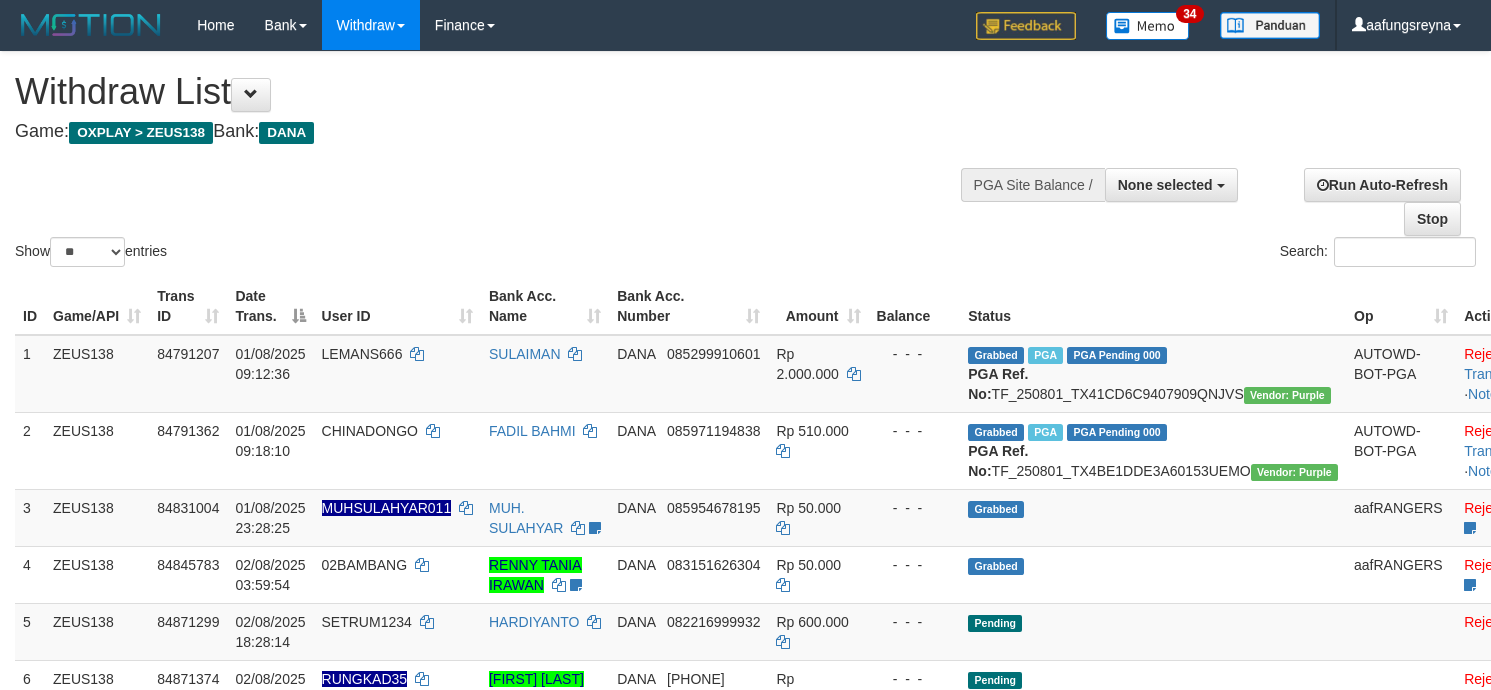 select 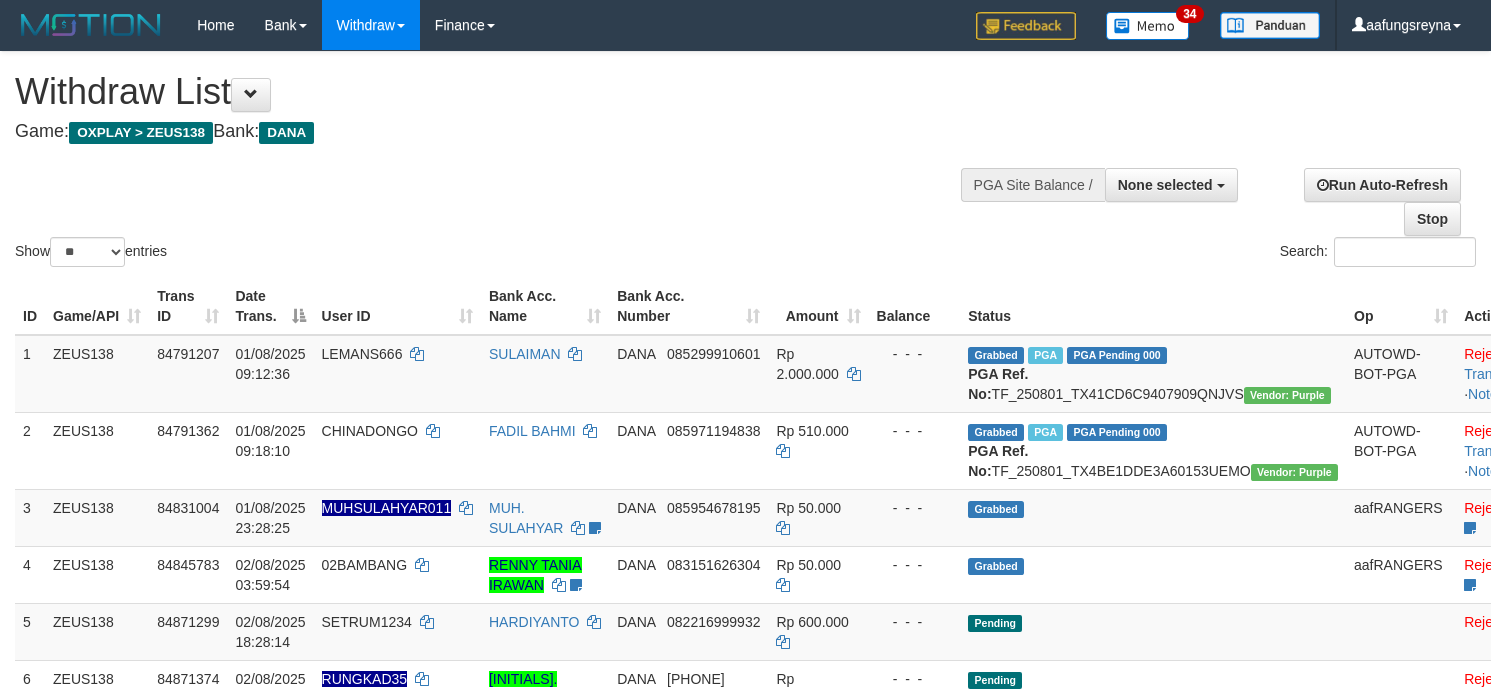 select 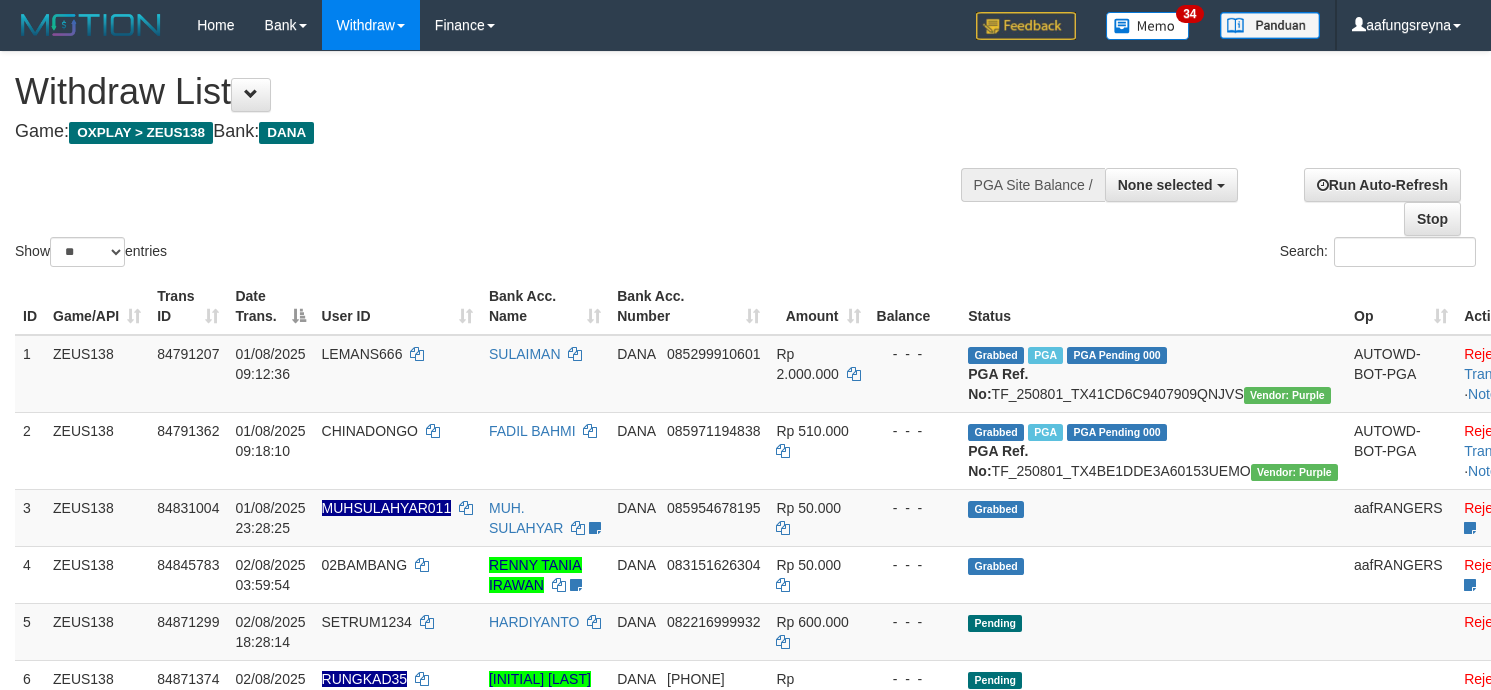 select 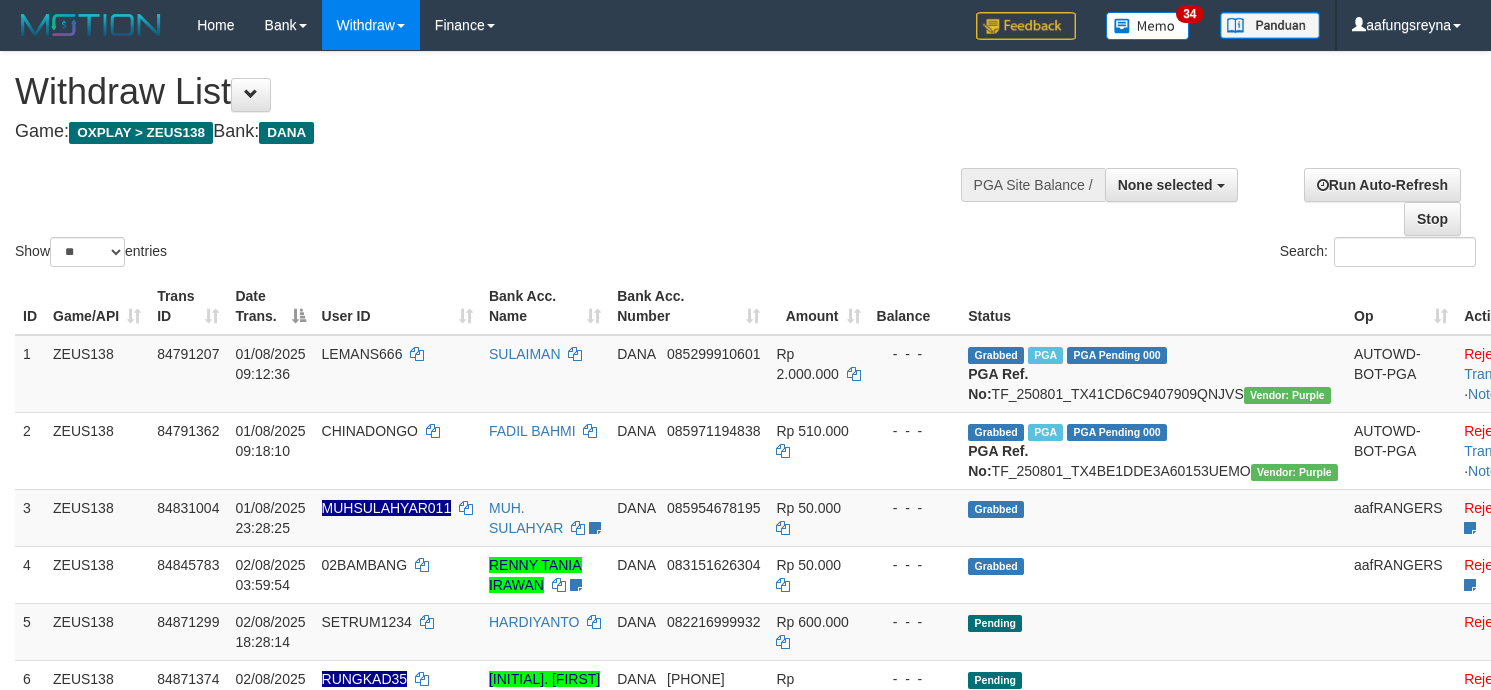 select 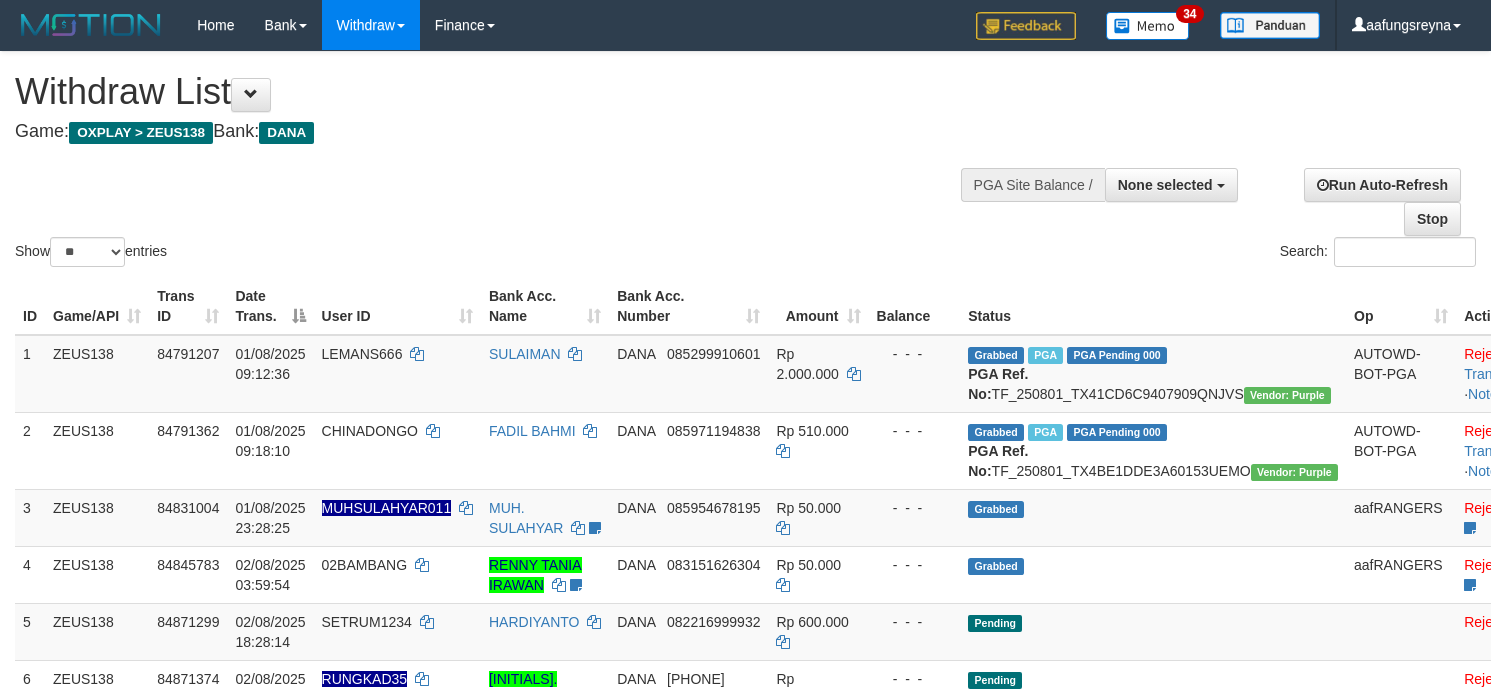 select 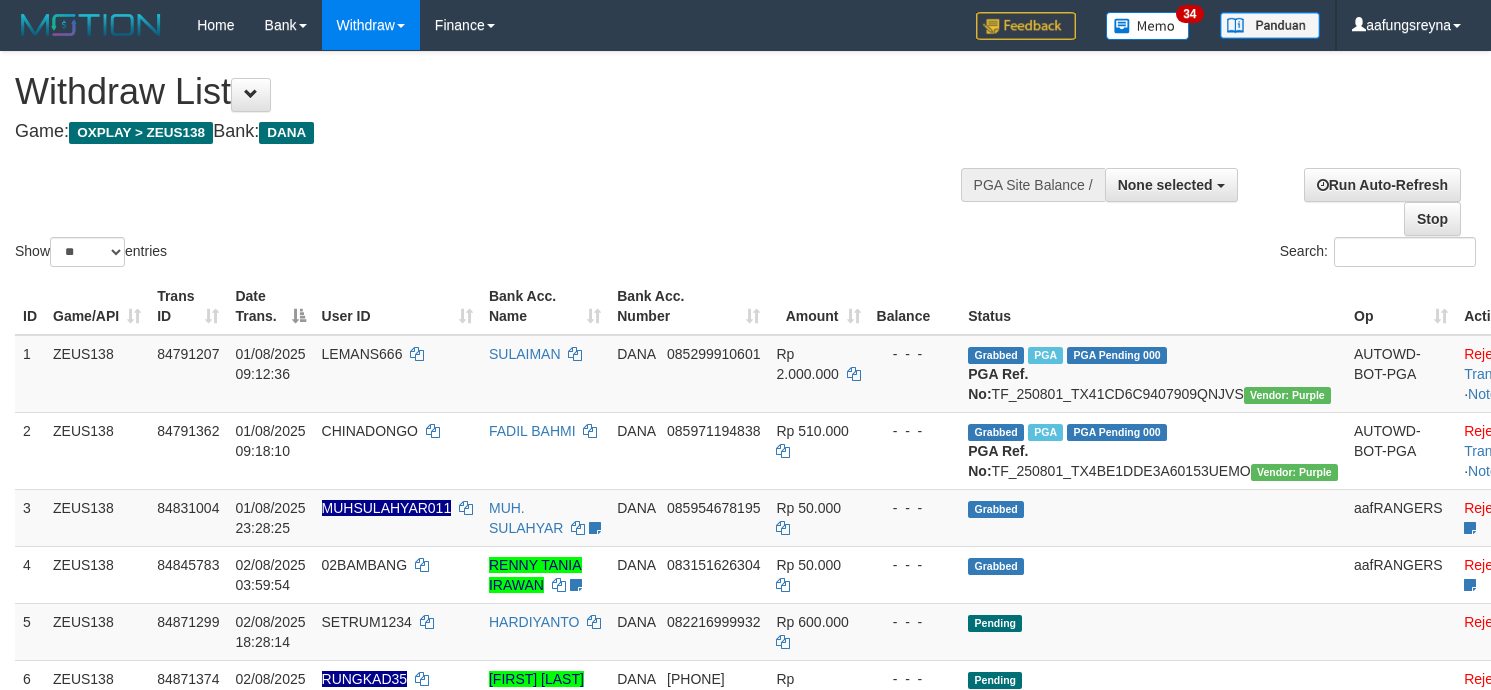 select 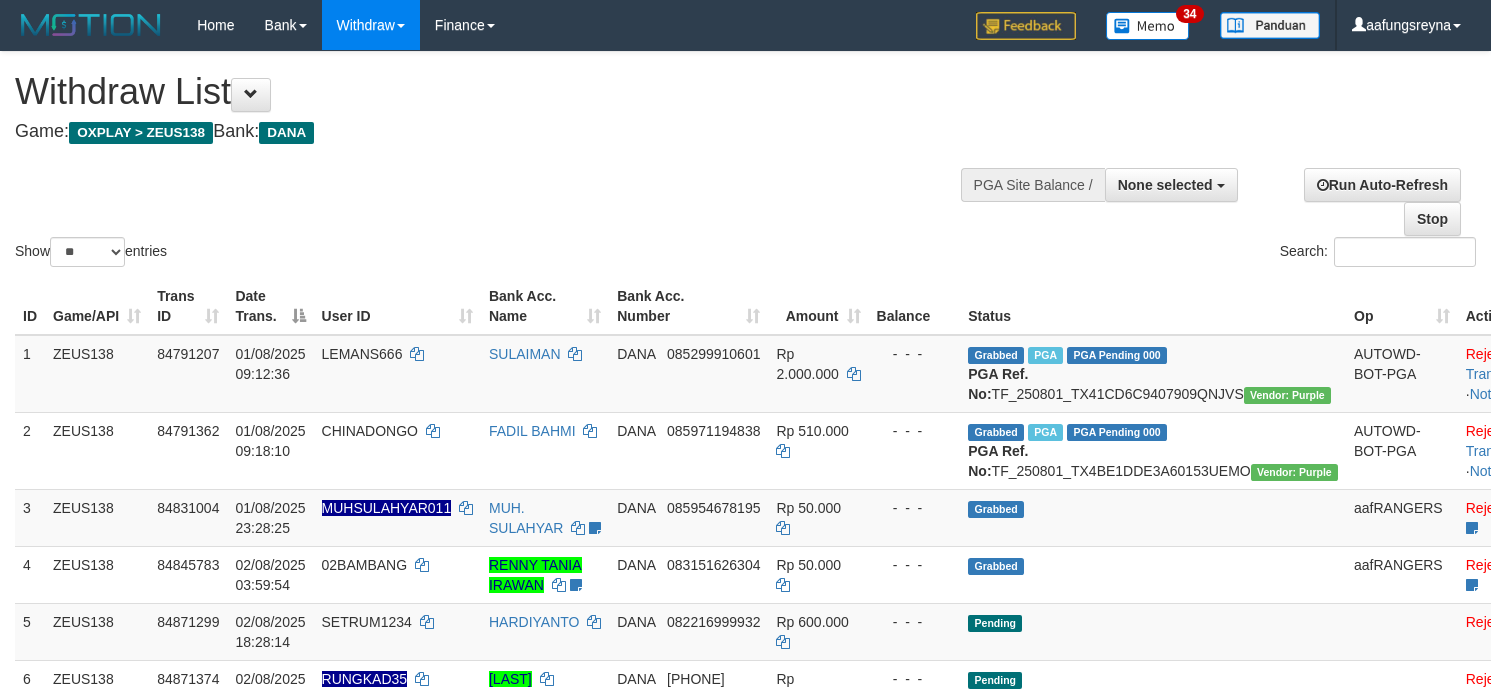 select 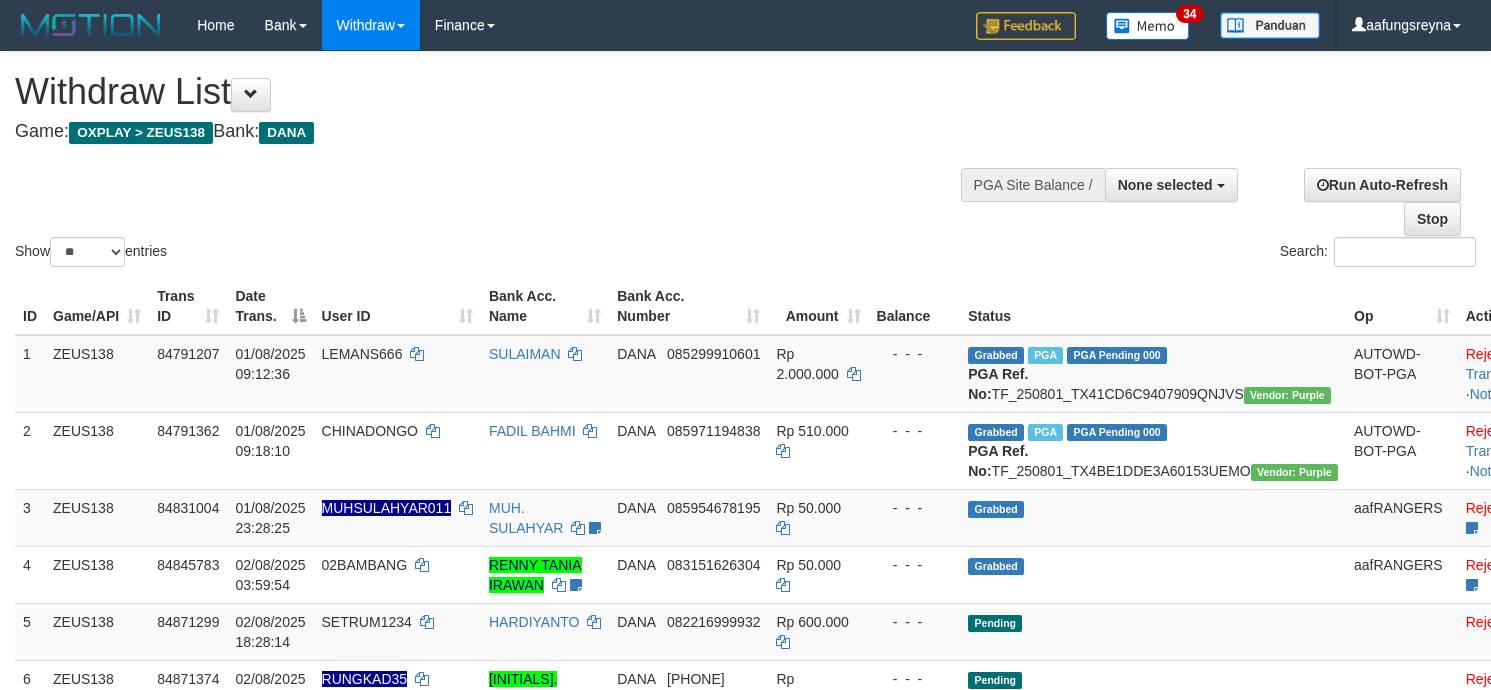 select 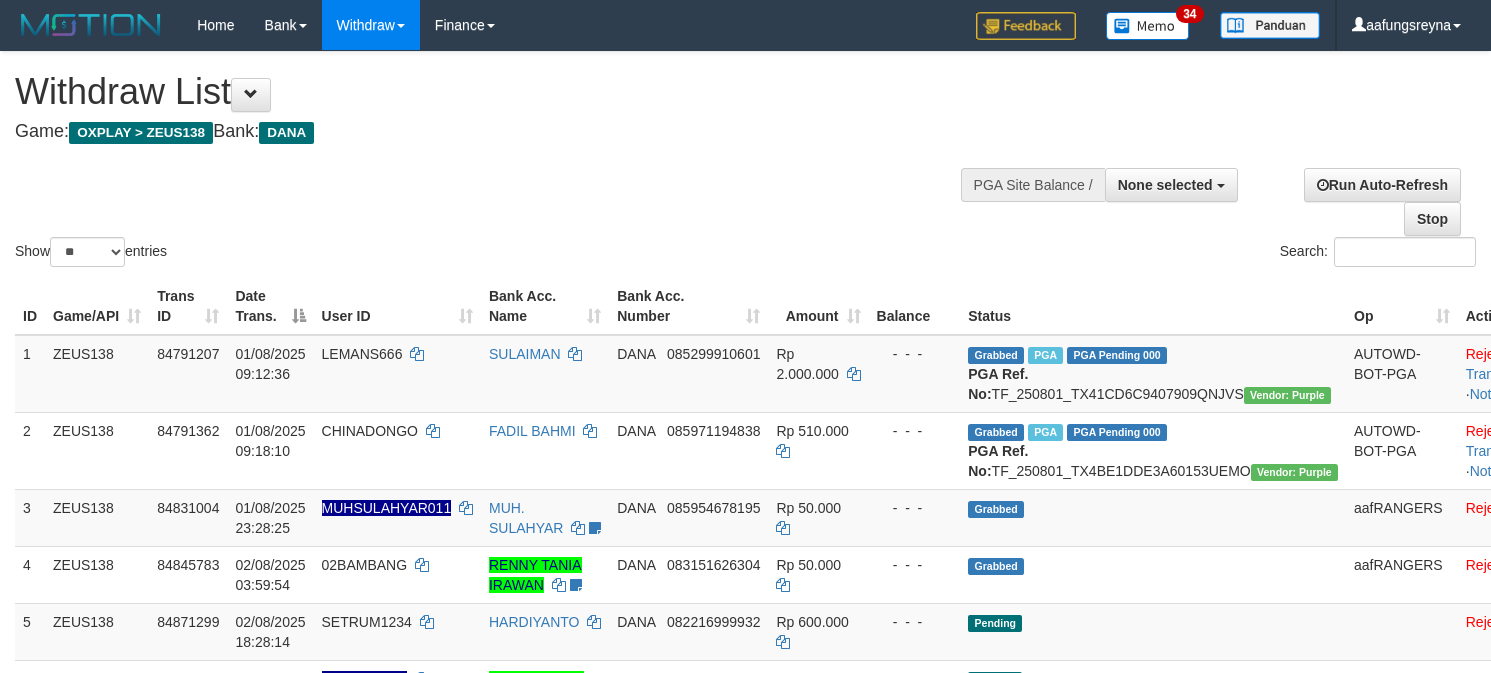 select 